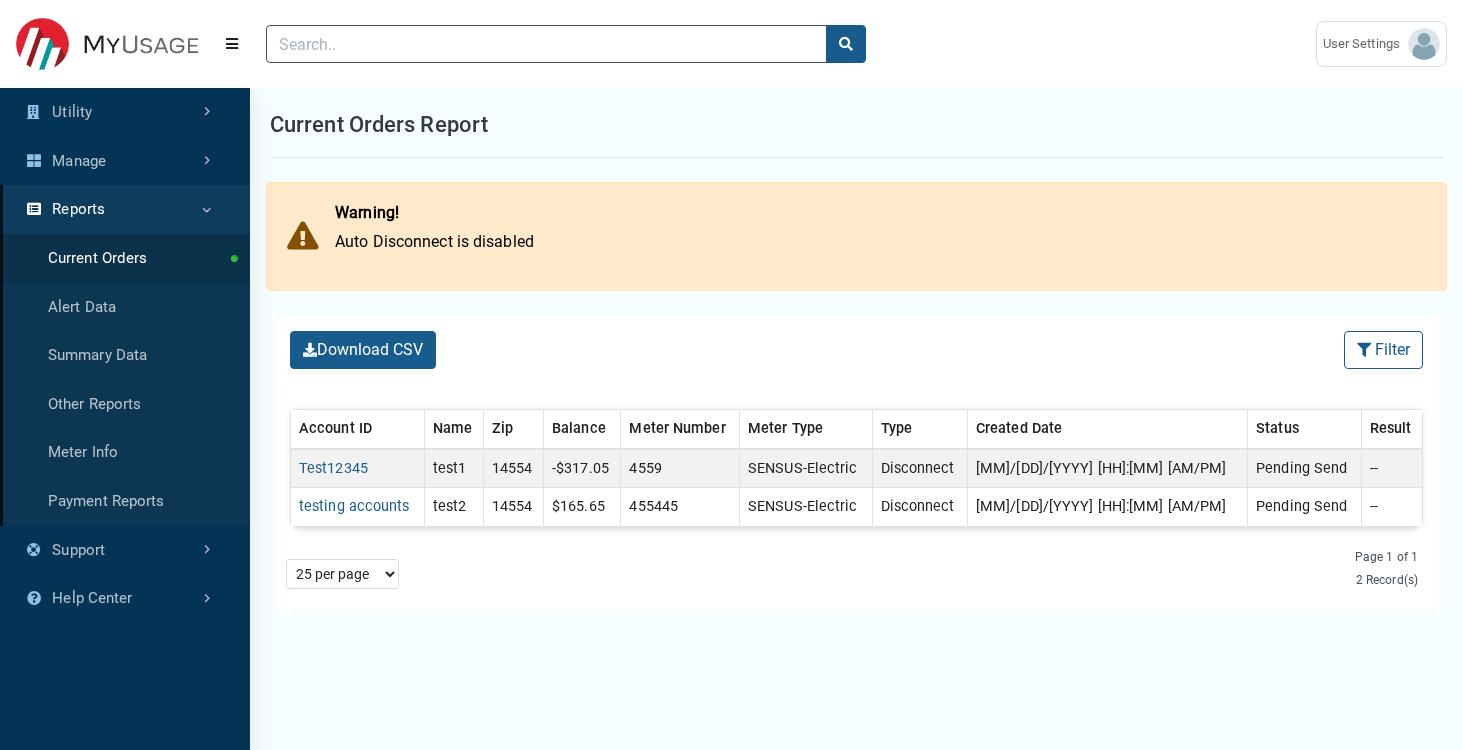 scroll, scrollTop: 0, scrollLeft: 0, axis: both 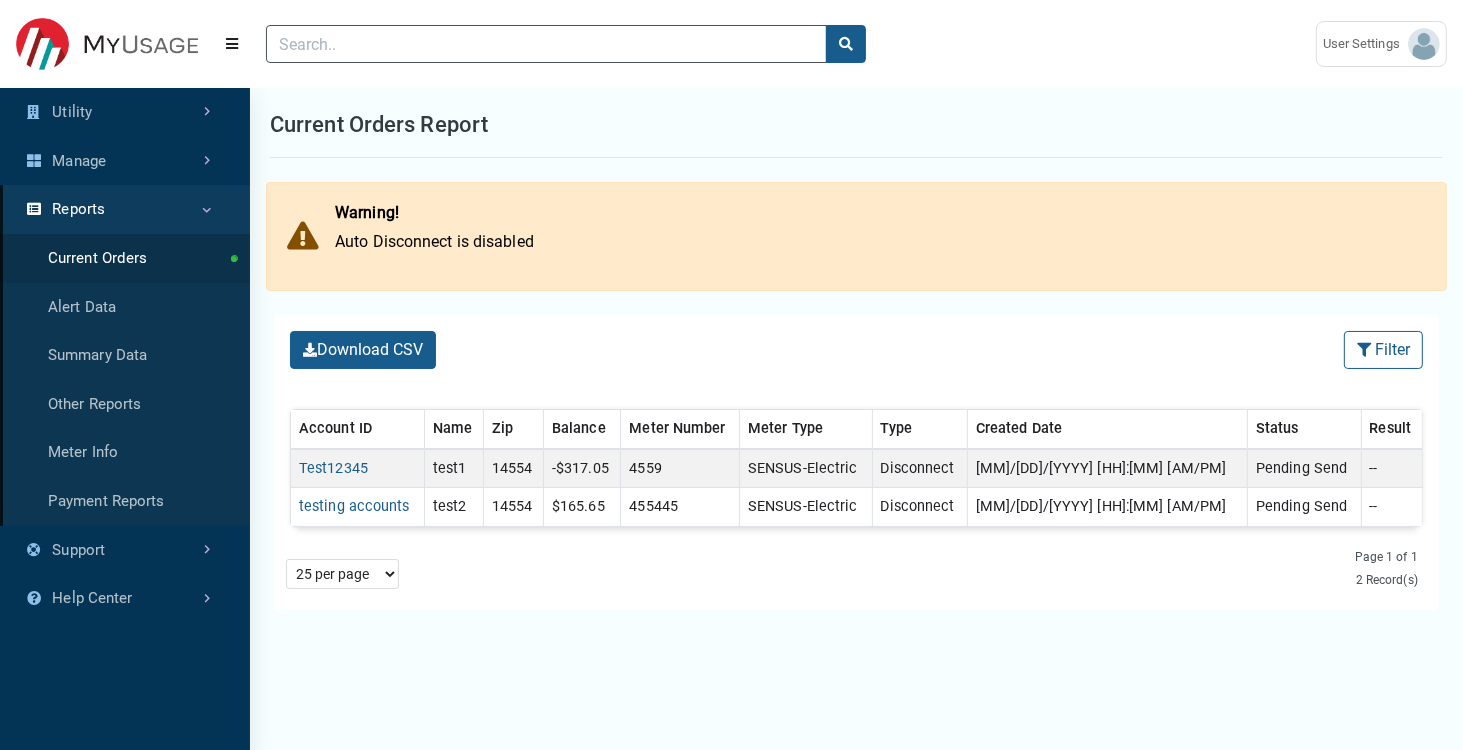 click on "User Settings
[TITLE]
[USERNAME]@[DOMAIN]
Themes
Manage User" at bounding box center [1381, 44] 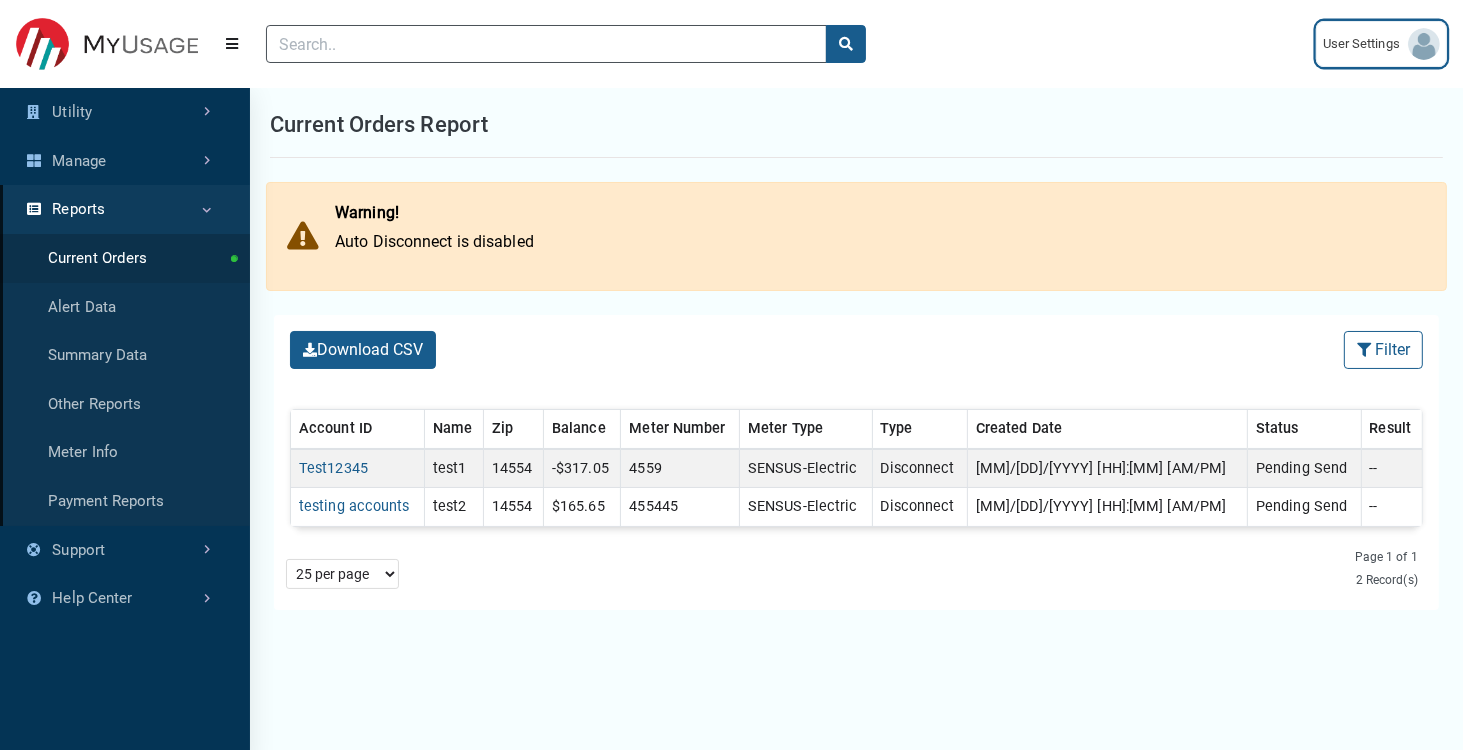 click on "User Settings" at bounding box center [1381, 44] 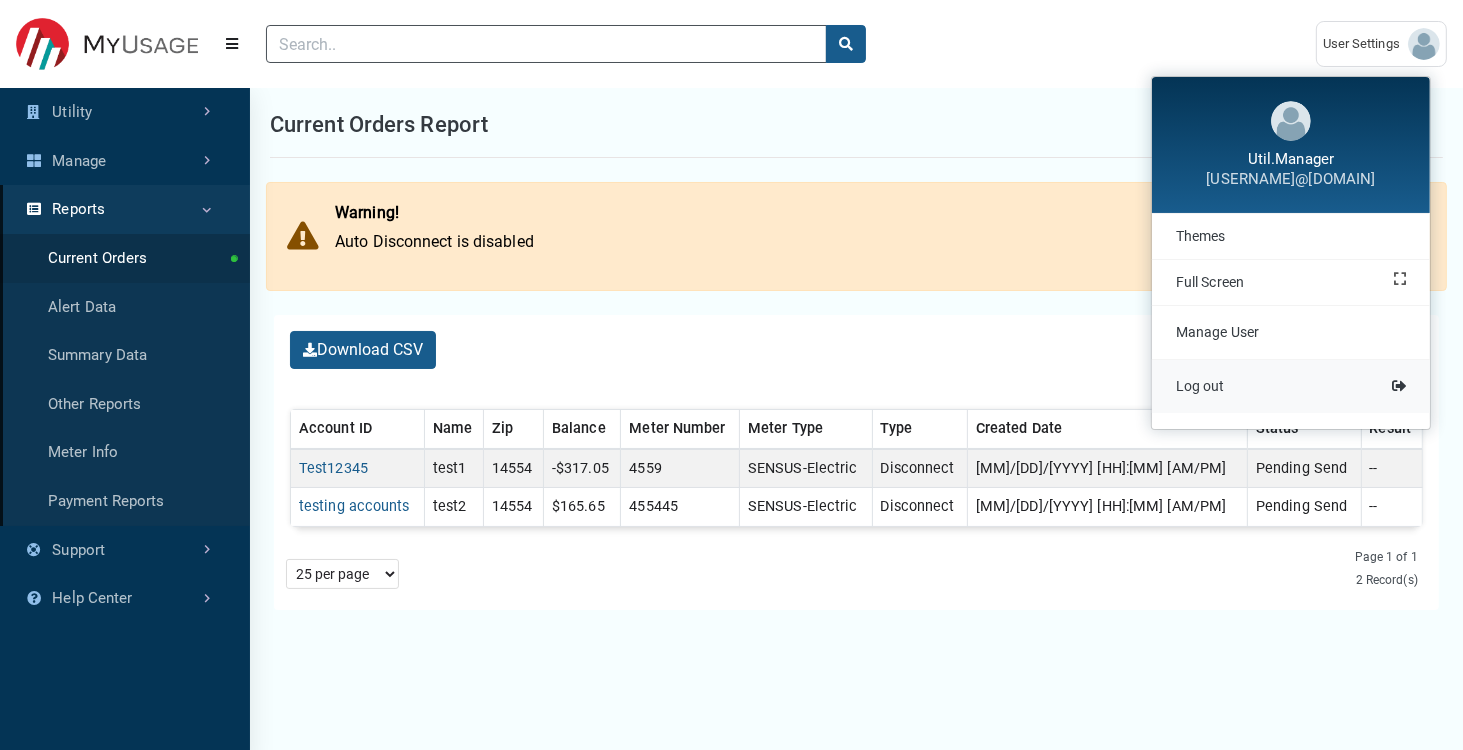 click on "Log out" at bounding box center [1291, 386] 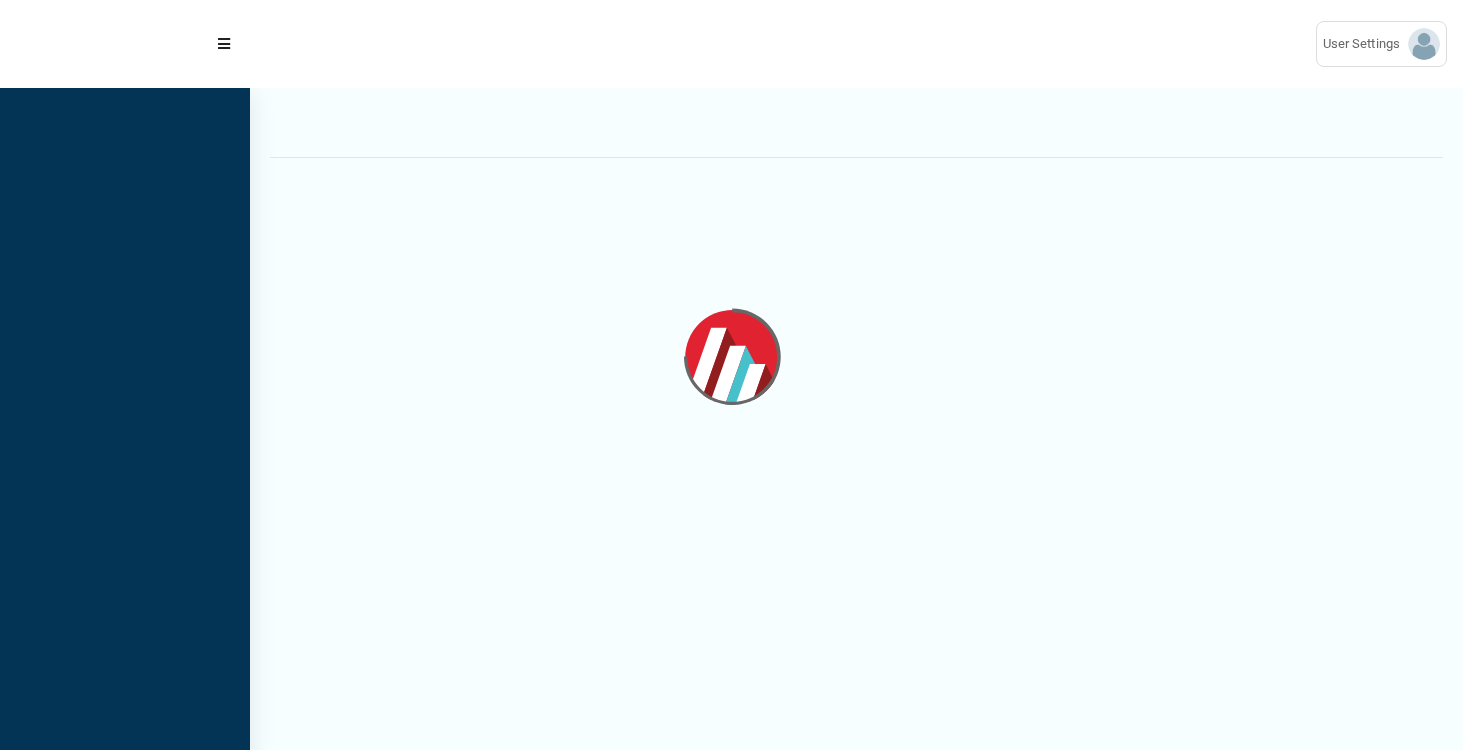 scroll, scrollTop: 0, scrollLeft: 0, axis: both 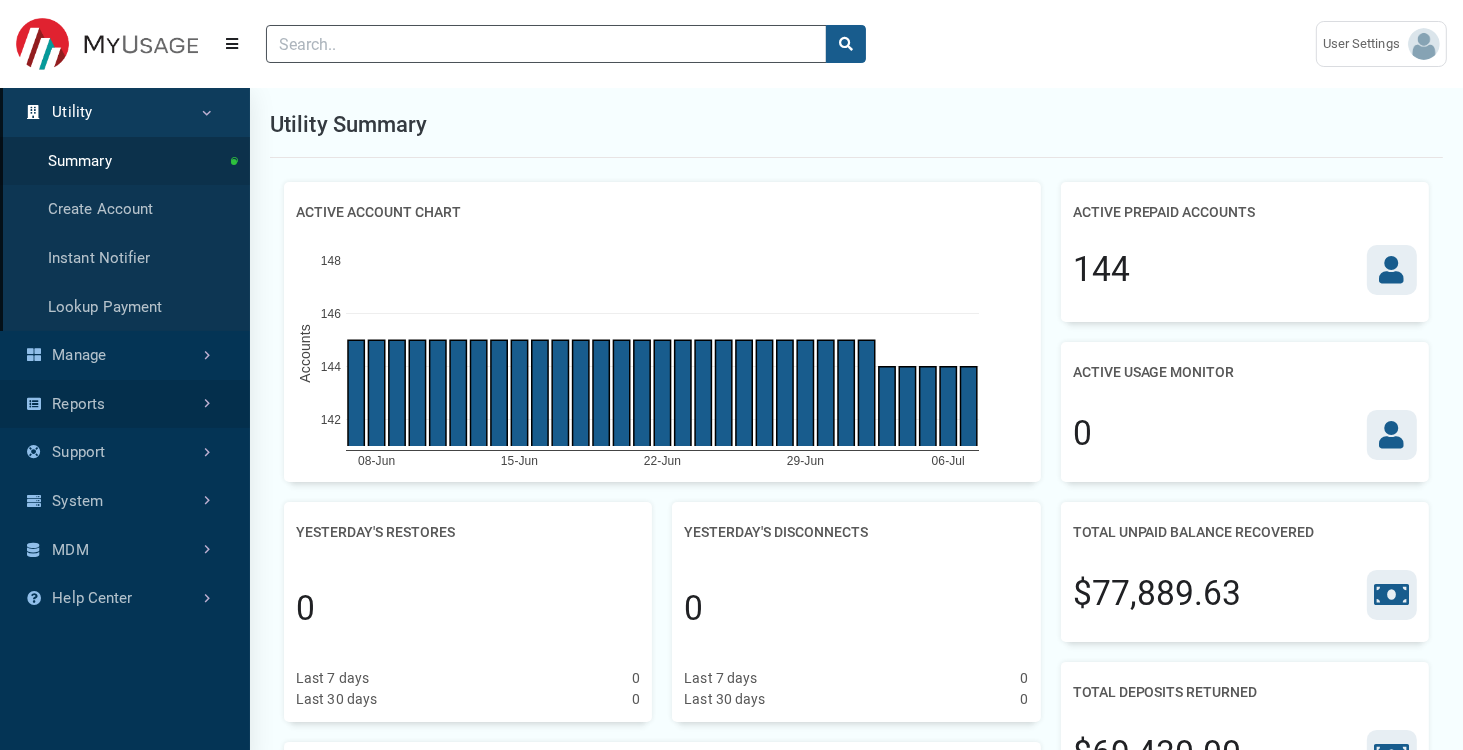 click on "Reports" at bounding box center (125, 404) 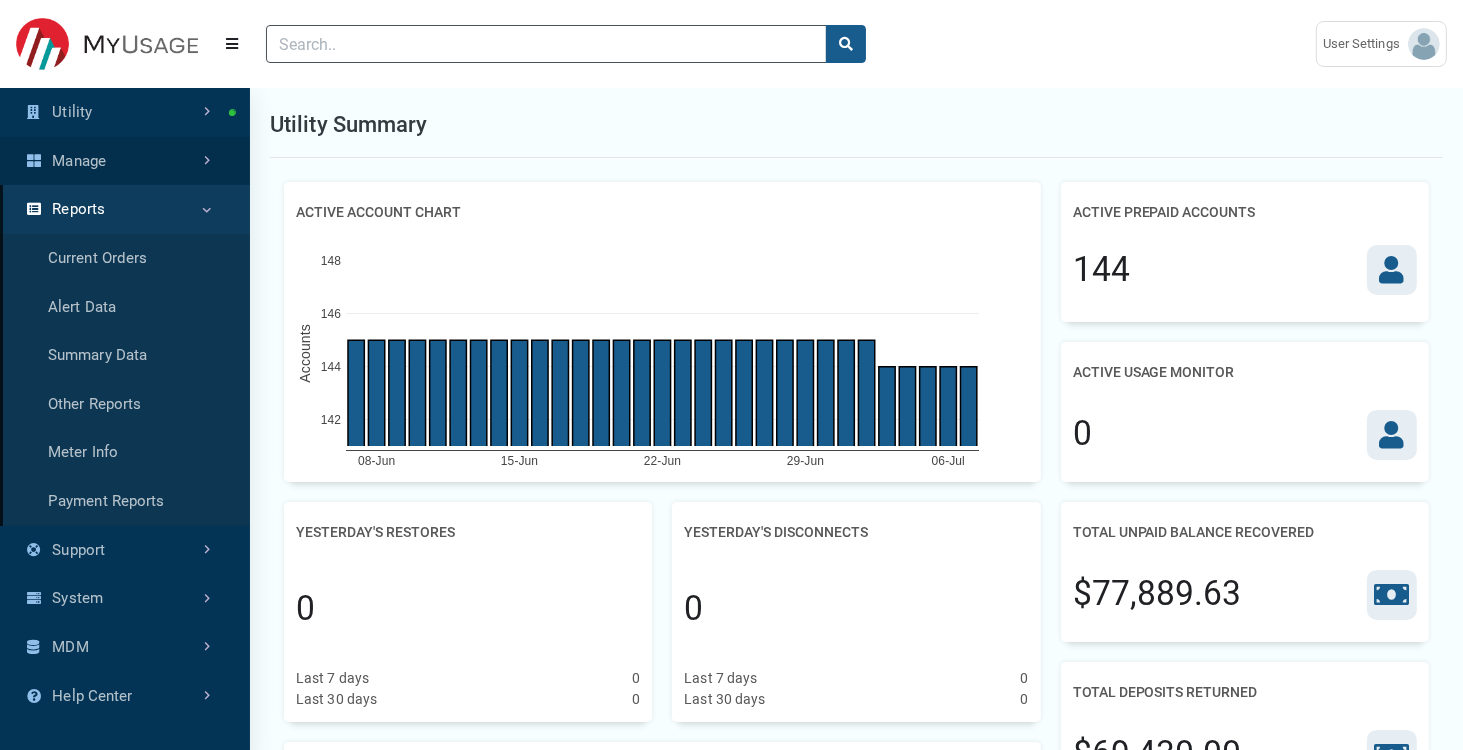 click on "Manage" at bounding box center (125, 161) 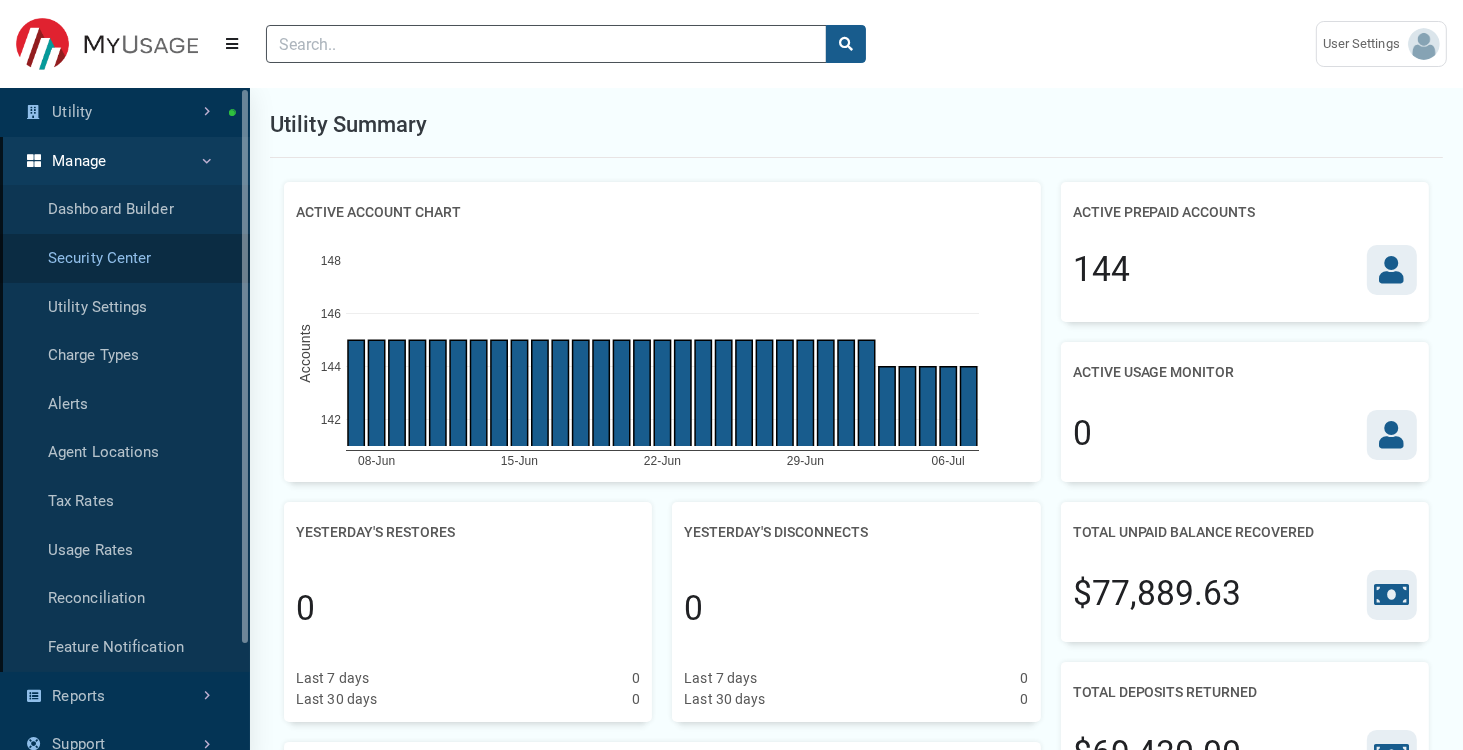 click on "Security Center" at bounding box center [125, 258] 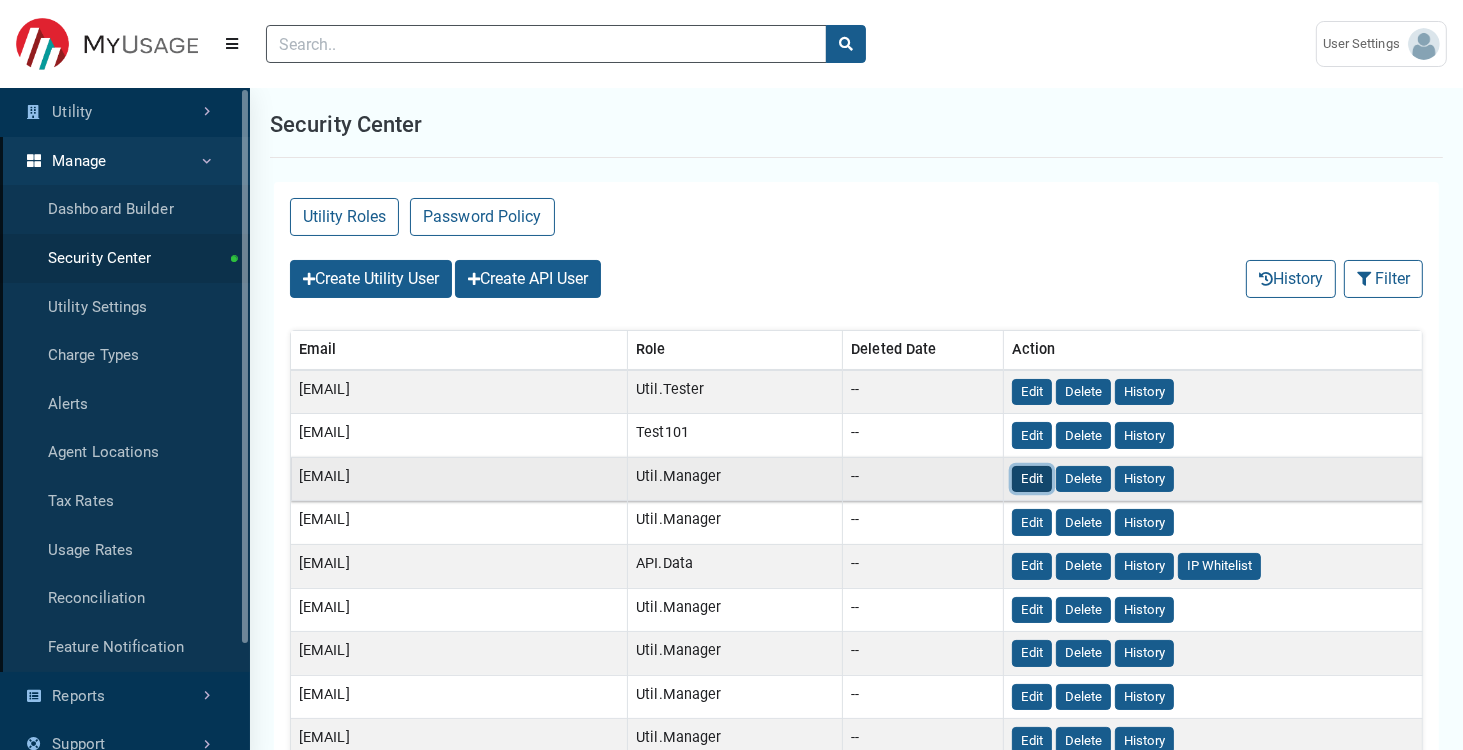 click on "Edit" at bounding box center (1032, 479) 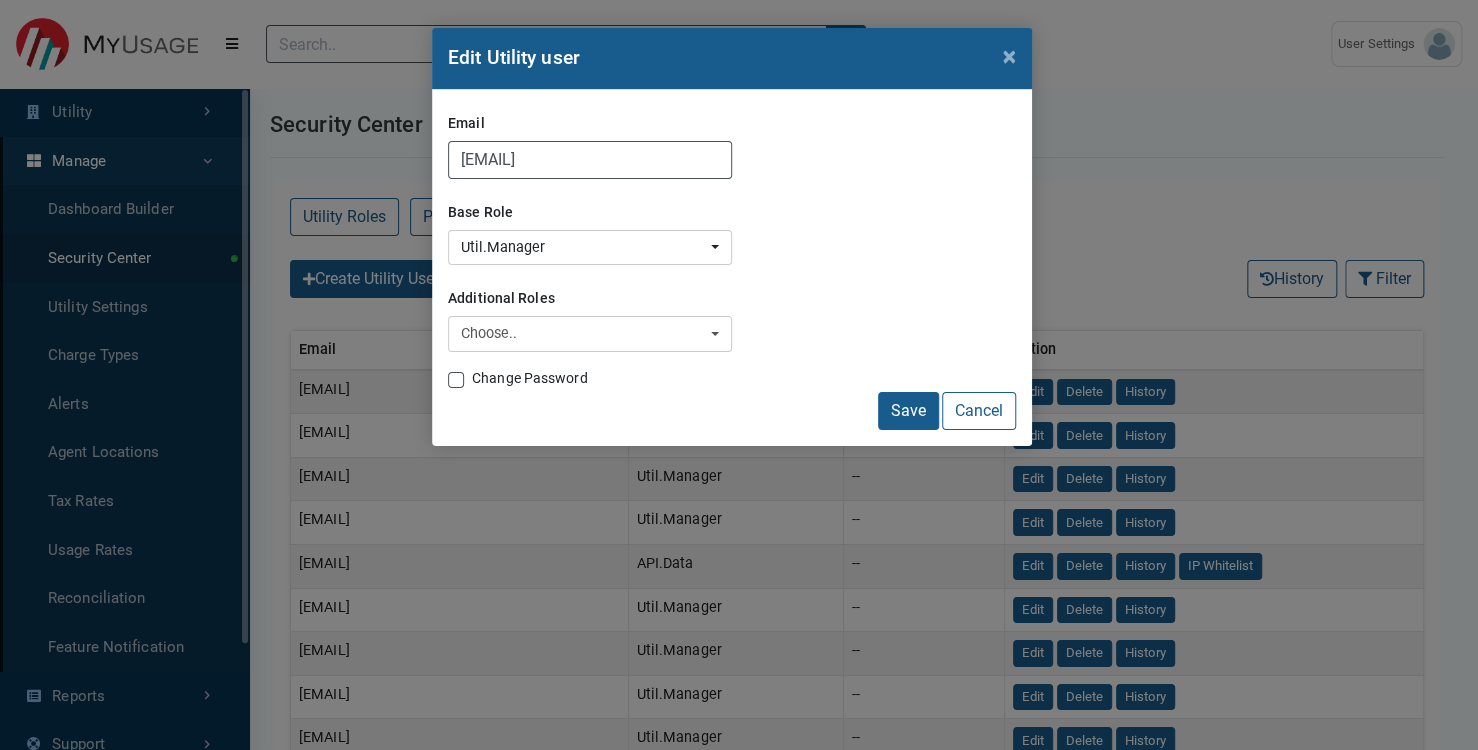 click on "Change Password" at bounding box center [530, 378] 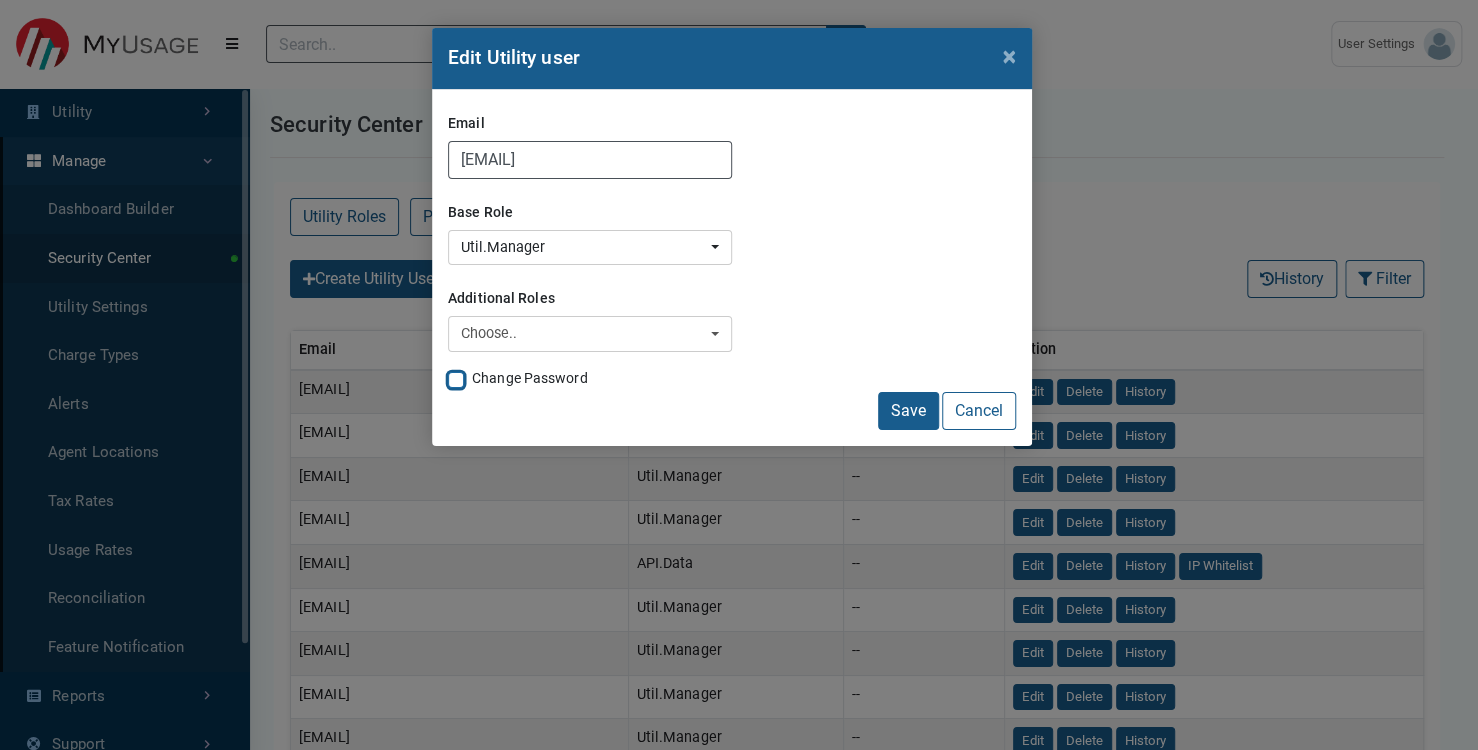 click on "Change Password" at bounding box center (456, 378) 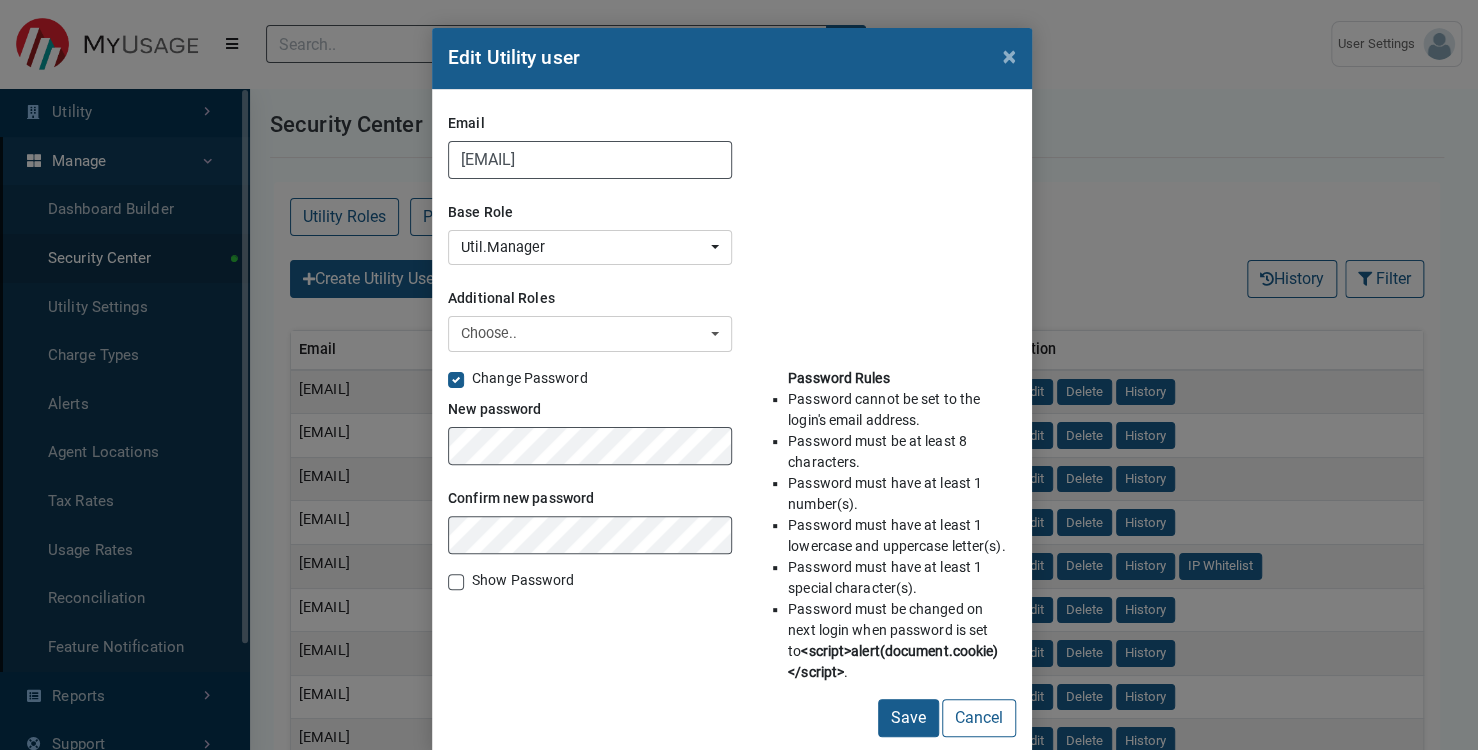 click on "Show Password" at bounding box center [523, 580] 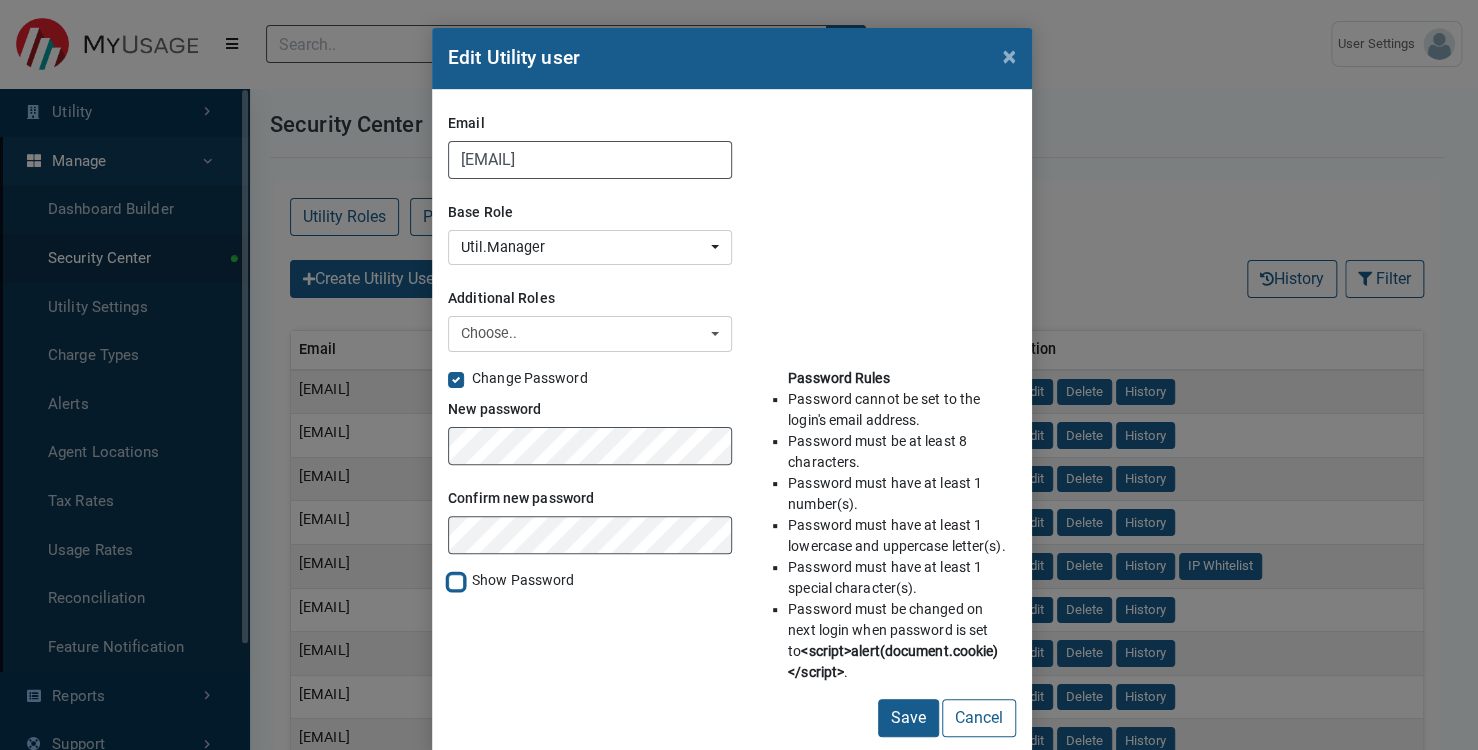 click on "Show Password" at bounding box center (456, 580) 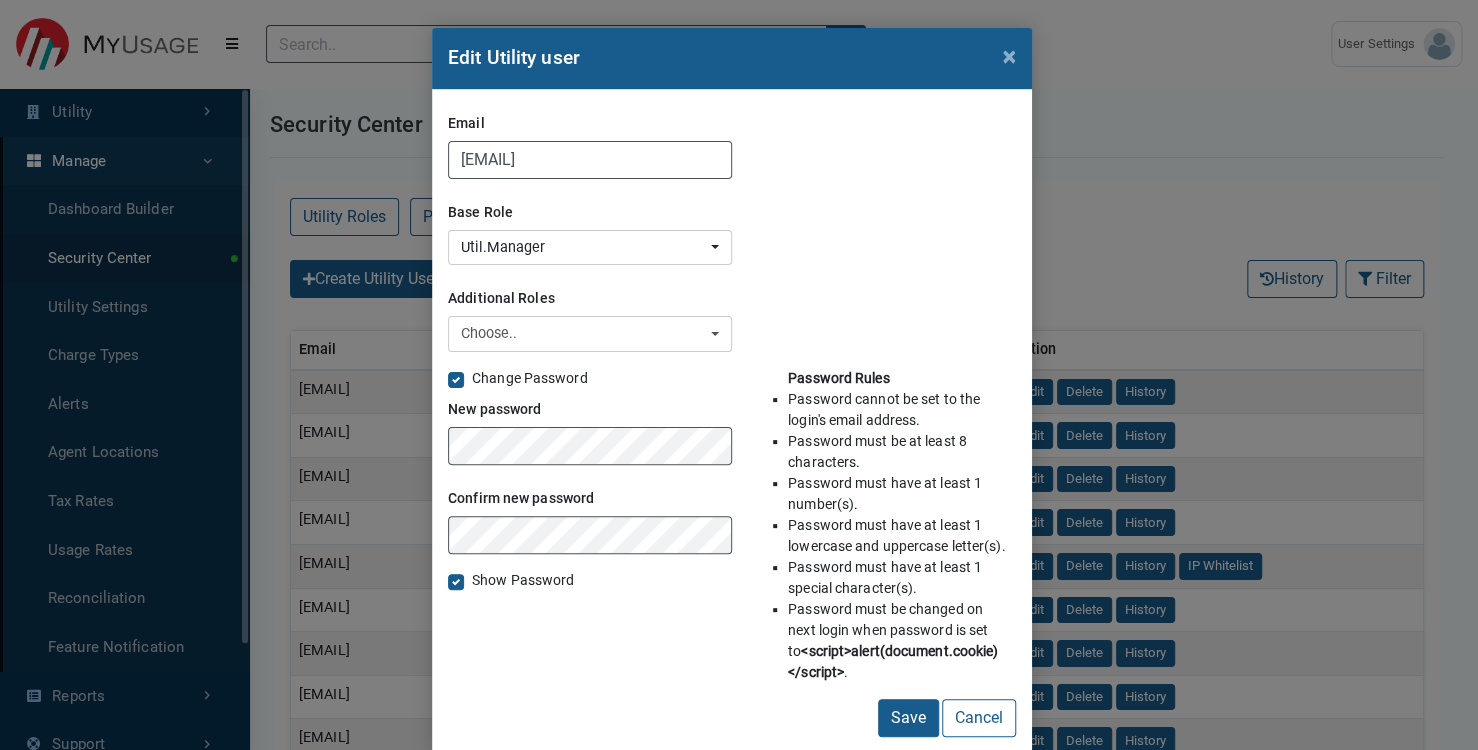 click on "New password" at bounding box center [494, 409] 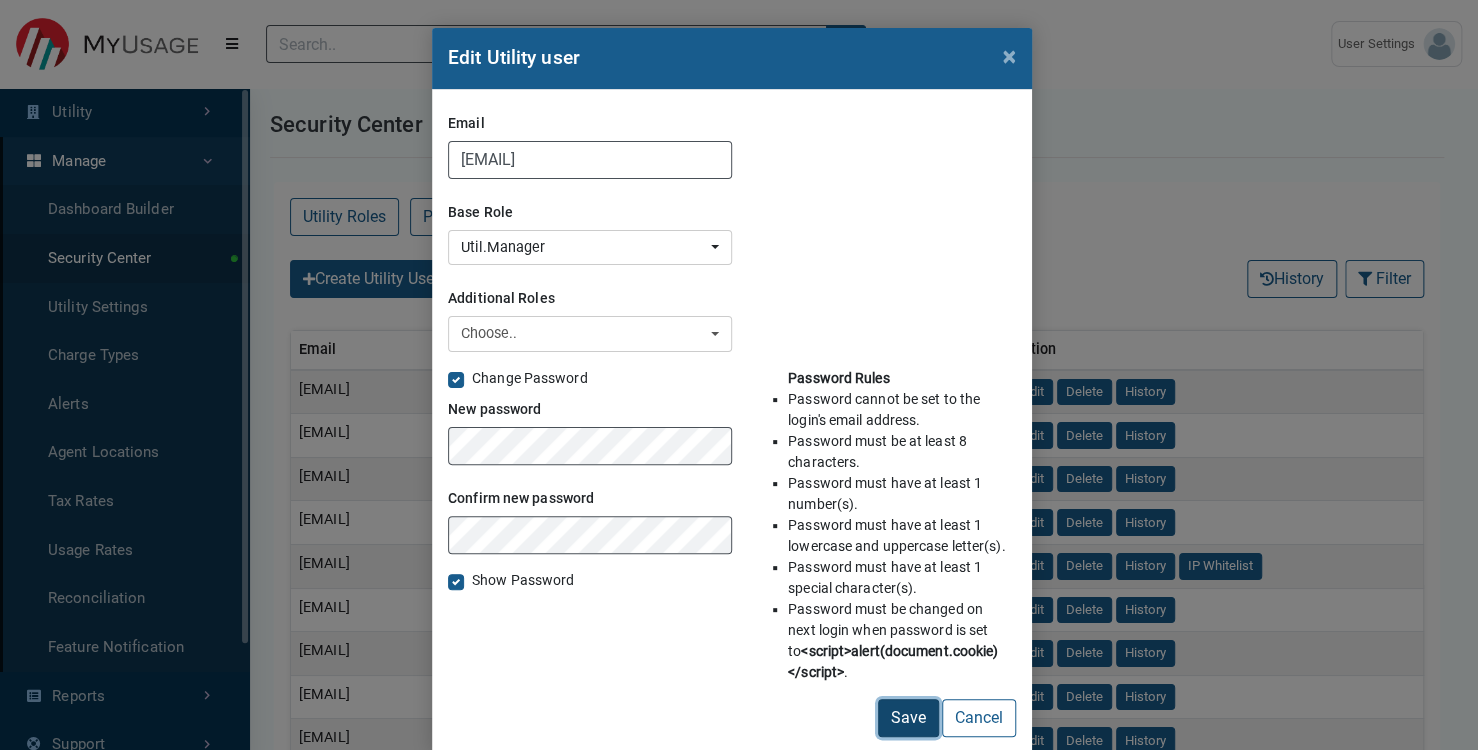 click on "Save" at bounding box center (908, 718) 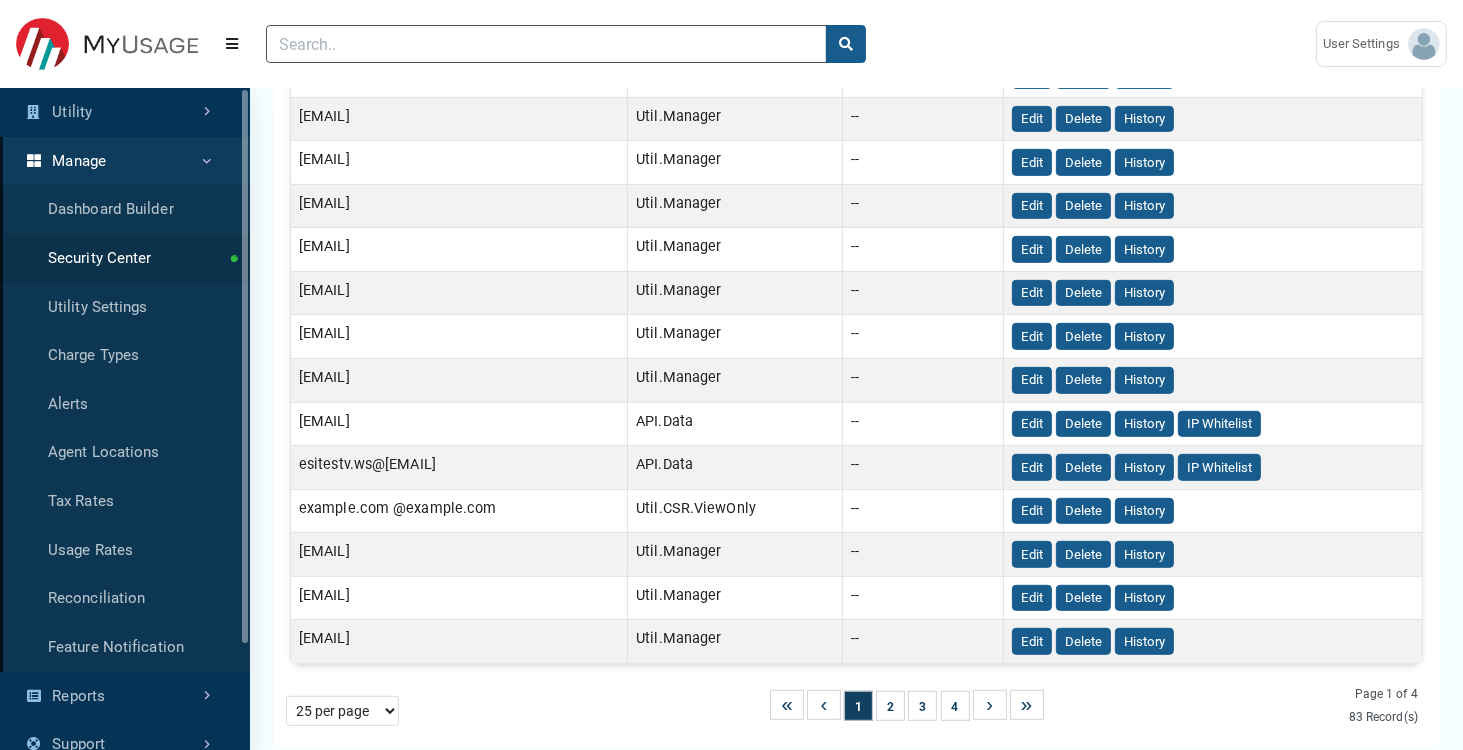 scroll, scrollTop: 948, scrollLeft: 0, axis: vertical 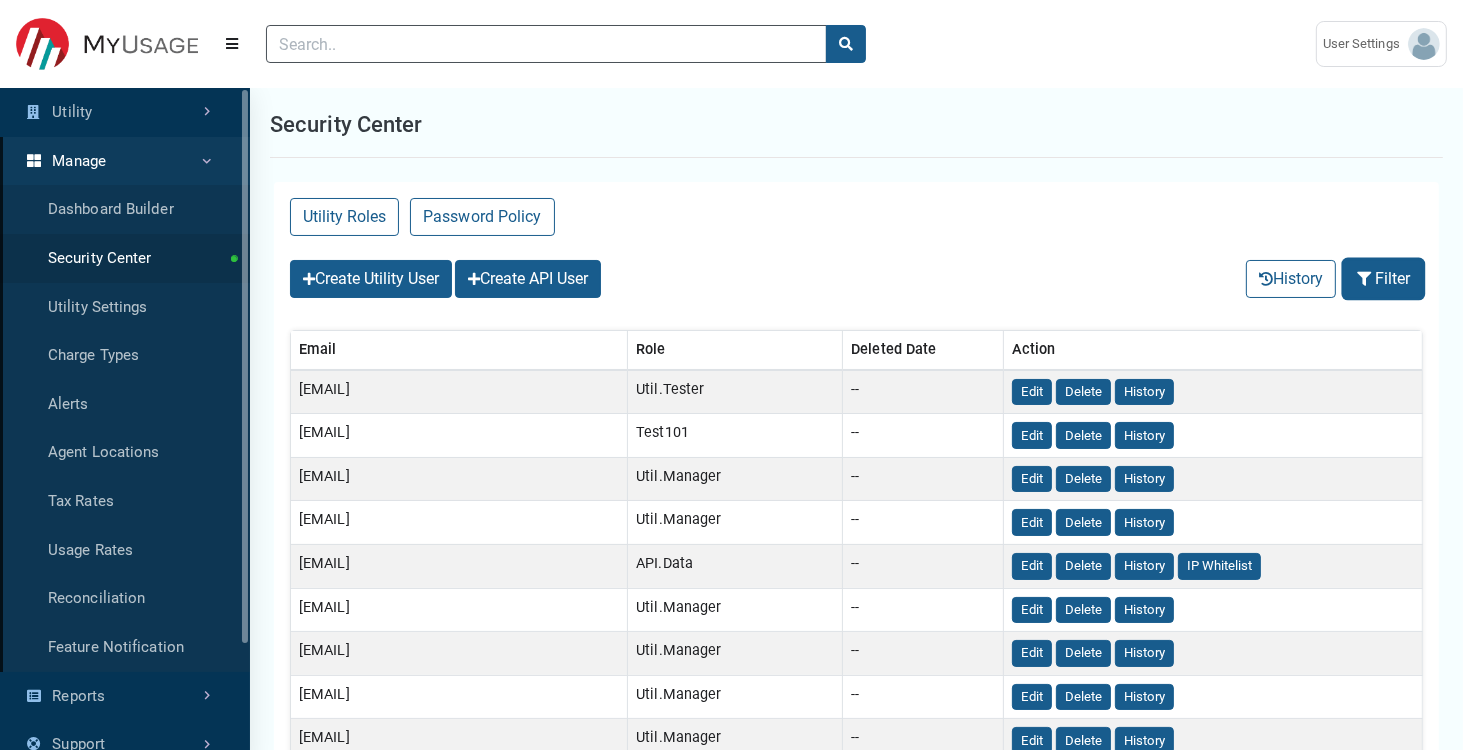 click on "Filter" at bounding box center [1383, 279] 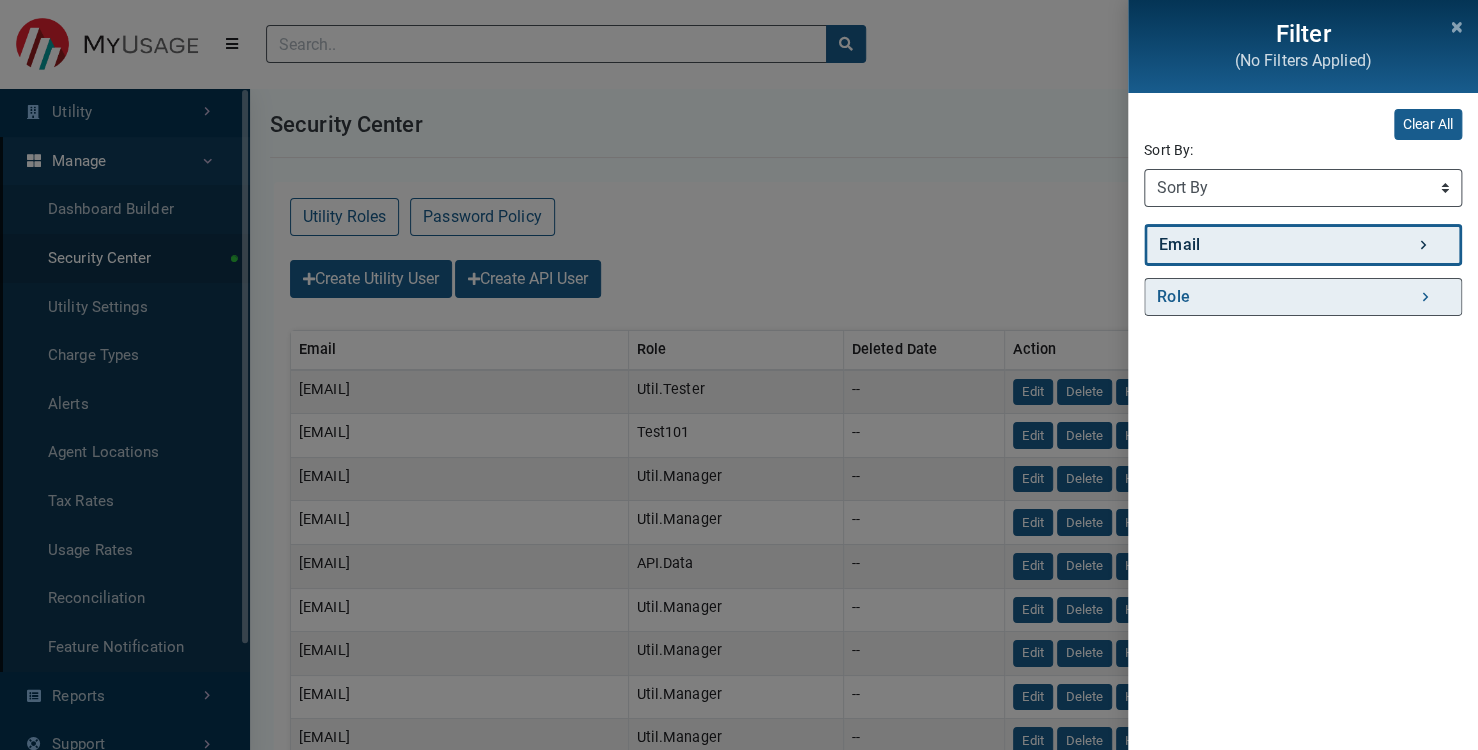 click on "Email" at bounding box center (1303, 245) 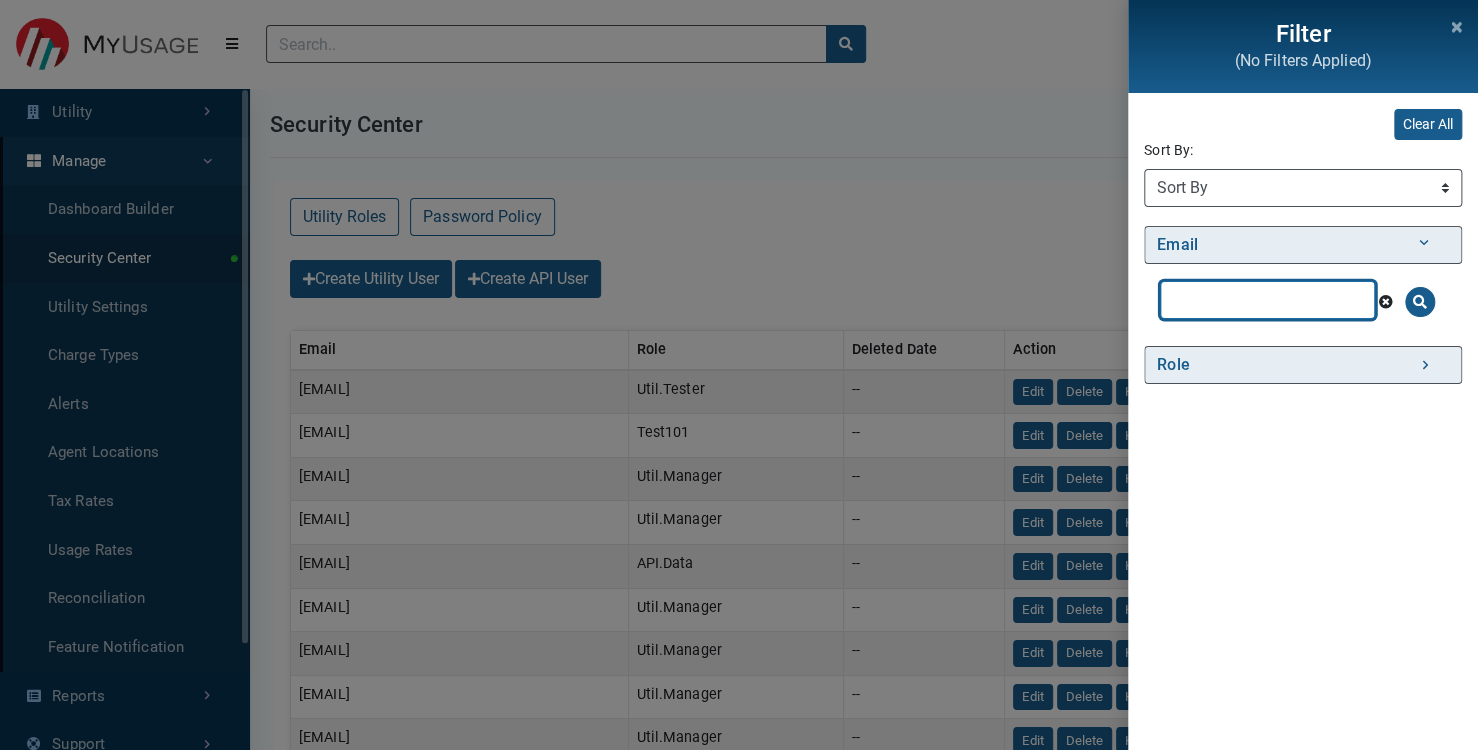 click at bounding box center [1267, 300] 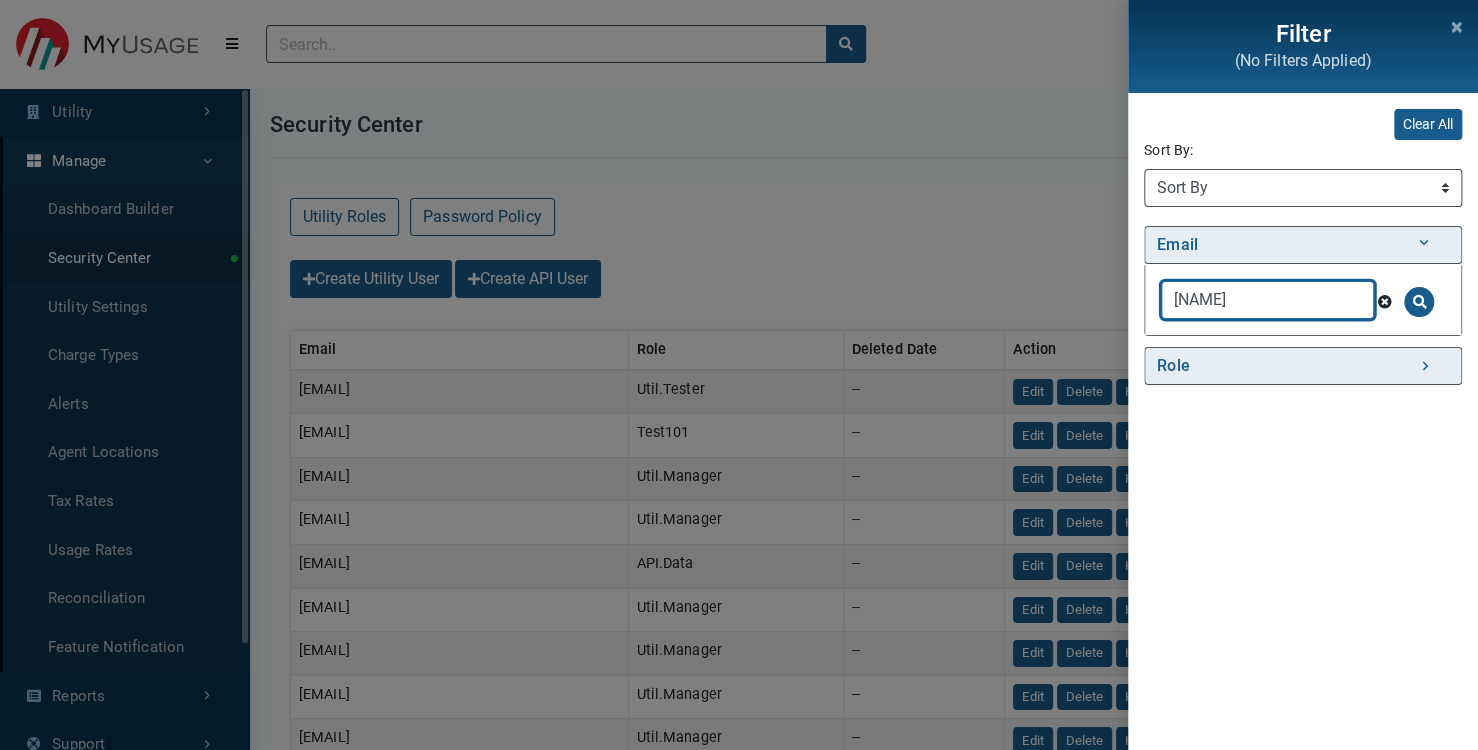 type on "swetha" 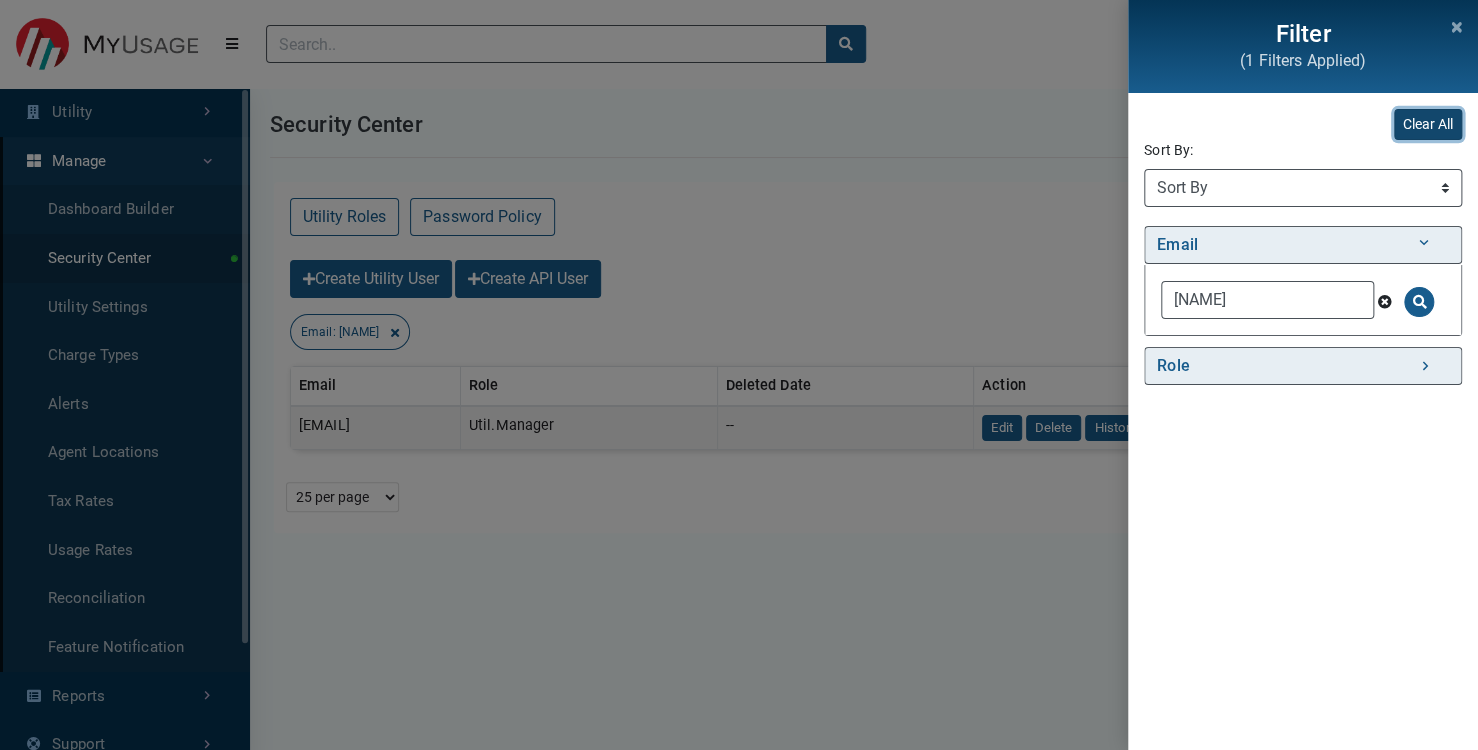 click on "Clear All" at bounding box center [1428, 124] 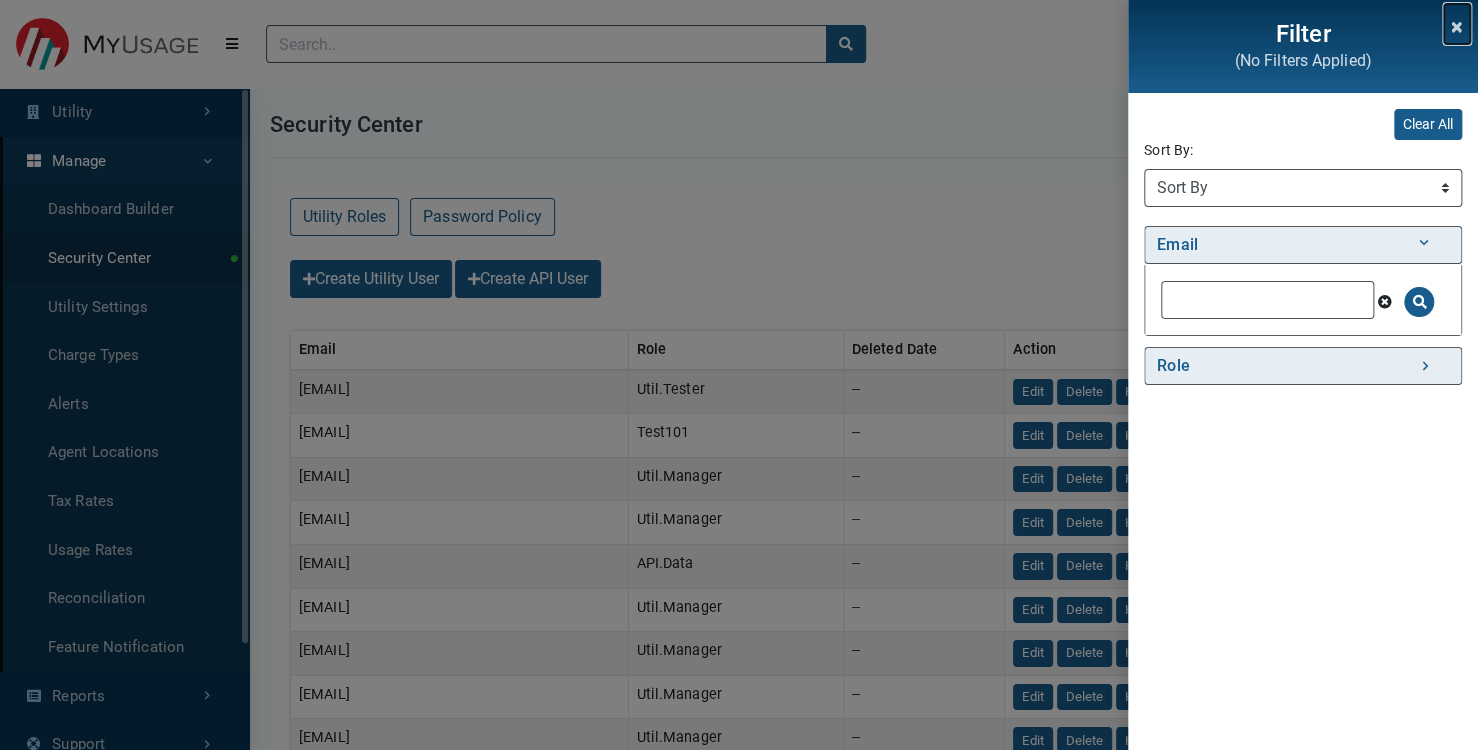 click at bounding box center [1457, 27] 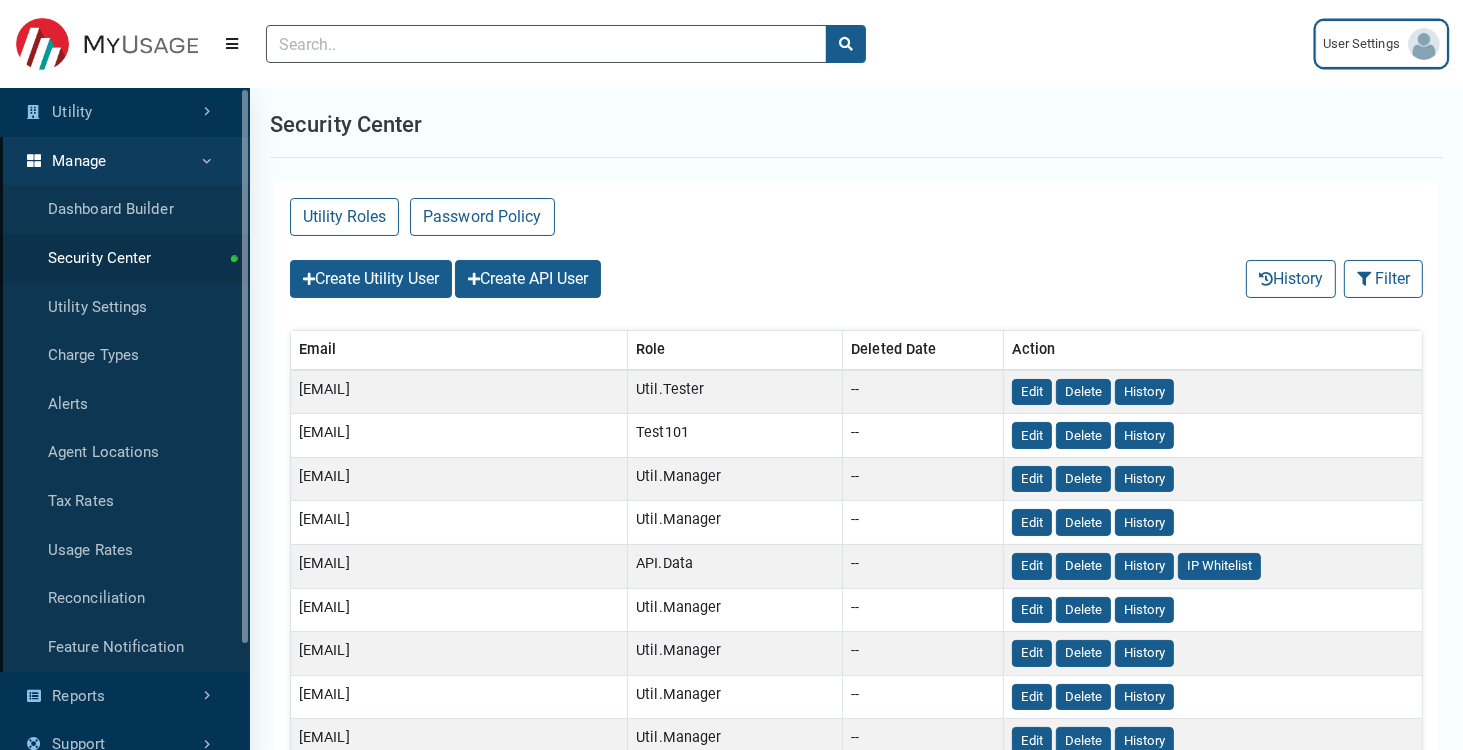 click on "User Settings" at bounding box center [1381, 44] 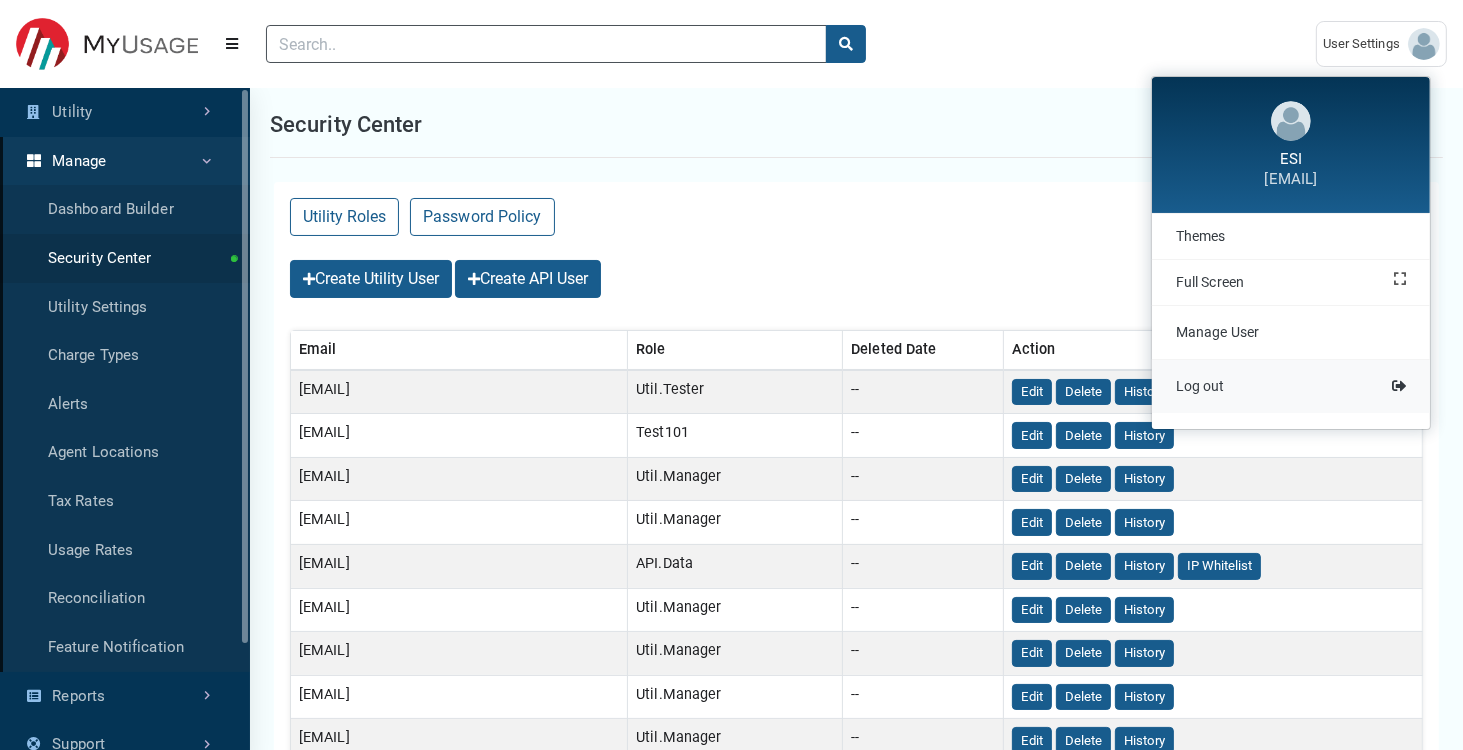 click on "Log out" at bounding box center (1291, 386) 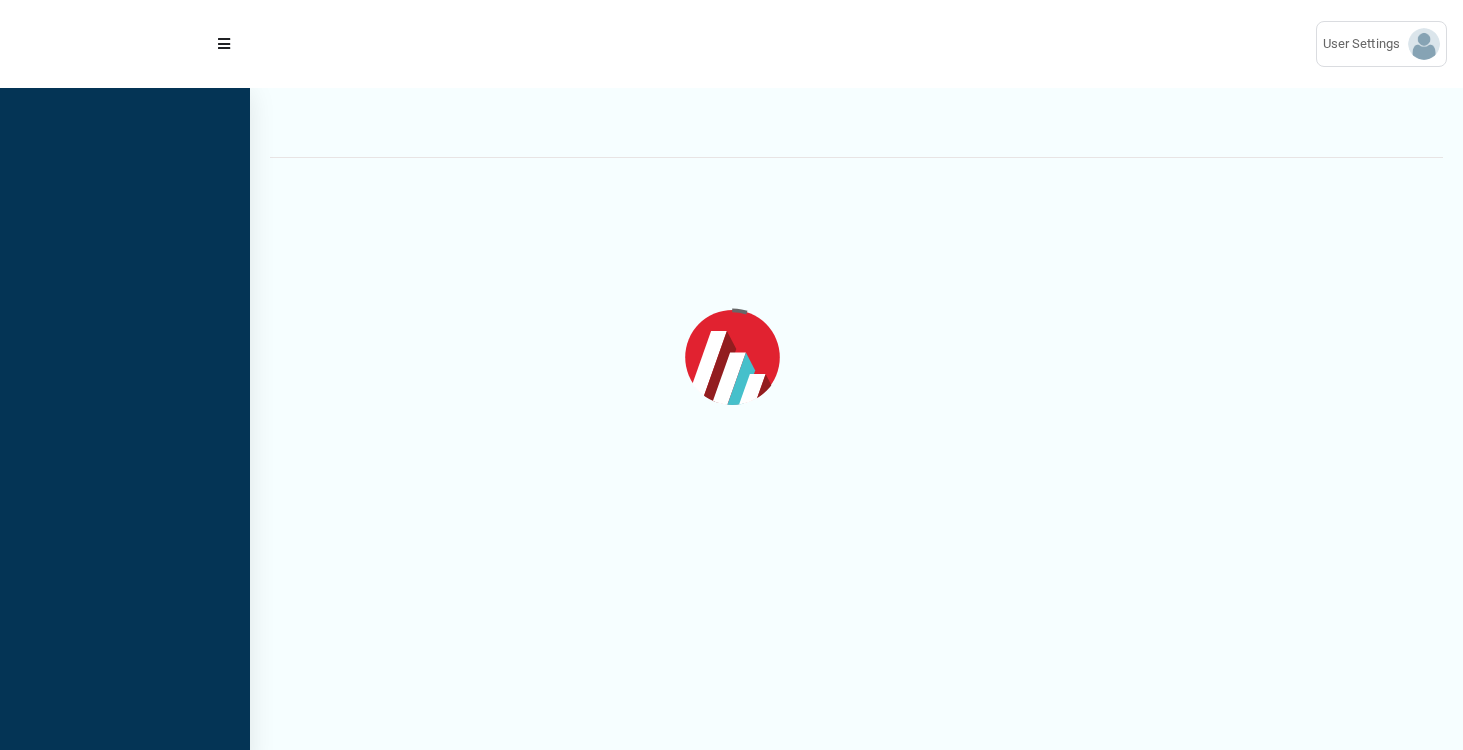 scroll, scrollTop: 0, scrollLeft: 0, axis: both 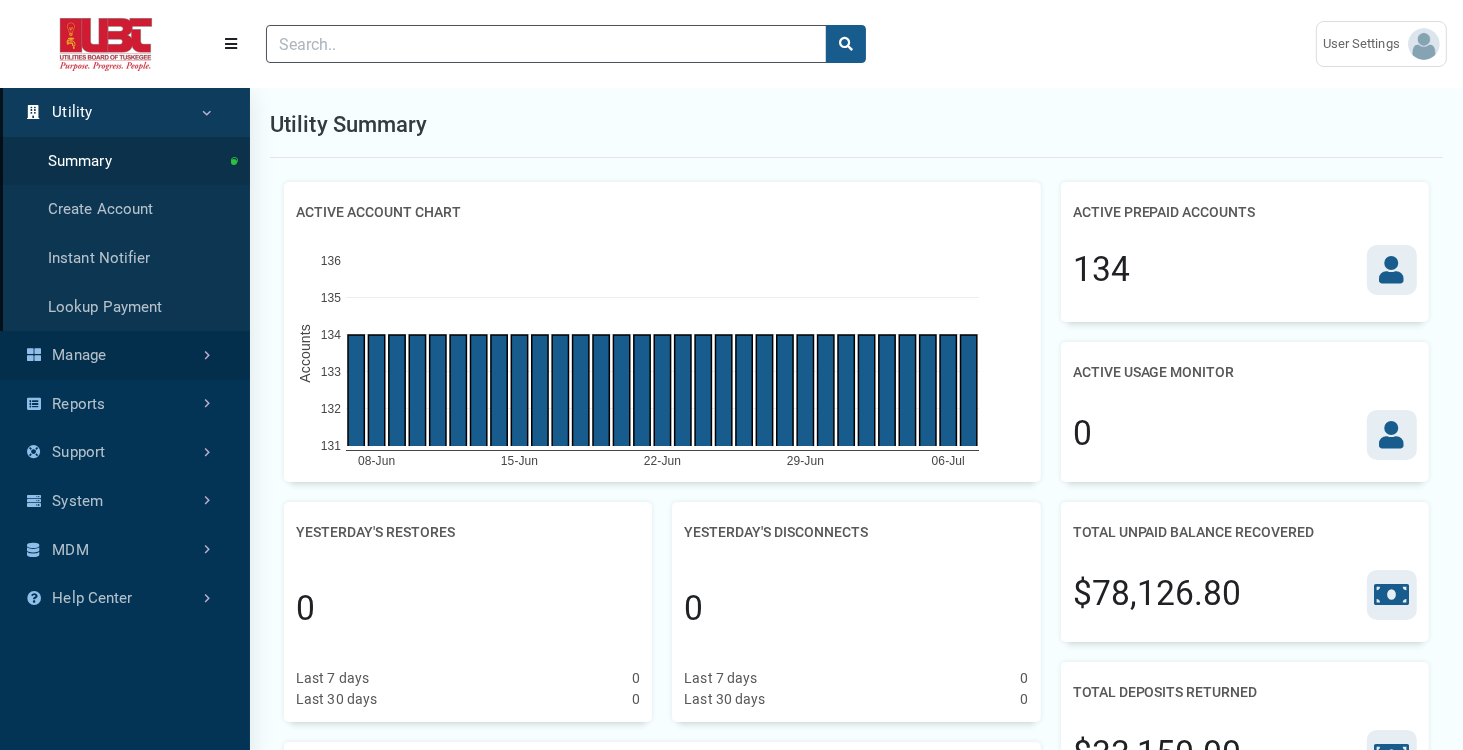 click on "Manage" at bounding box center [125, 355] 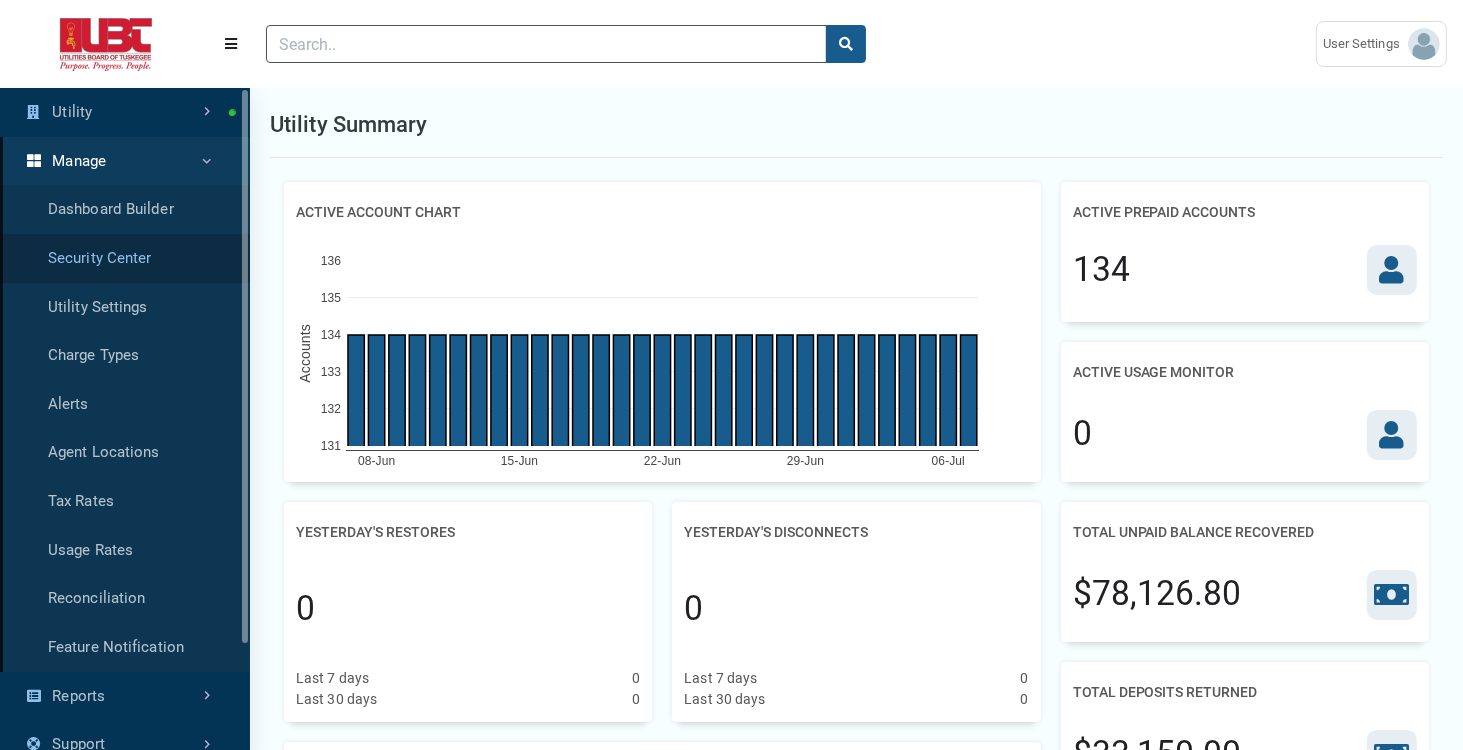 click on "Security Center" at bounding box center (125, 258) 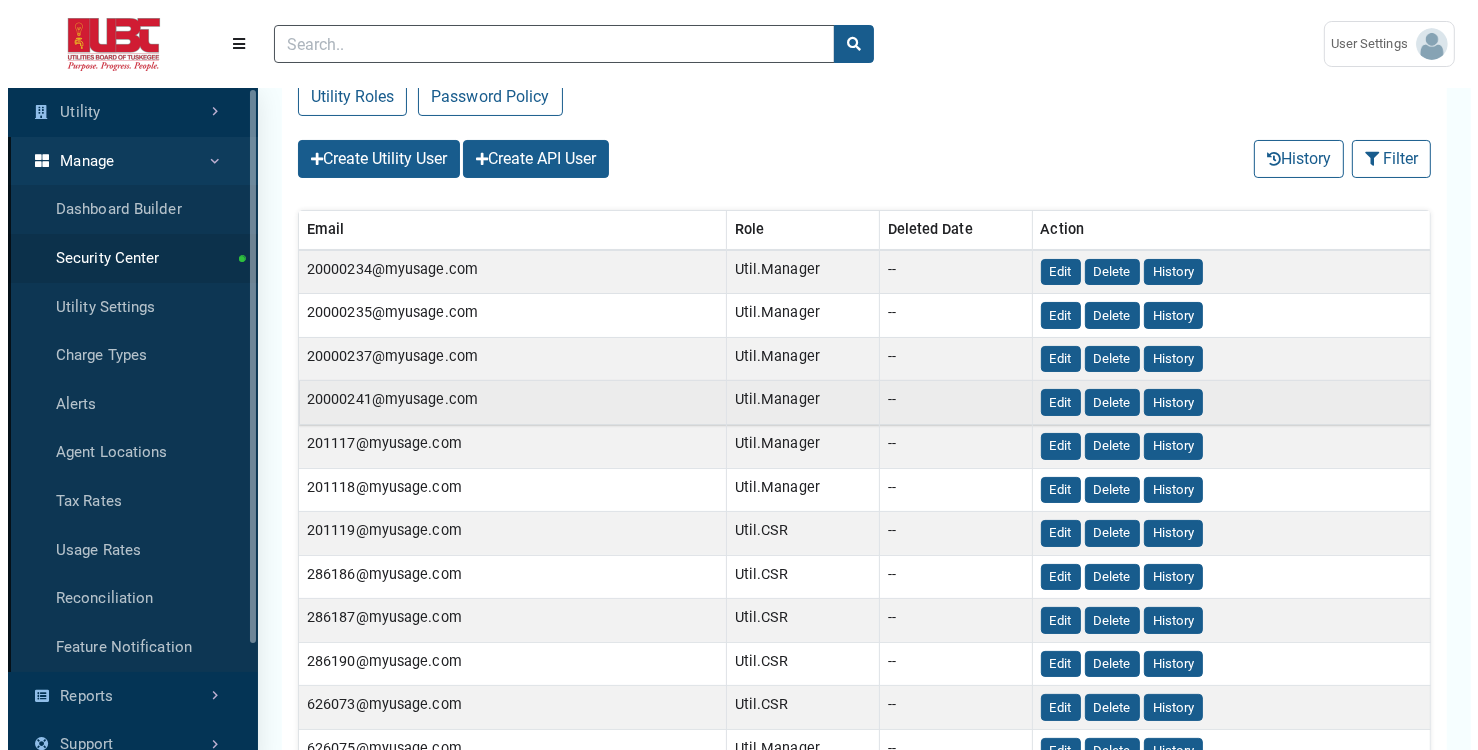 scroll, scrollTop: 0, scrollLeft: 0, axis: both 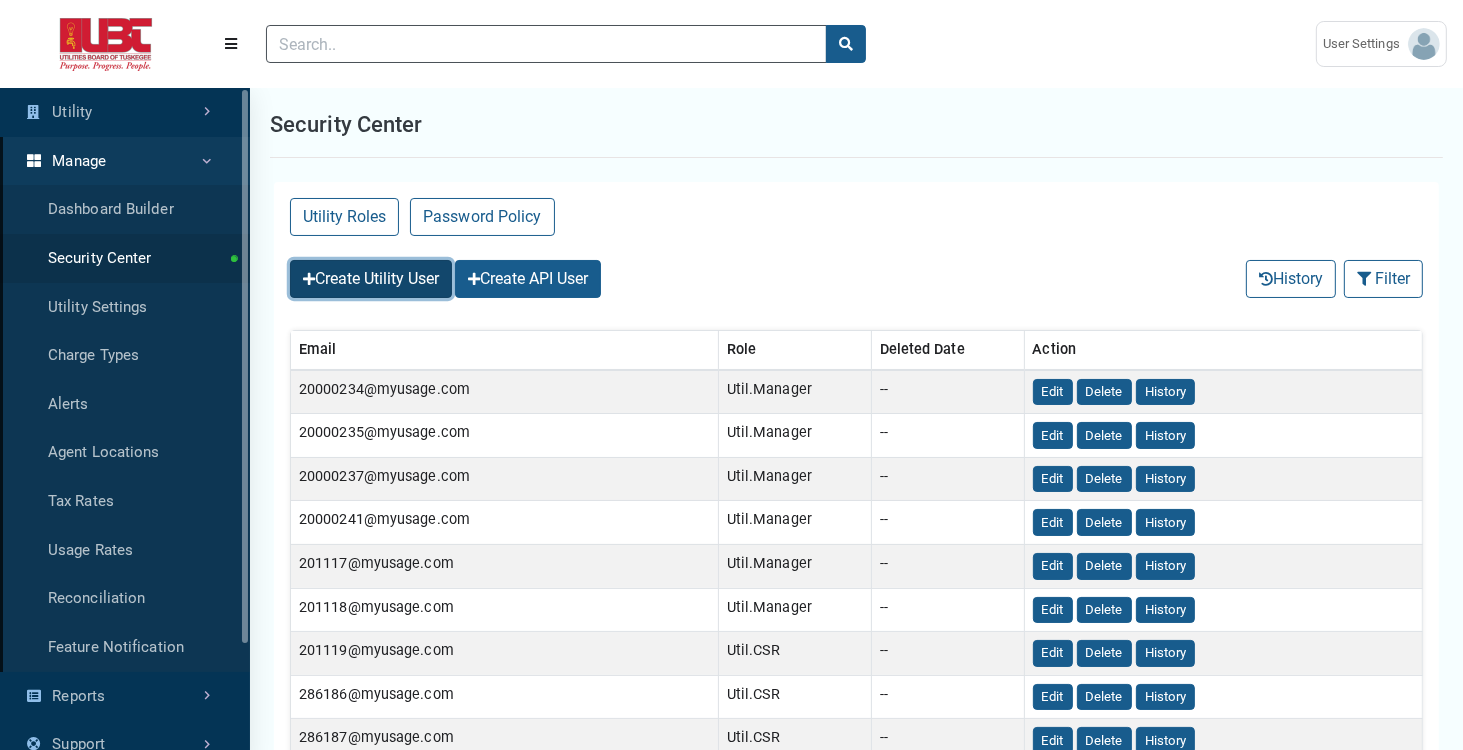 click on "Create Utility User" at bounding box center [371, 279] 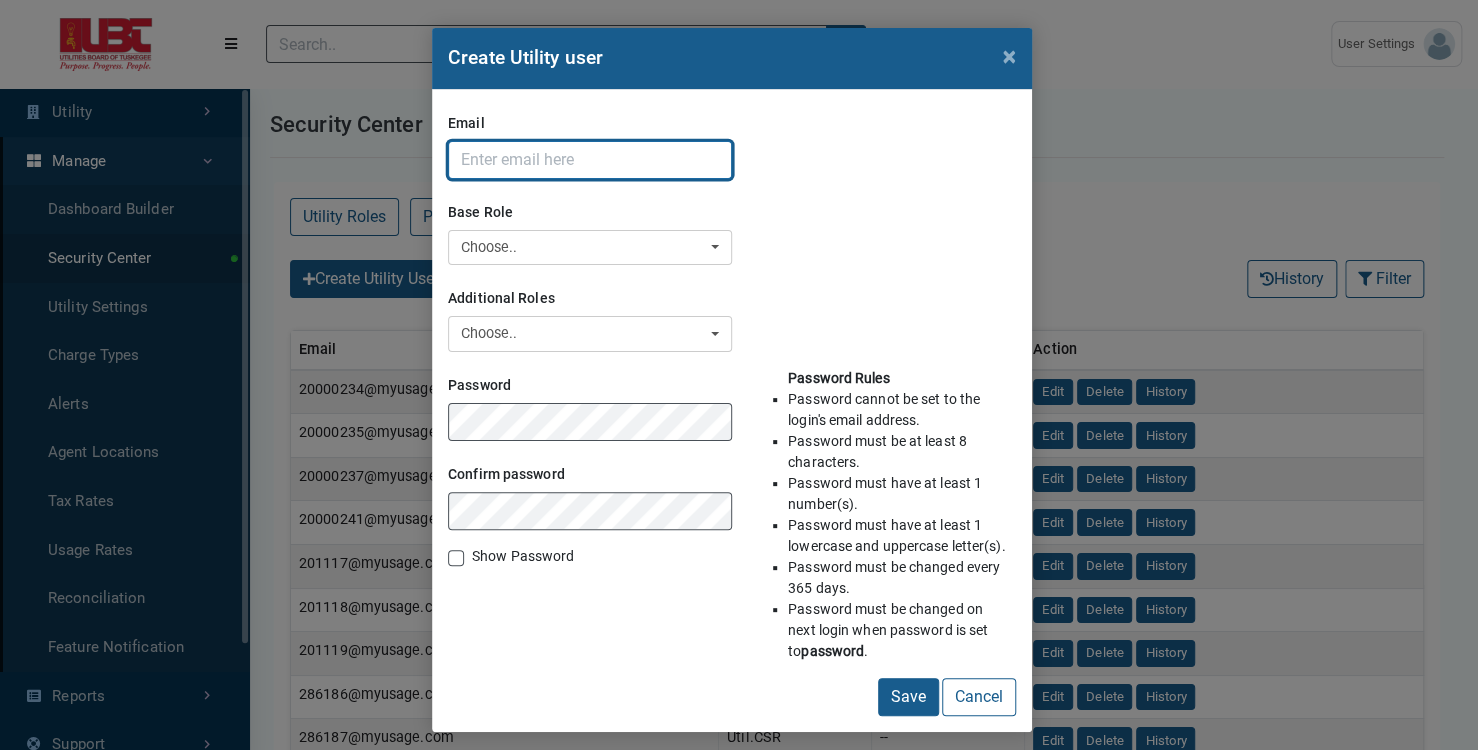 click on "Email" at bounding box center (590, 160) 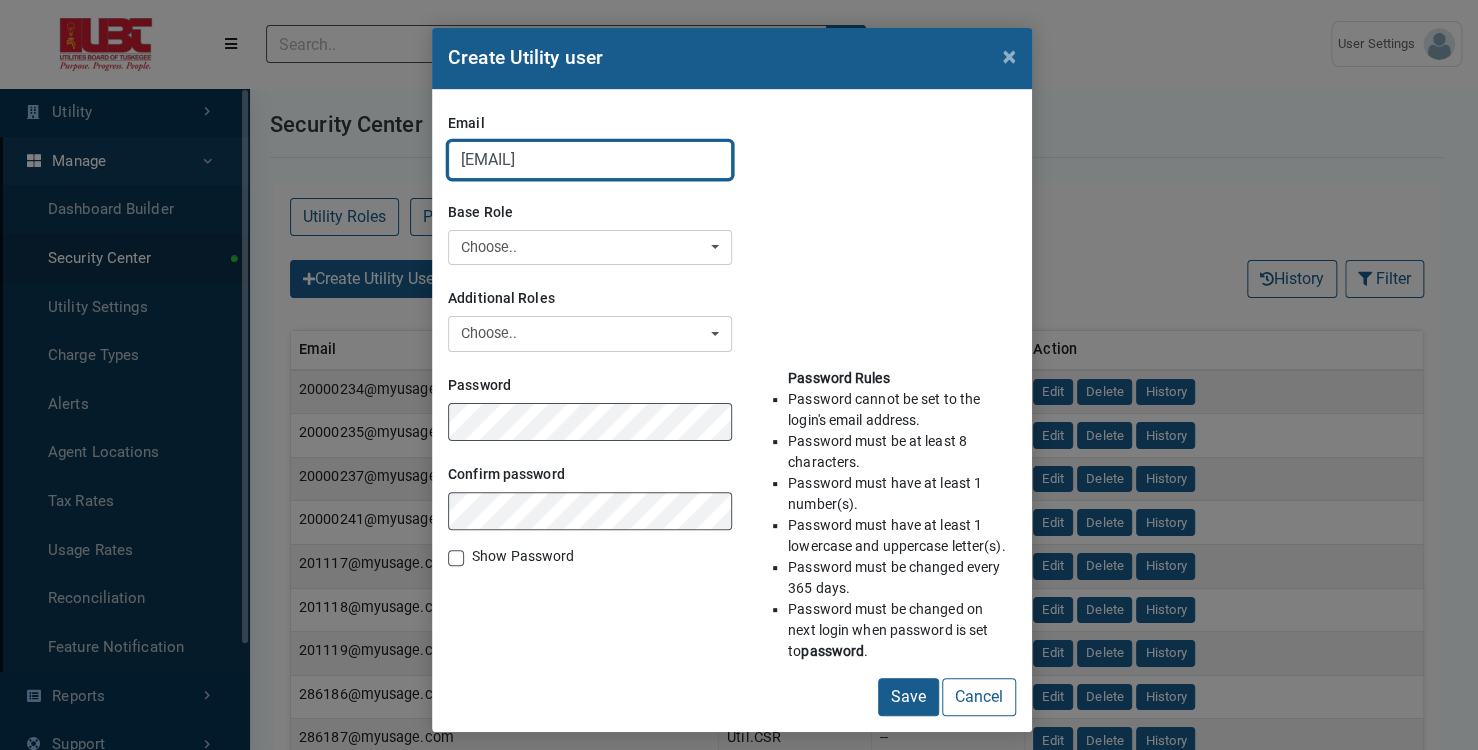 scroll, scrollTop: 0, scrollLeft: 18, axis: horizontal 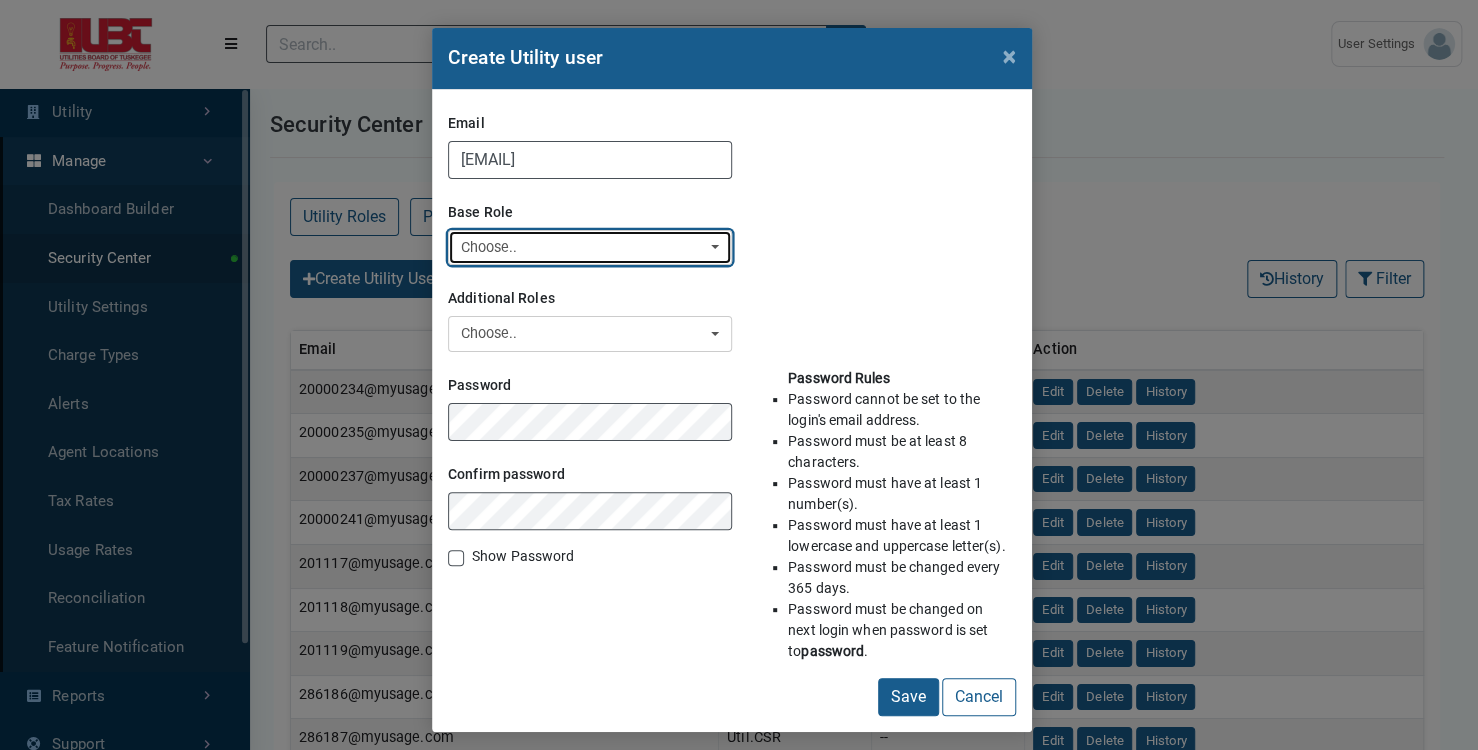 click on "Choose.." at bounding box center [584, 248] 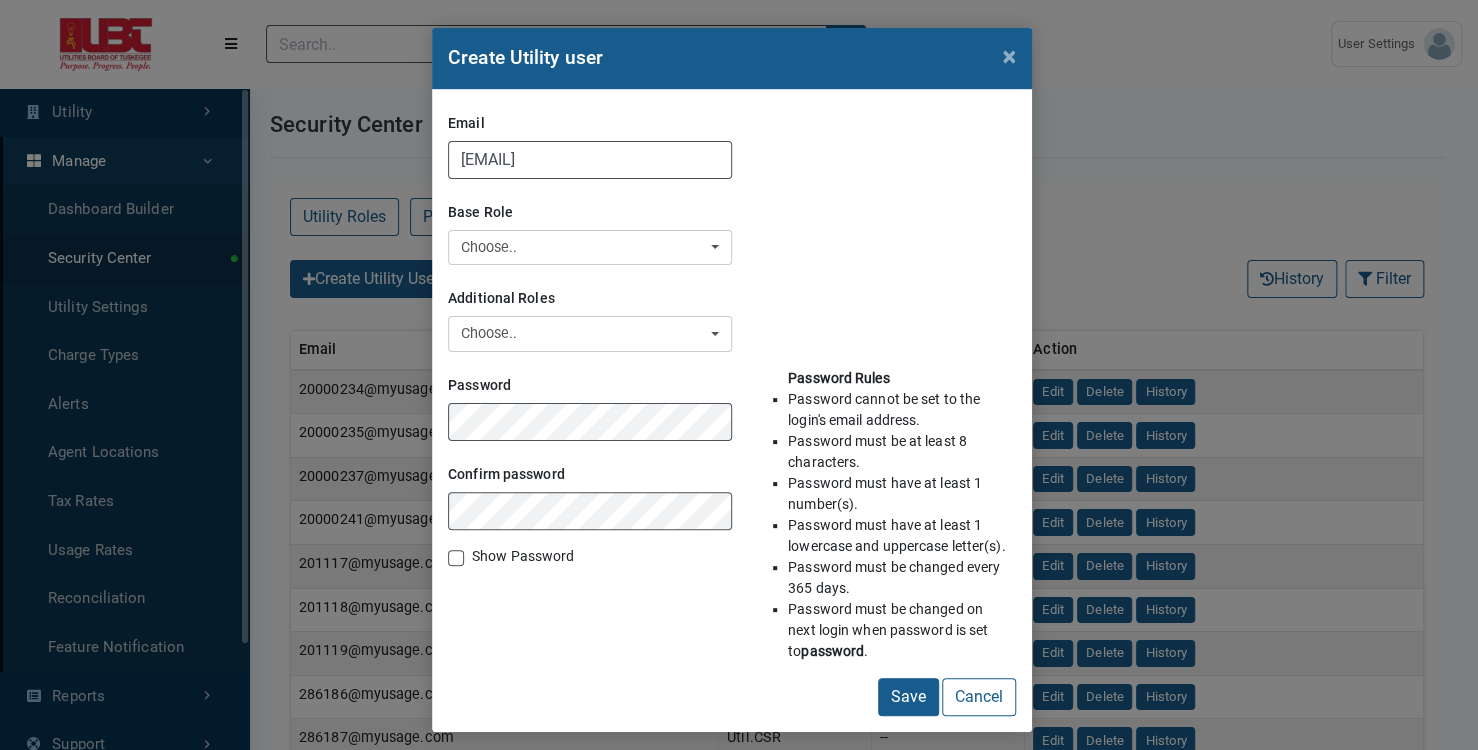 scroll, scrollTop: 0, scrollLeft: 0, axis: both 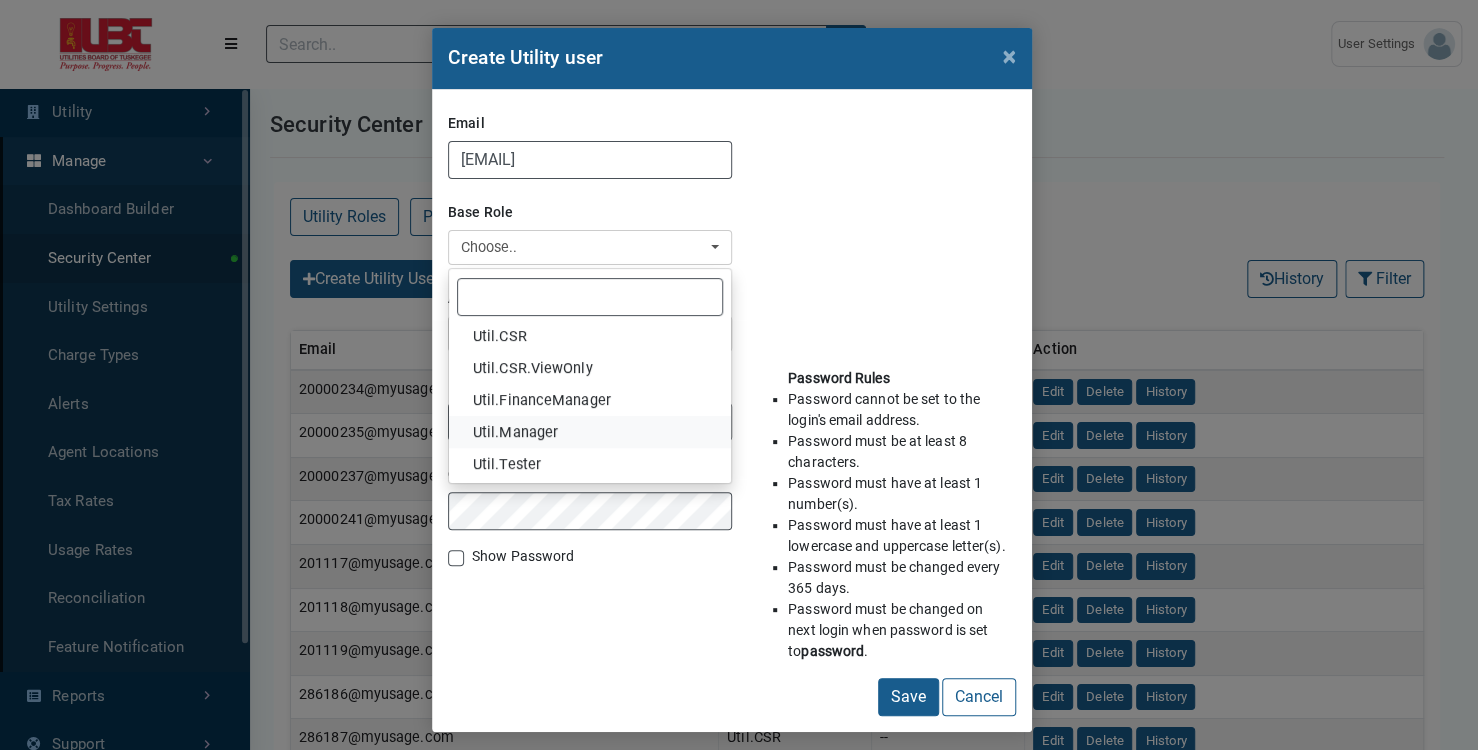 click on "Util.Manager" at bounding box center (515, 433) 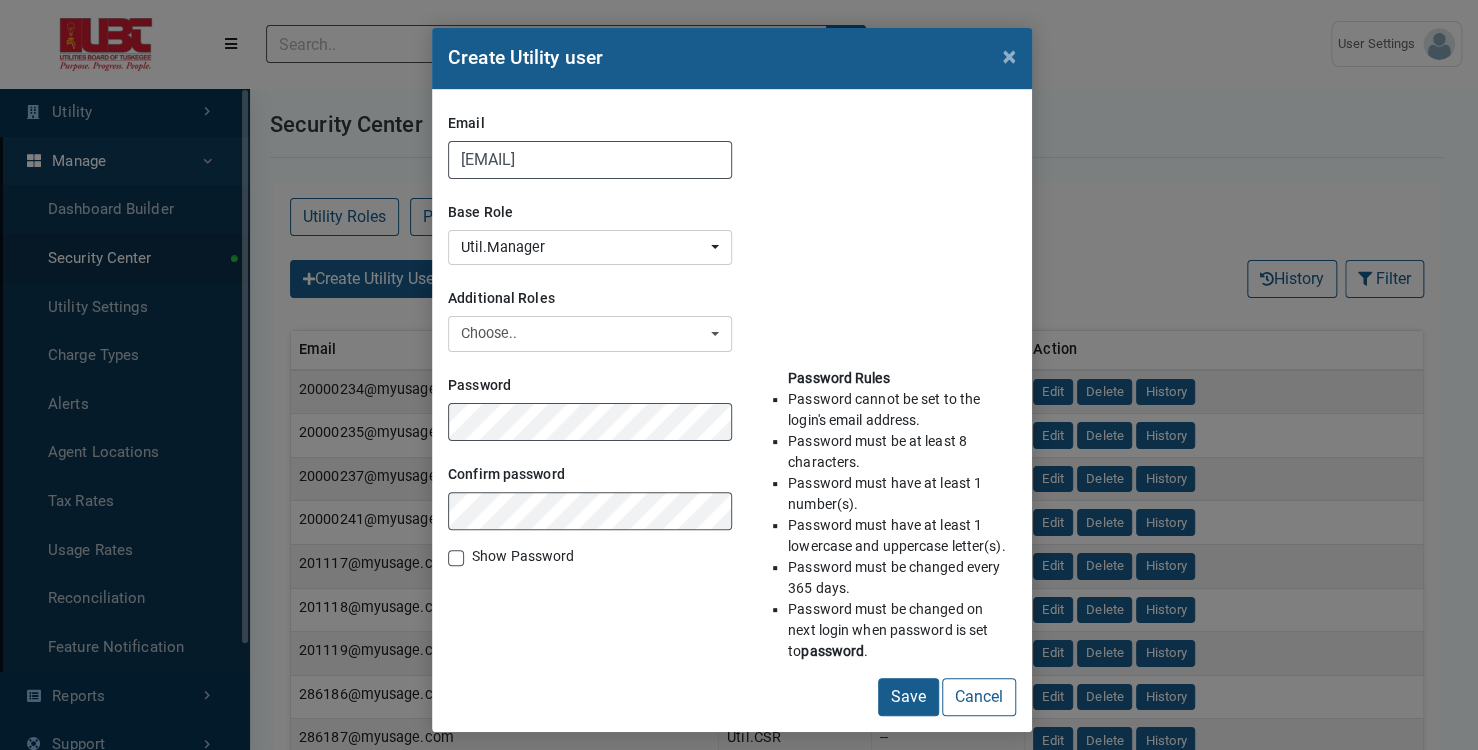 click on "Password
Confirm password
Show Password" at bounding box center (590, 469) 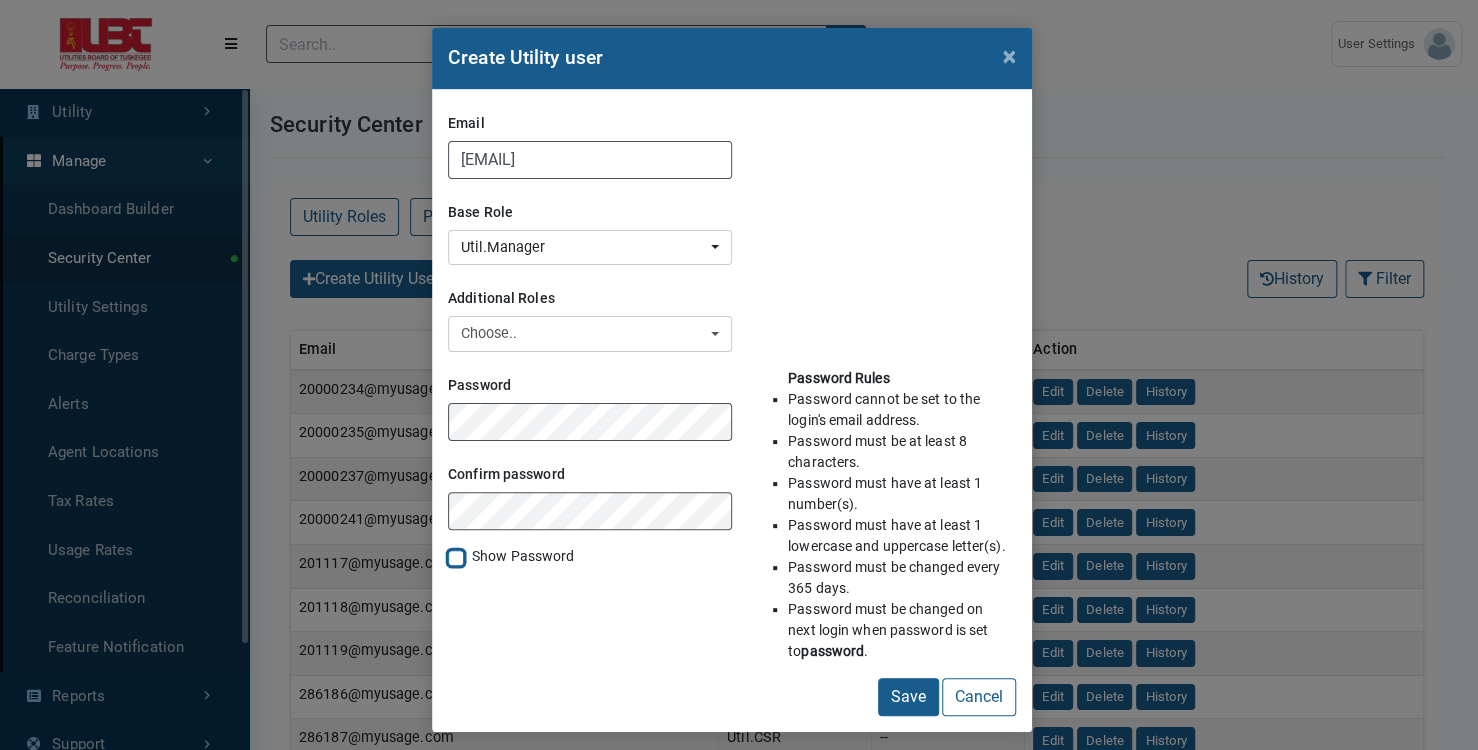 click on "Show Password" at bounding box center [456, 556] 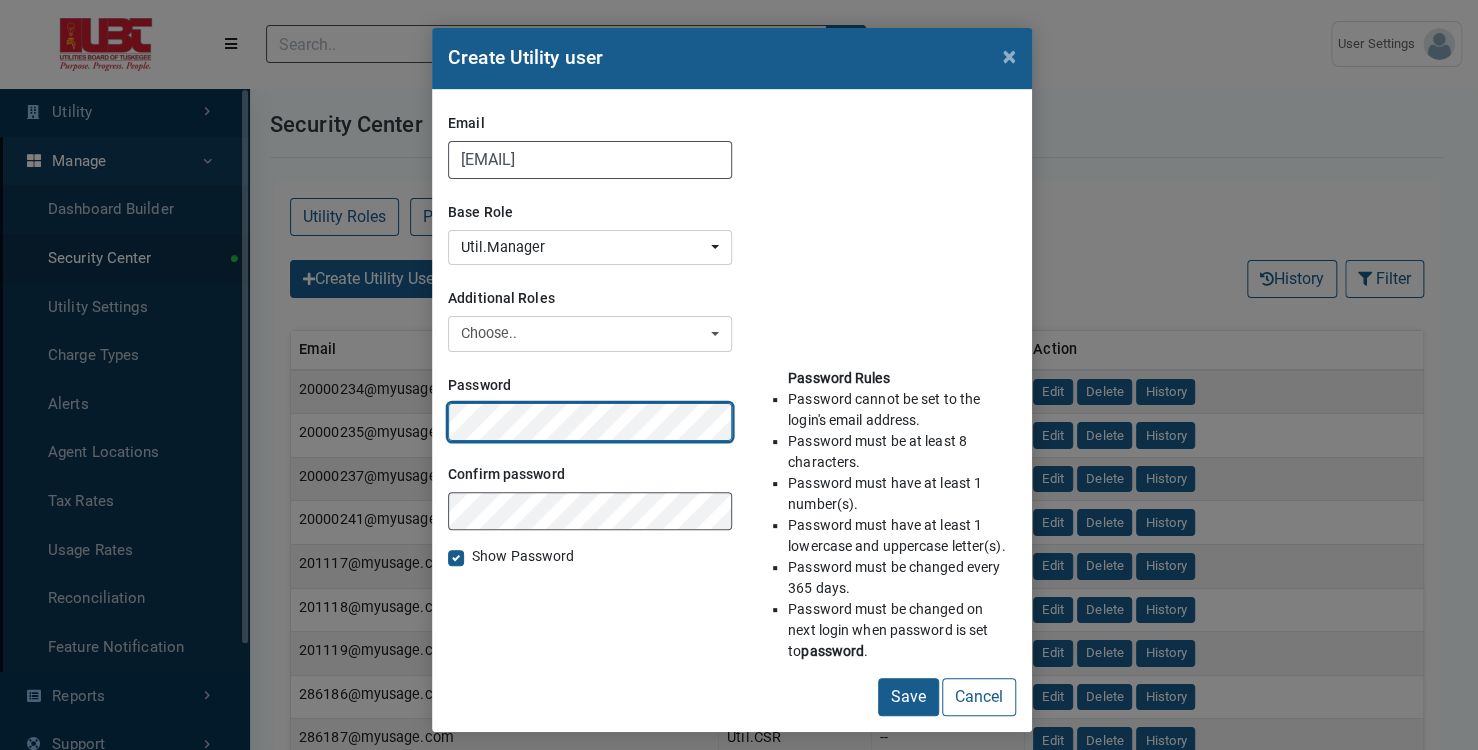 click on "Save" at bounding box center [908, 697] 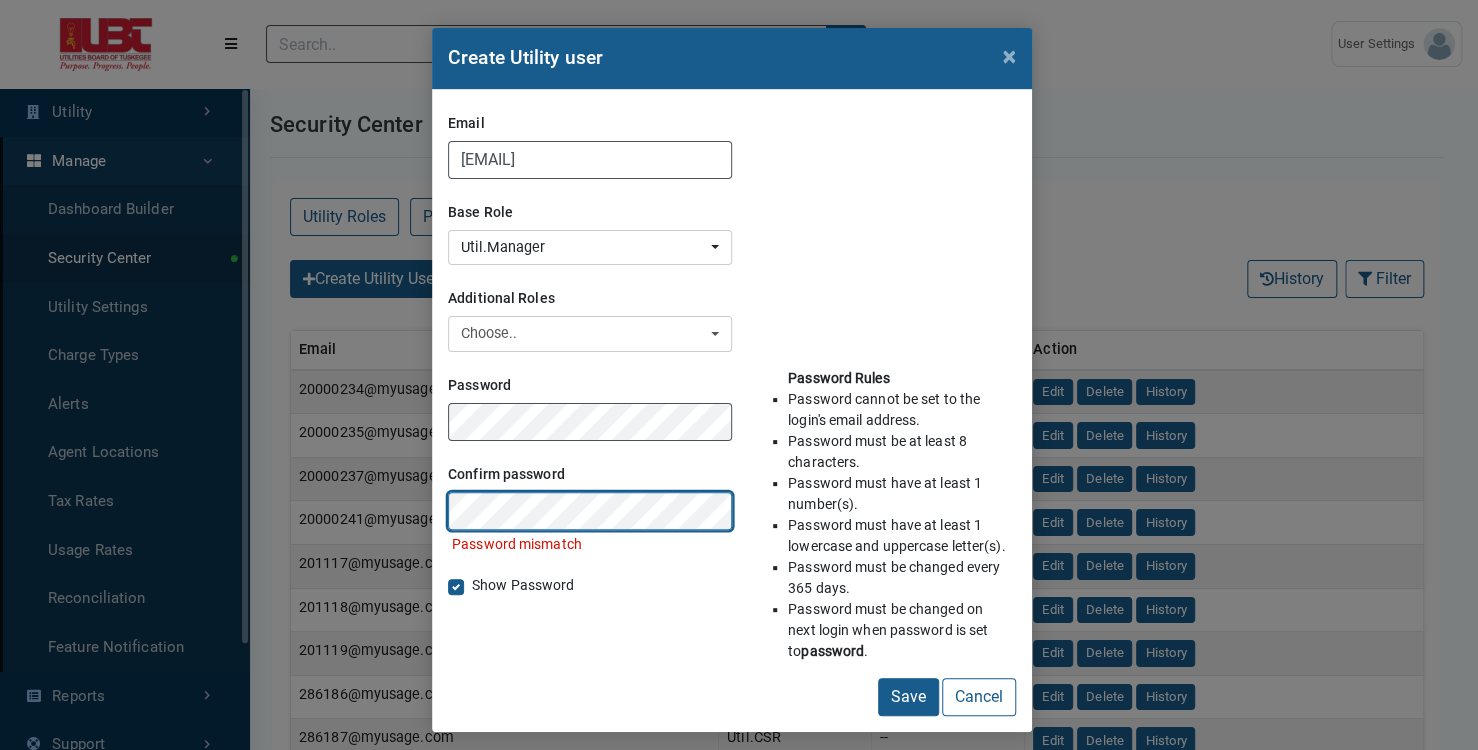 click on "Save" at bounding box center (908, 697) 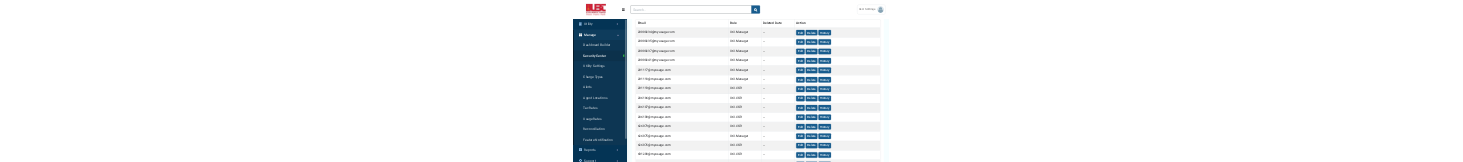 scroll, scrollTop: 0, scrollLeft: 0, axis: both 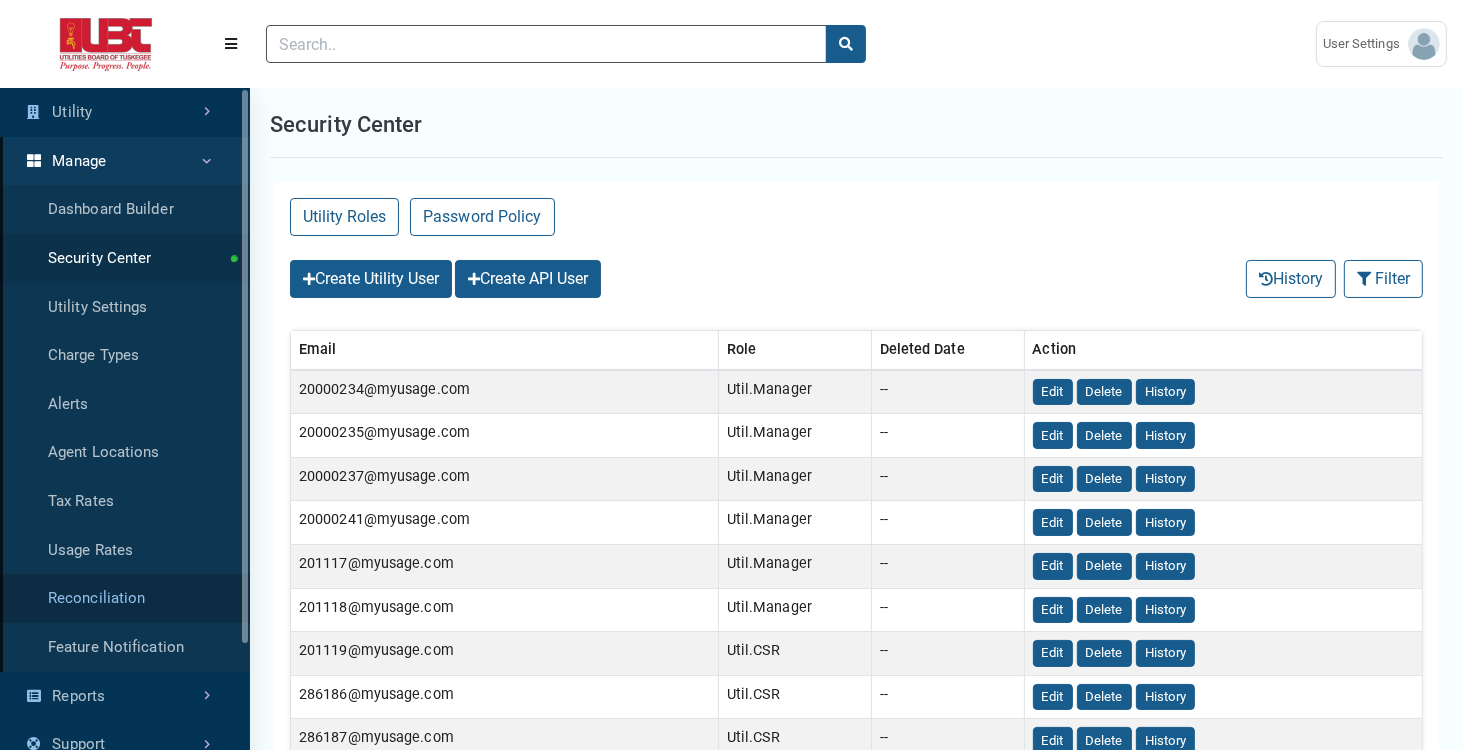 click on "Reconciliation" at bounding box center (125, 598) 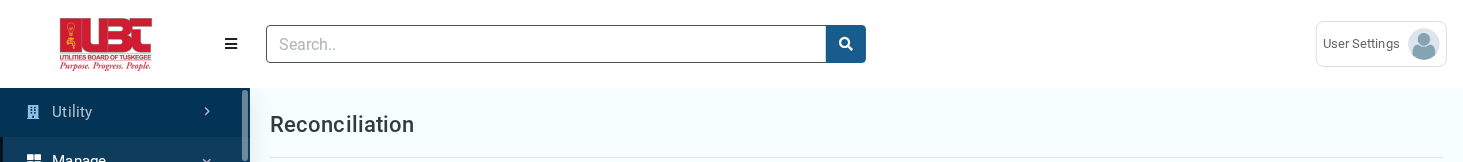 scroll, scrollTop: 118, scrollLeft: 249, axis: both 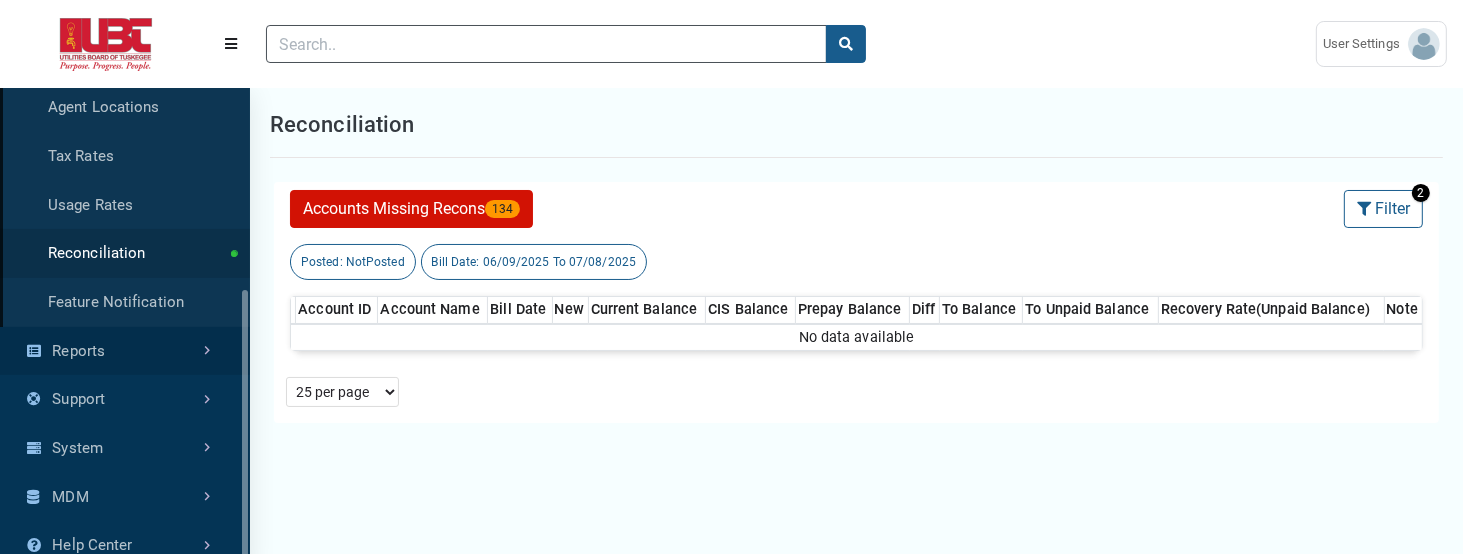 click on "Reports" at bounding box center [125, 351] 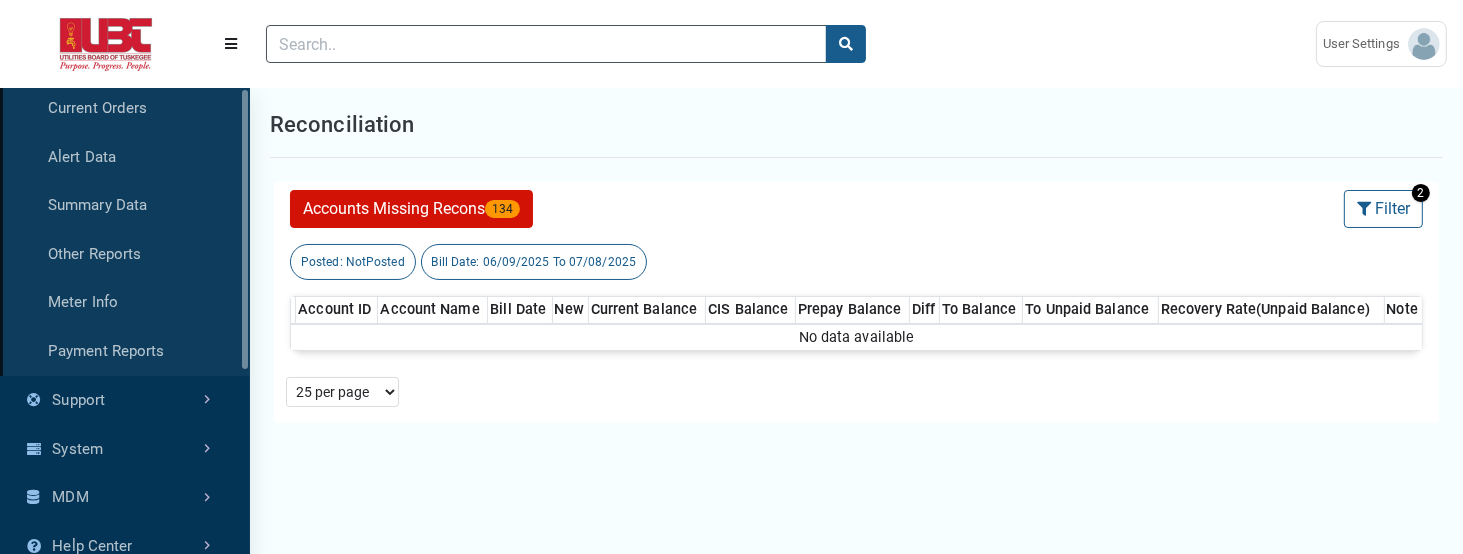 scroll, scrollTop: 0, scrollLeft: 0, axis: both 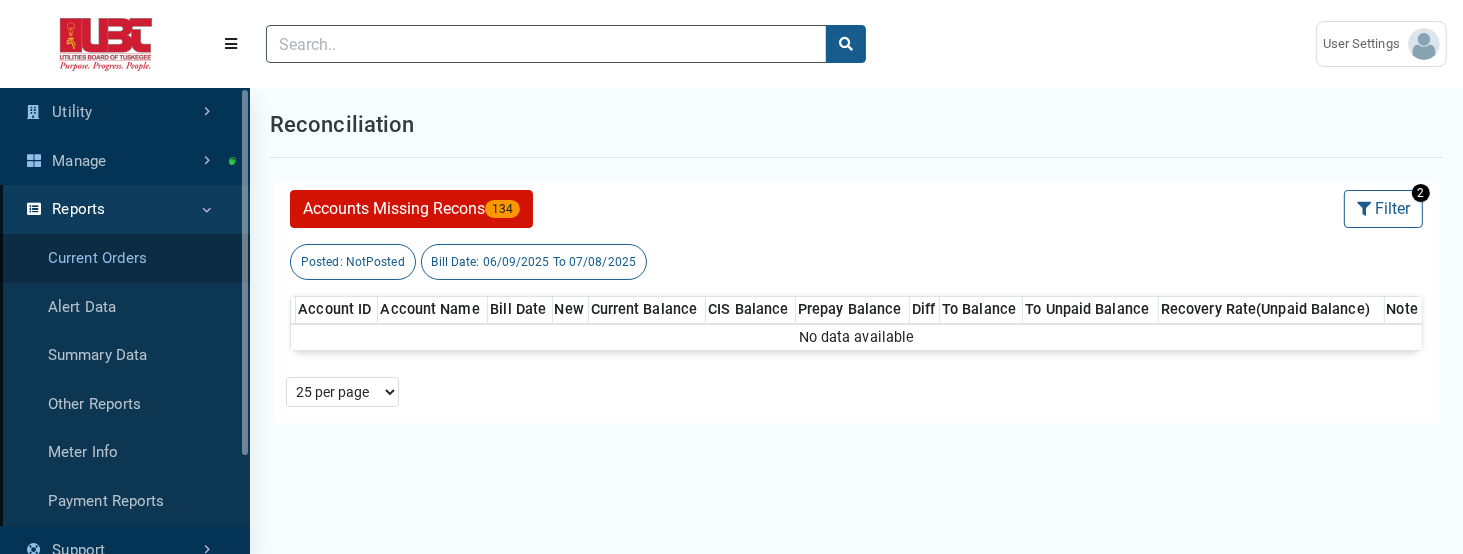 click on "Current Orders" at bounding box center (125, 258) 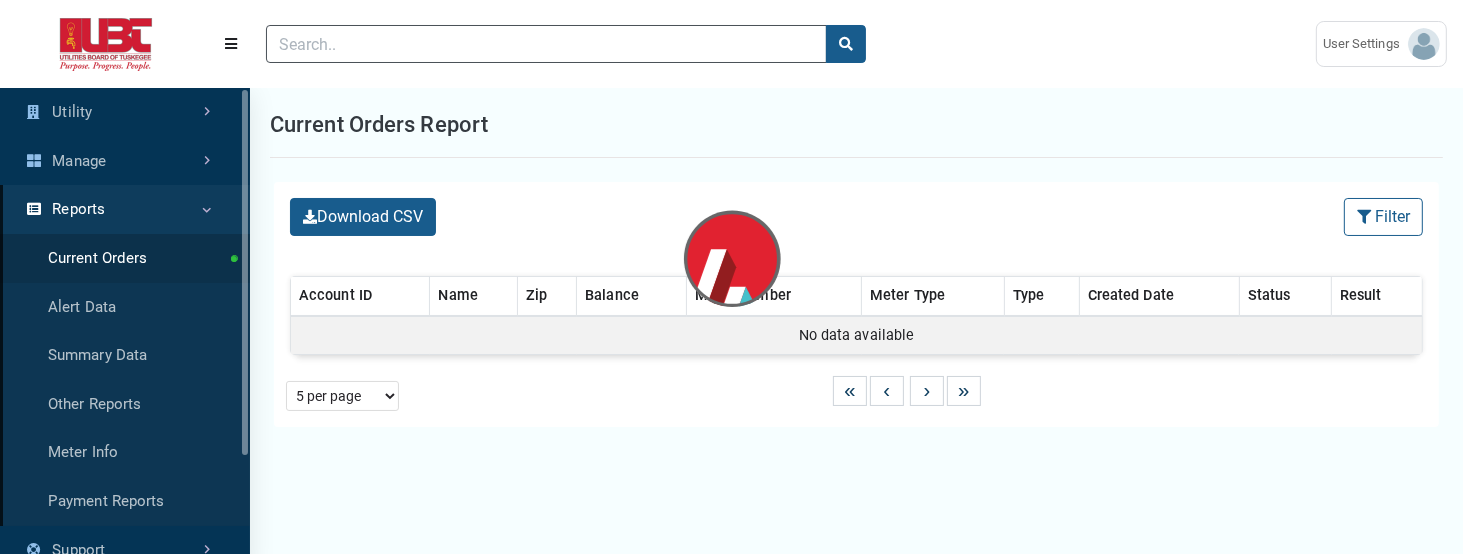 scroll, scrollTop: 9, scrollLeft: 0, axis: vertical 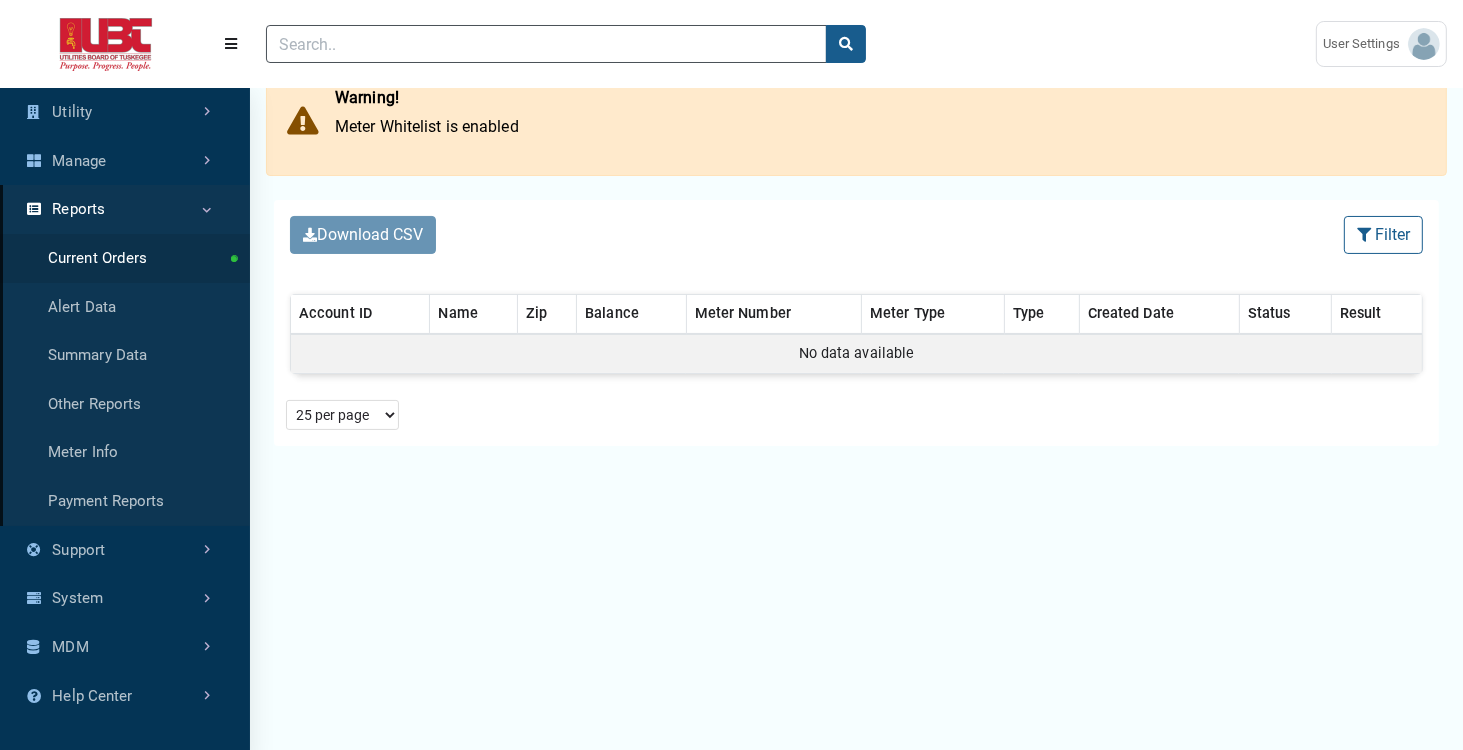 click on "Reports" at bounding box center (125, 209) 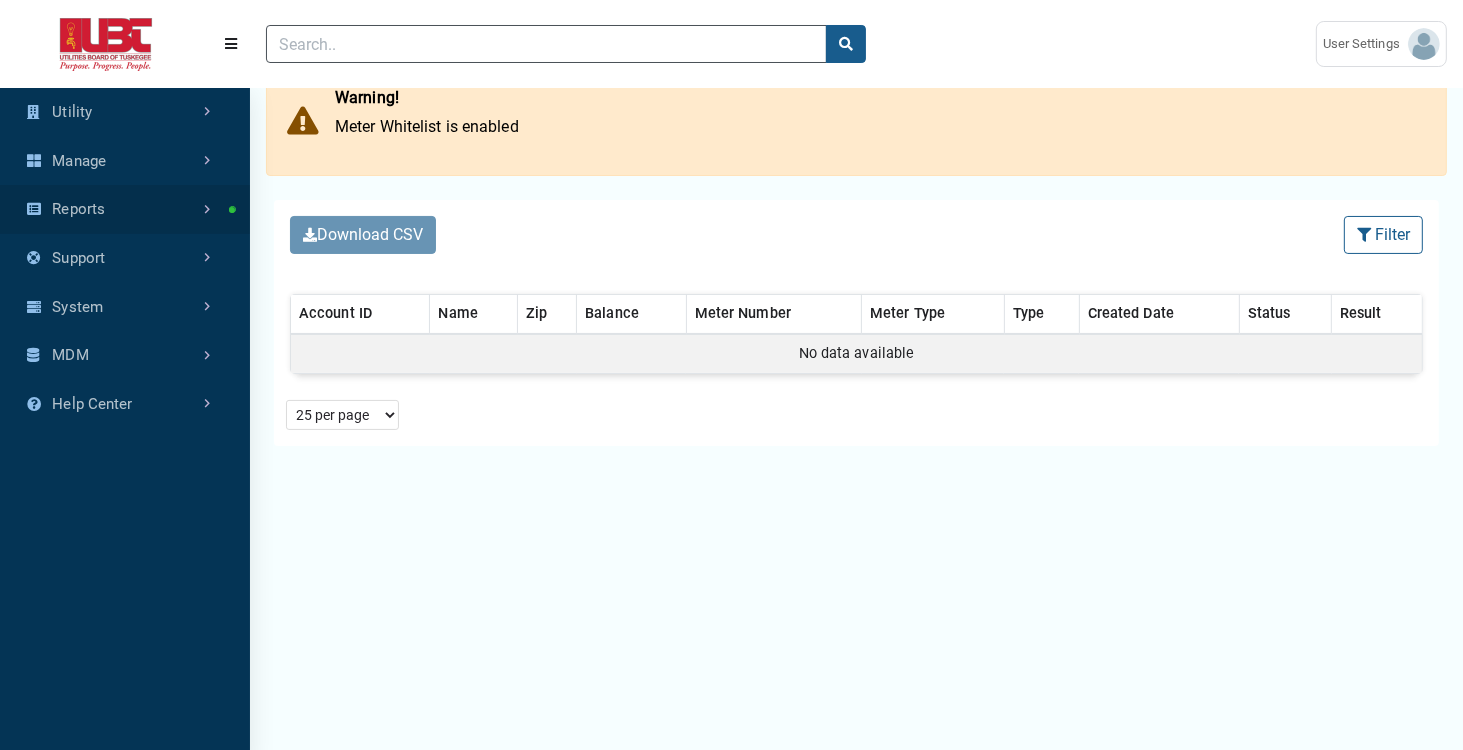 click on "Reports" at bounding box center [125, 209] 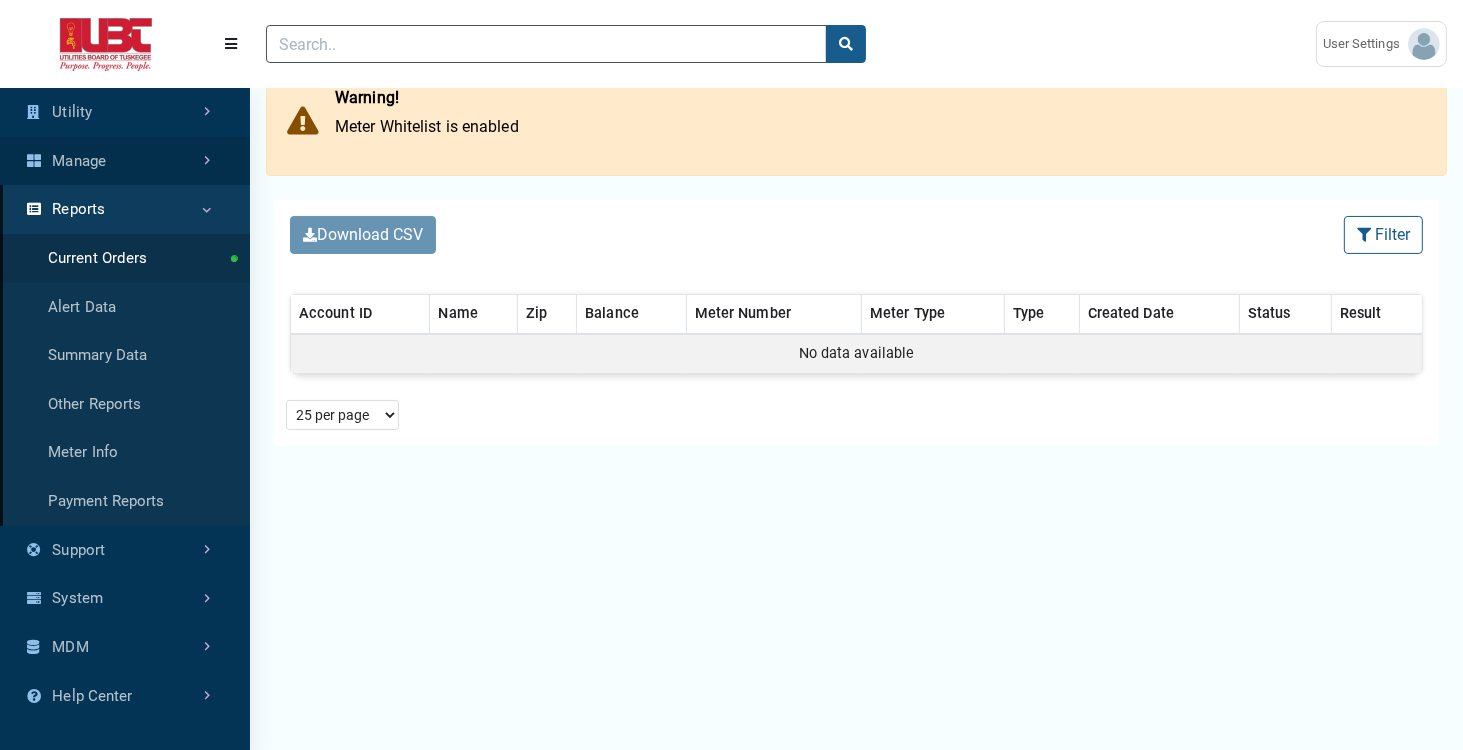 click on "Manage" at bounding box center (125, 161) 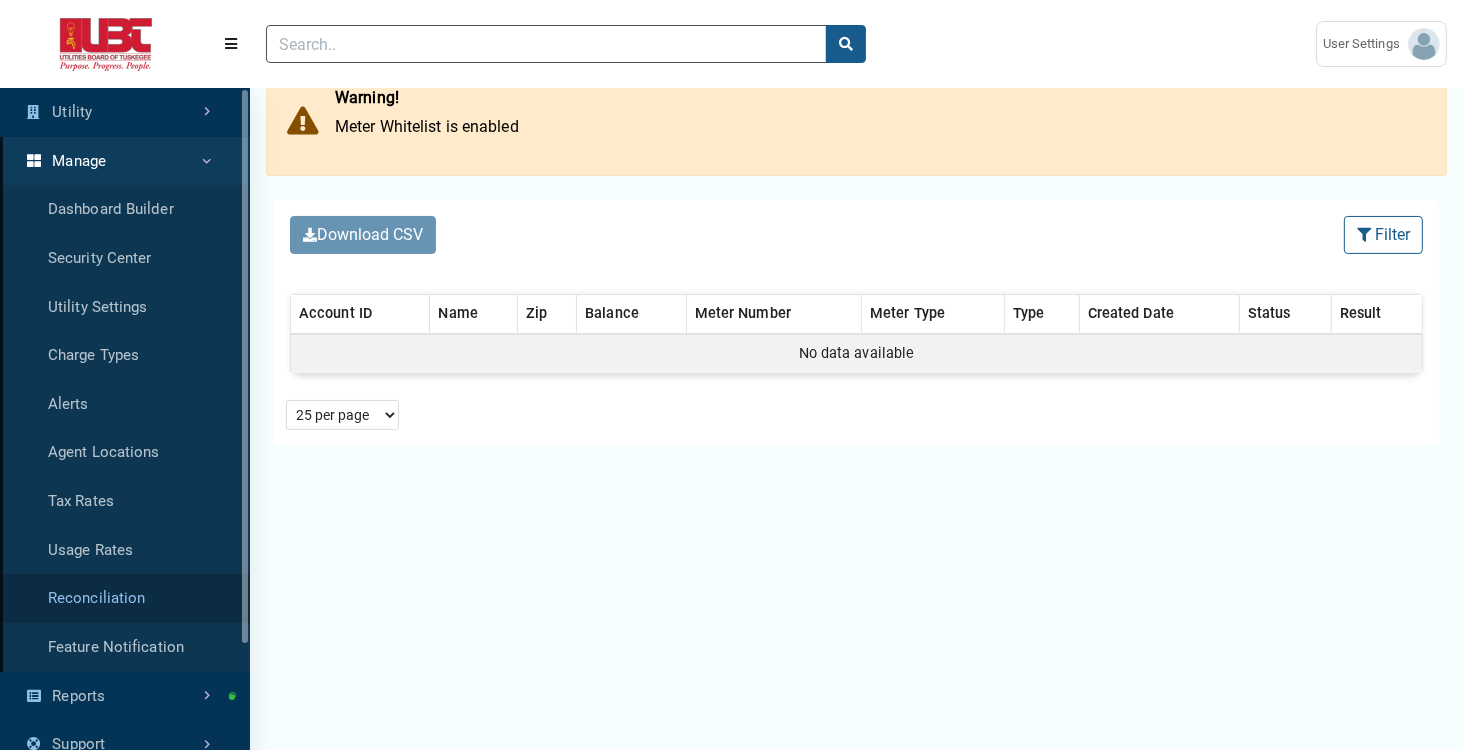 click on "Reconciliation" at bounding box center [125, 598] 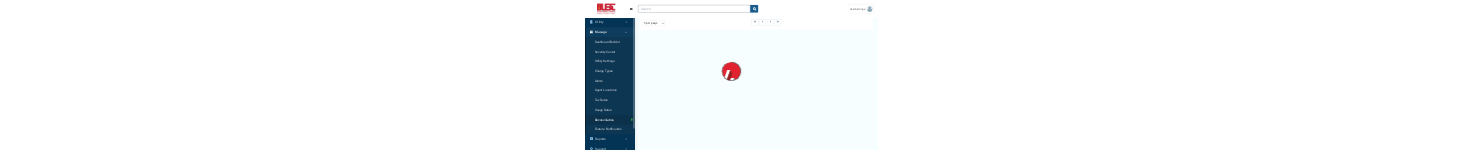 scroll, scrollTop: 0, scrollLeft: 0, axis: both 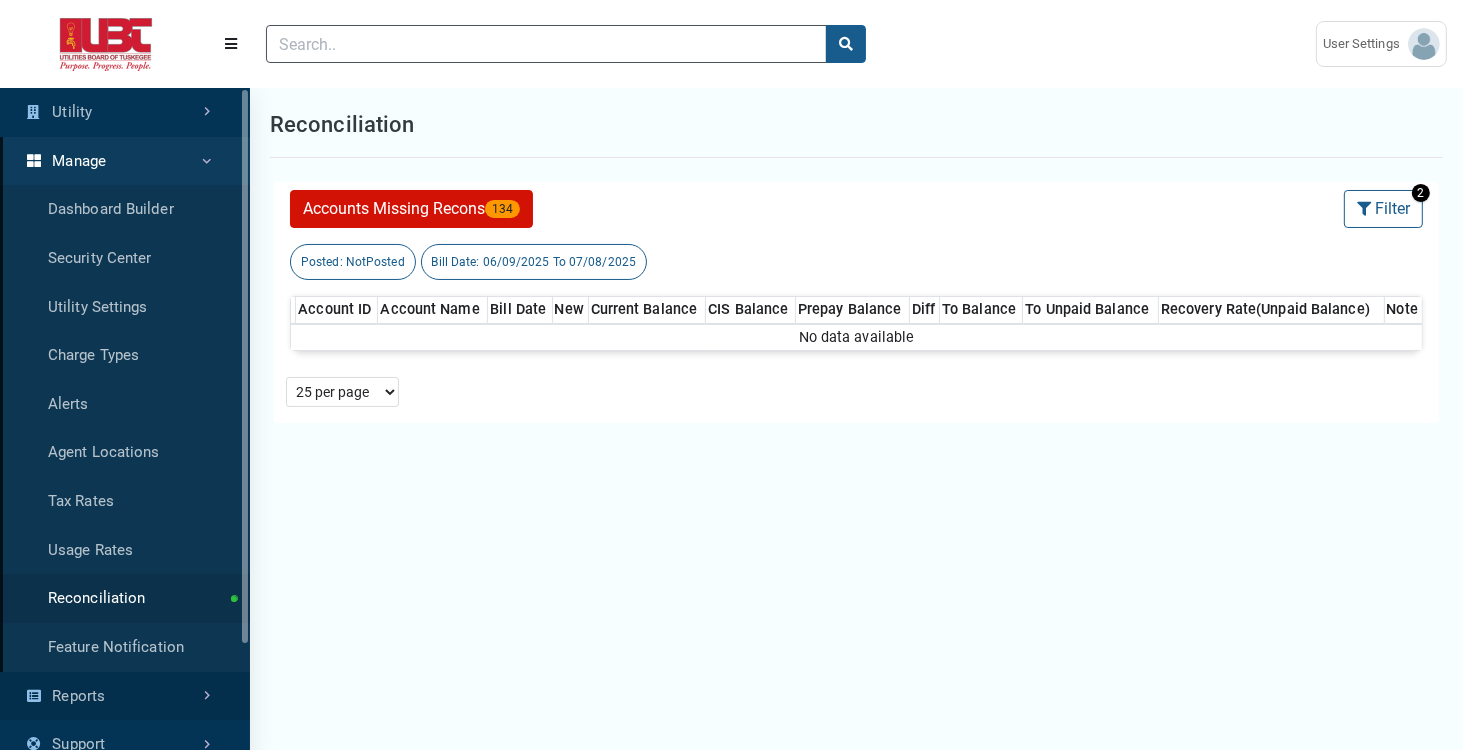 click on "Reports" at bounding box center (125, 696) 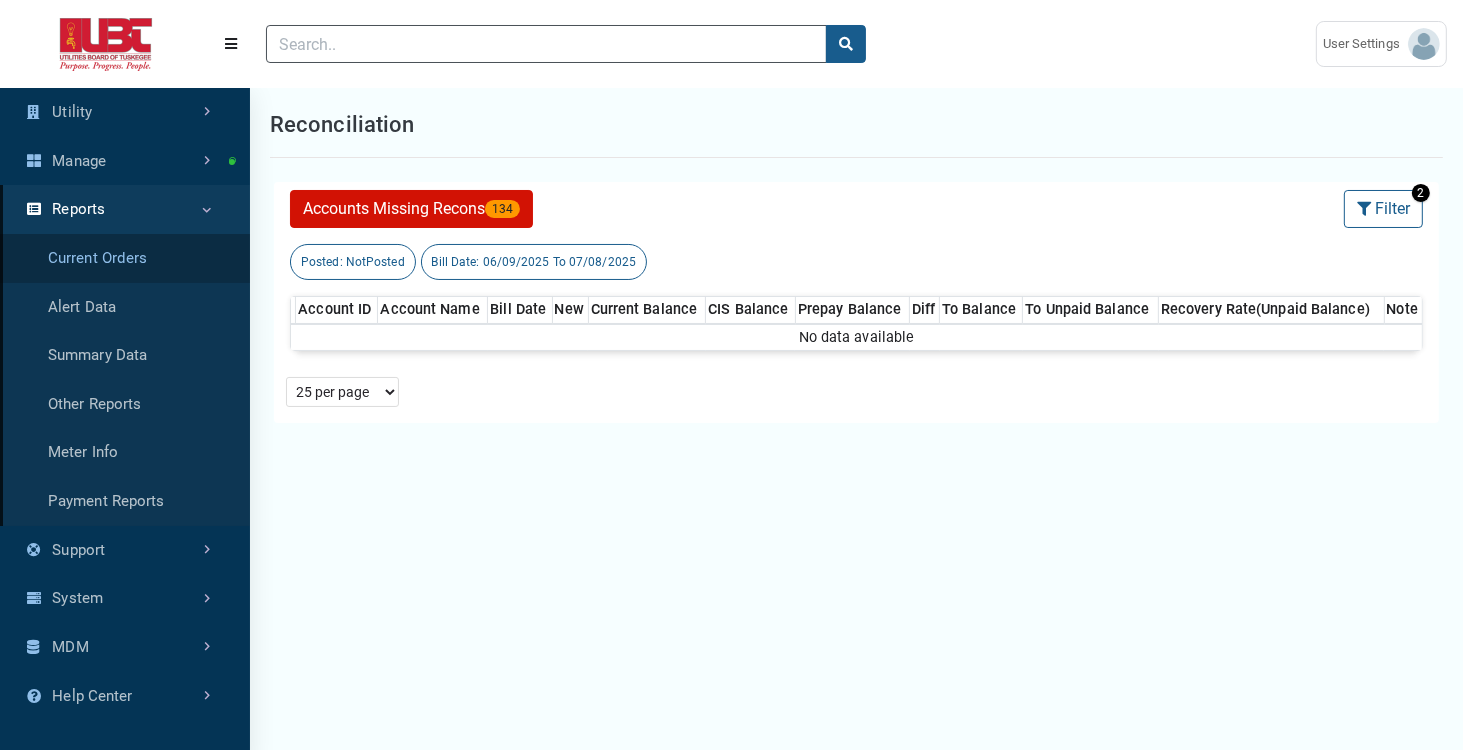 click on "Current Orders" at bounding box center (125, 258) 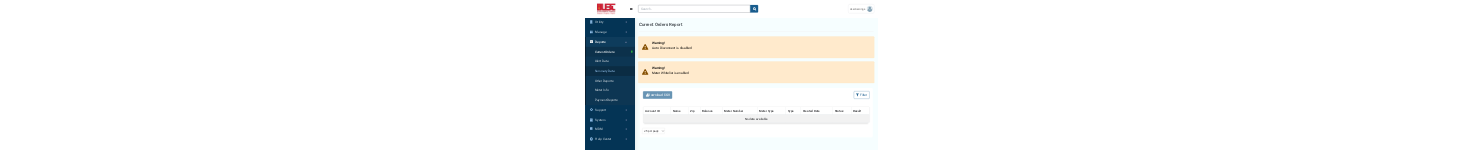 scroll, scrollTop: 632, scrollLeft: 235, axis: both 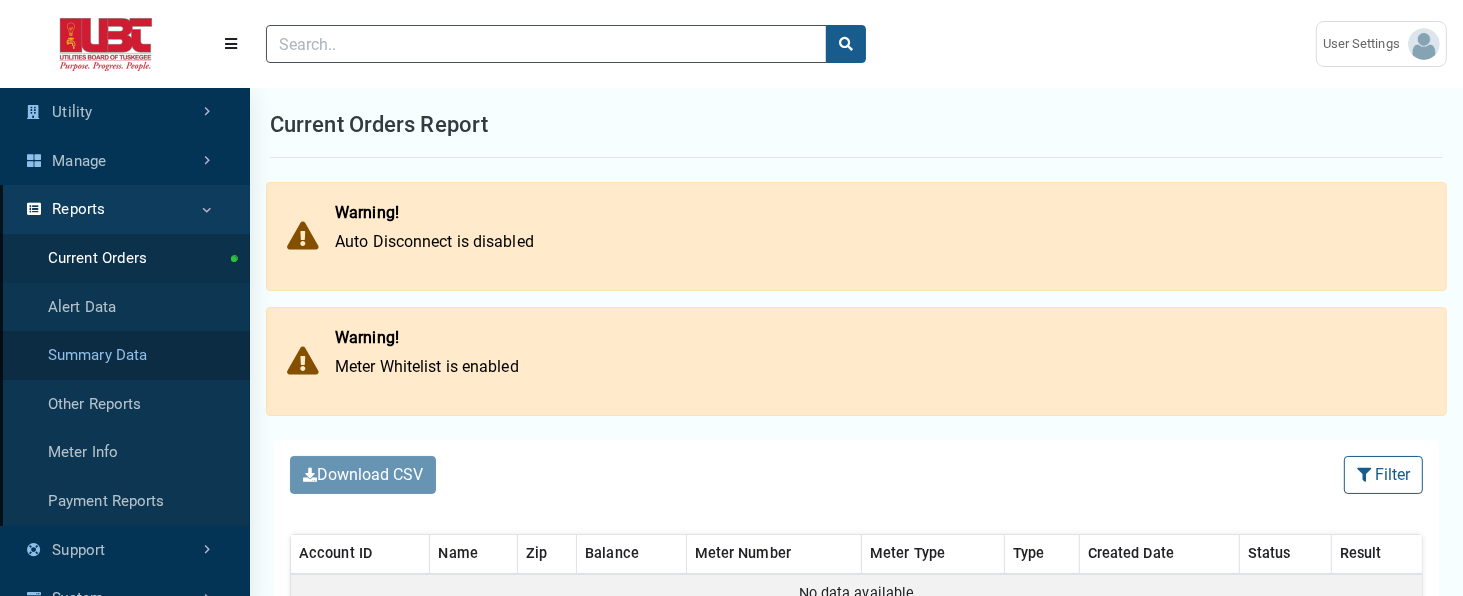 click on "Summary Data" at bounding box center [125, 355] 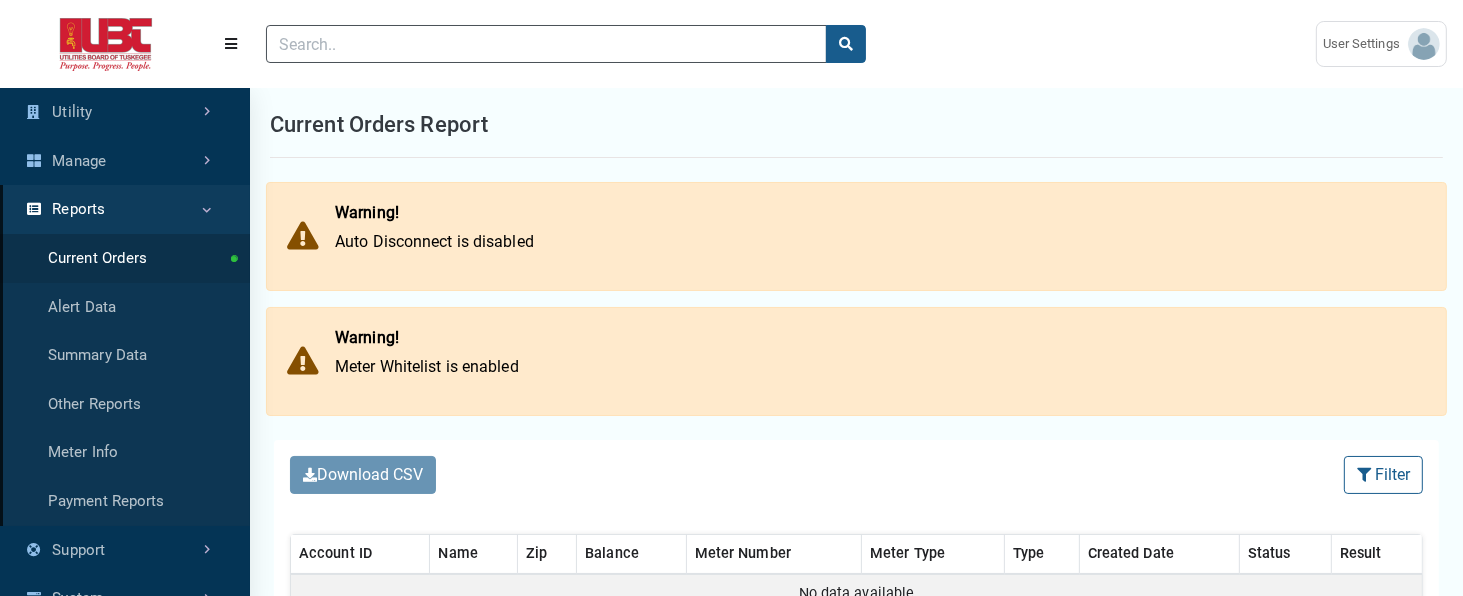 scroll, scrollTop: 524, scrollLeft: 249, axis: both 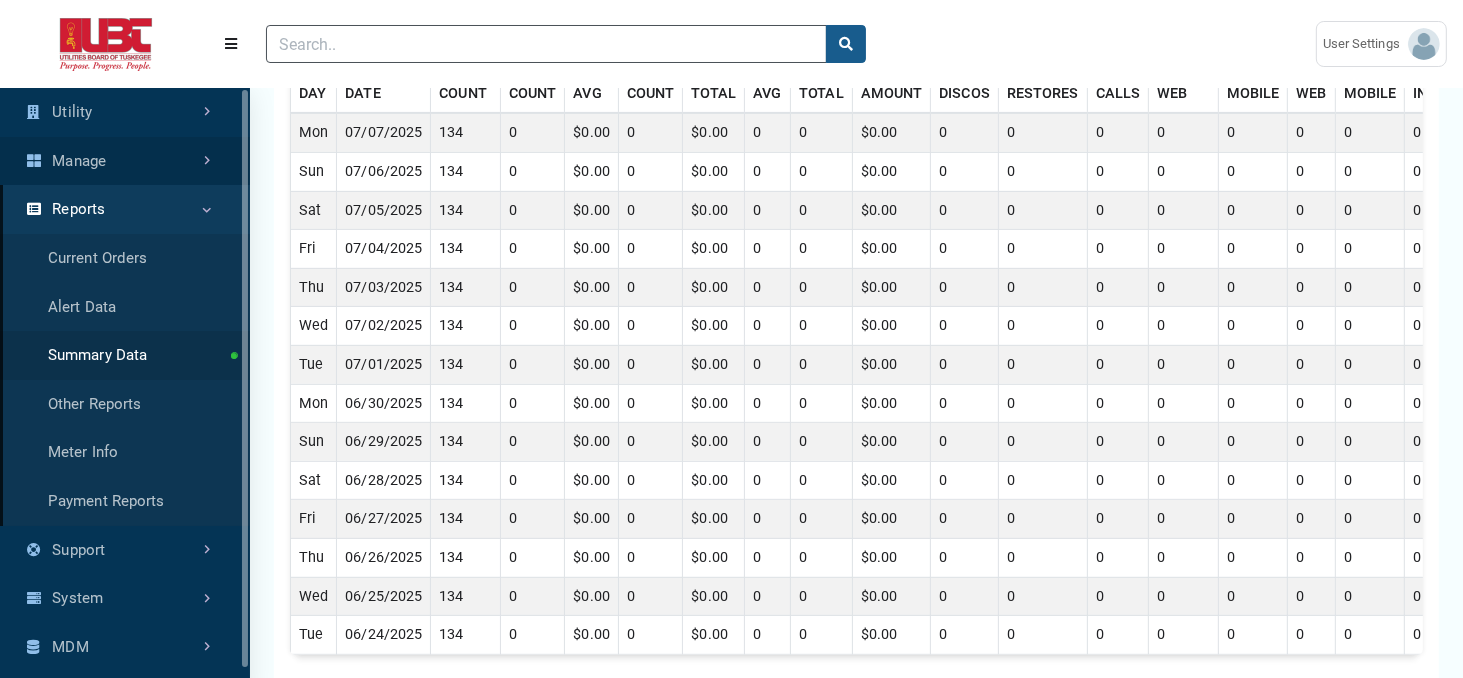 click on "Manage" at bounding box center (125, 161) 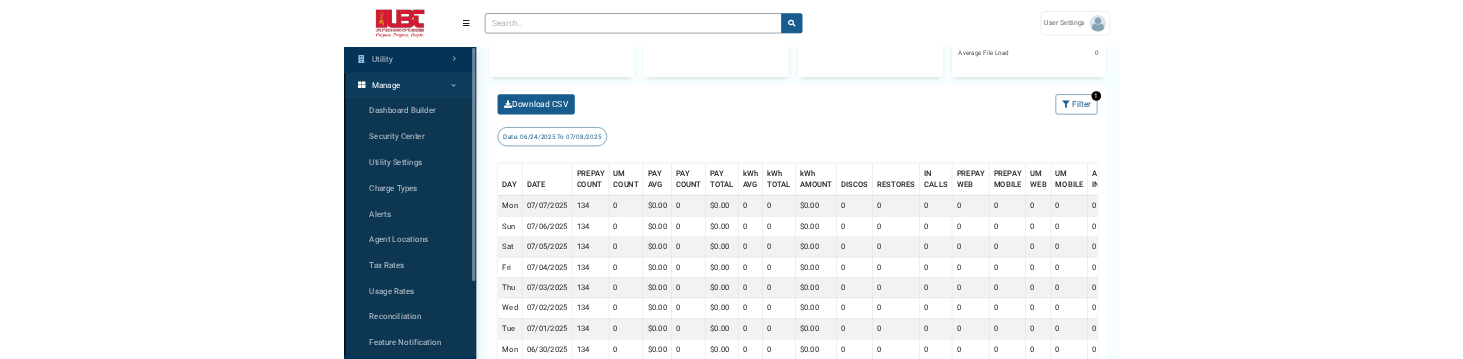 scroll, scrollTop: 240, scrollLeft: 0, axis: vertical 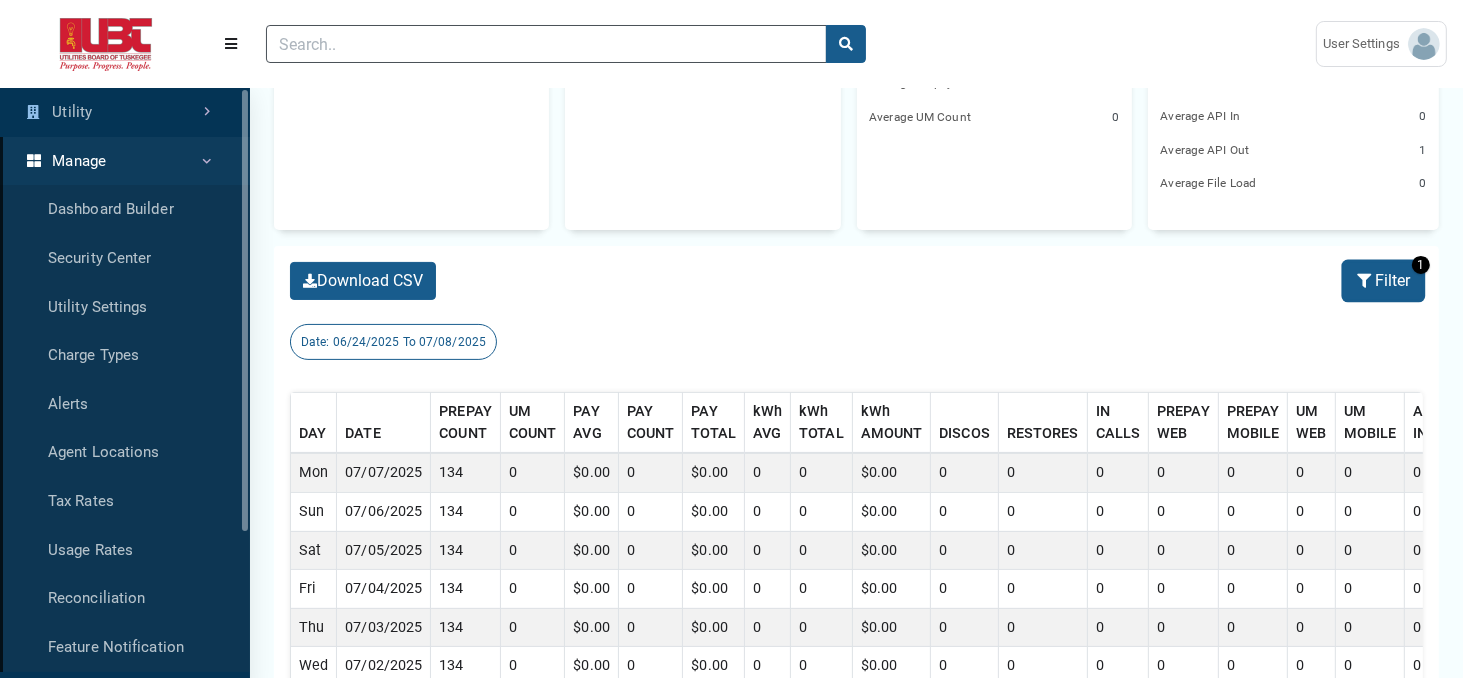 click on "Filter" at bounding box center (1383, 281) 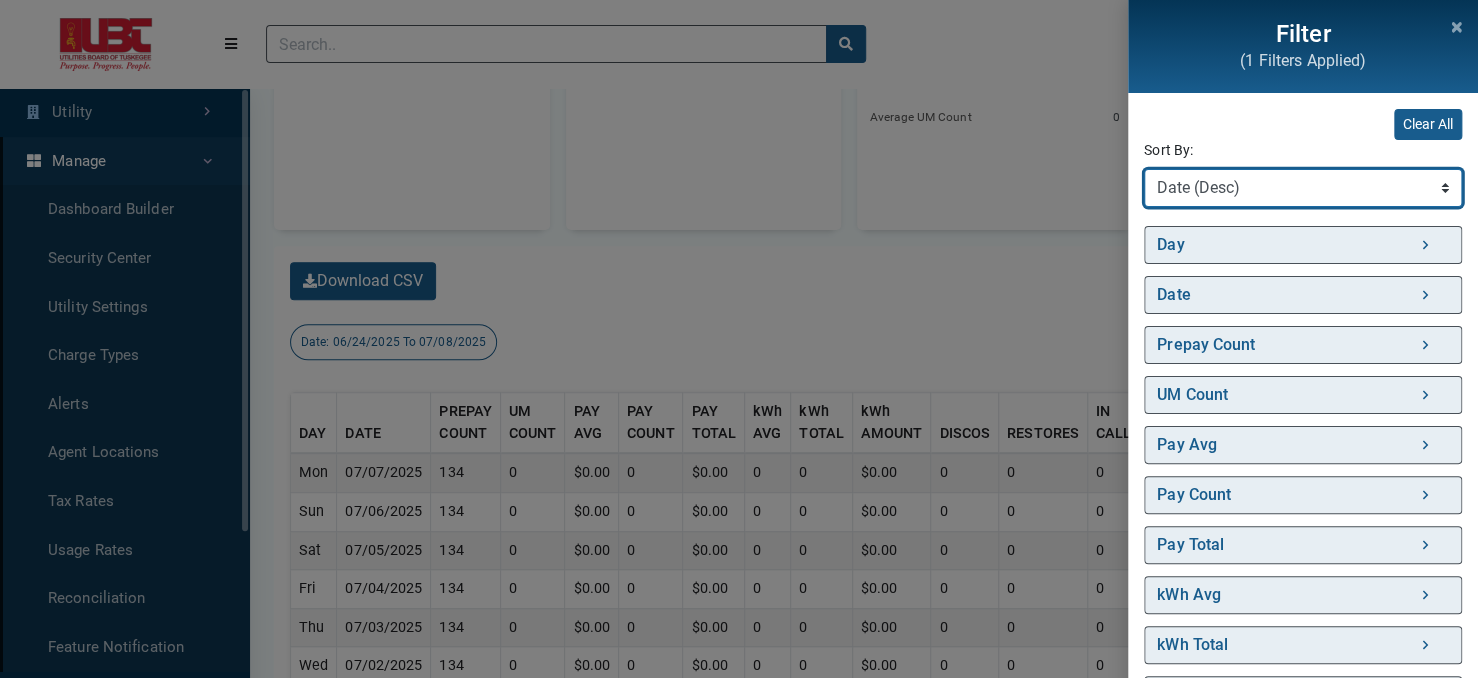click on "Sort By
Day  (Asc)
Day  (Desc)
Date  (Asc)
Date  (Desc)
Prepay Count  (Asc)
Prepay Count  (Desc)
UM Count  (Asc)
UM Count  (Desc)
Pay Avg  (Asc)
Pay Avg  (Desc)
Pay Count  (Asc)
Pay Count  (Desc)
Pay Total  (Asc)
Pay Total  (Desc)
kWh Avg  (Asc)
kWh Avg  (Desc)
kWh Total  (Asc)
kWh Total  (Desc)
kWh Amount  (Asc)" at bounding box center [1303, 188] 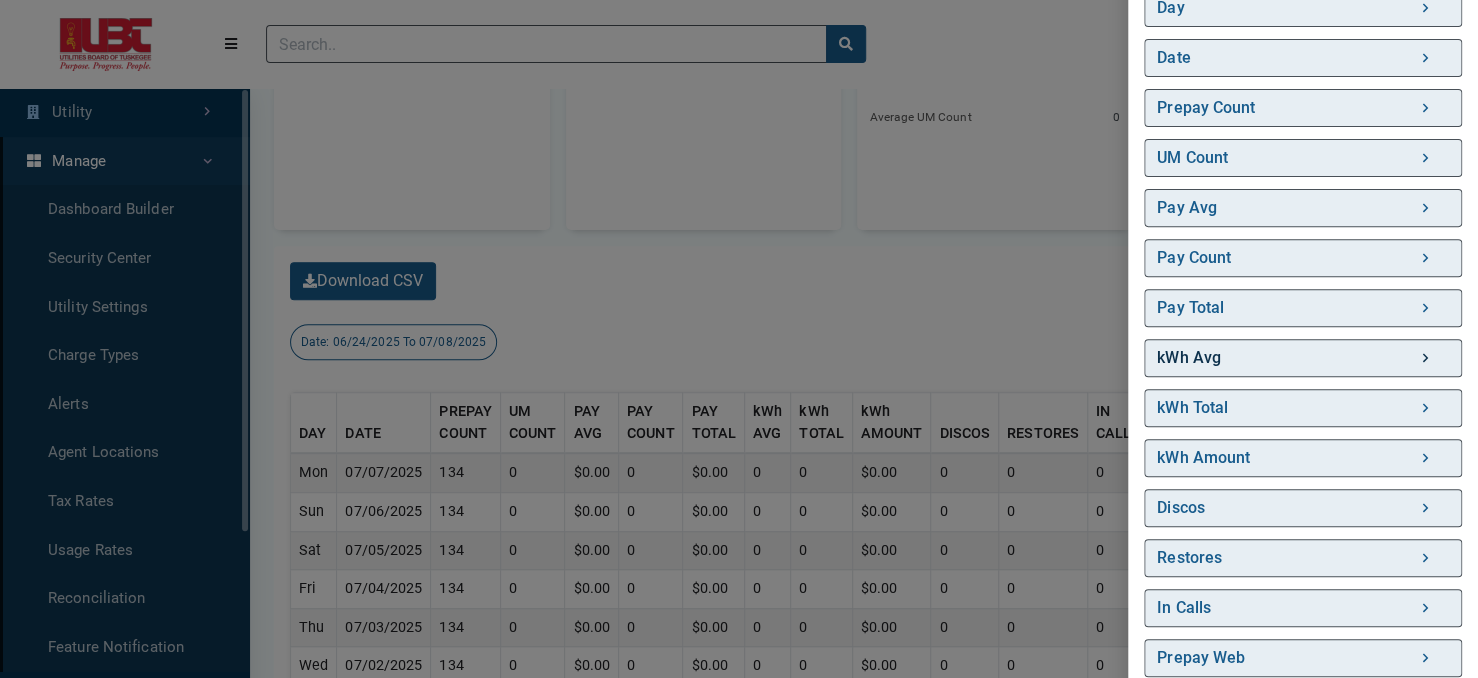 scroll, scrollTop: 240, scrollLeft: 0, axis: vertical 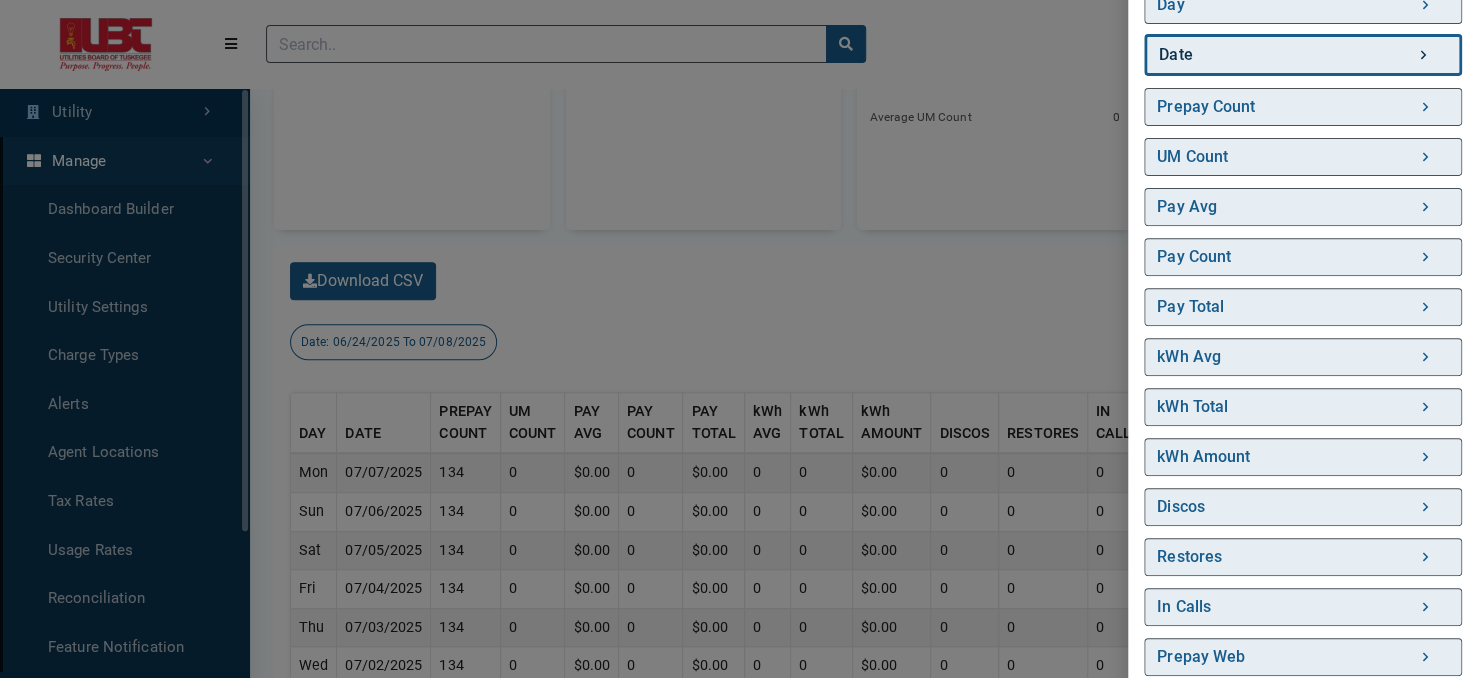 click on "Date" at bounding box center (1303, 55) 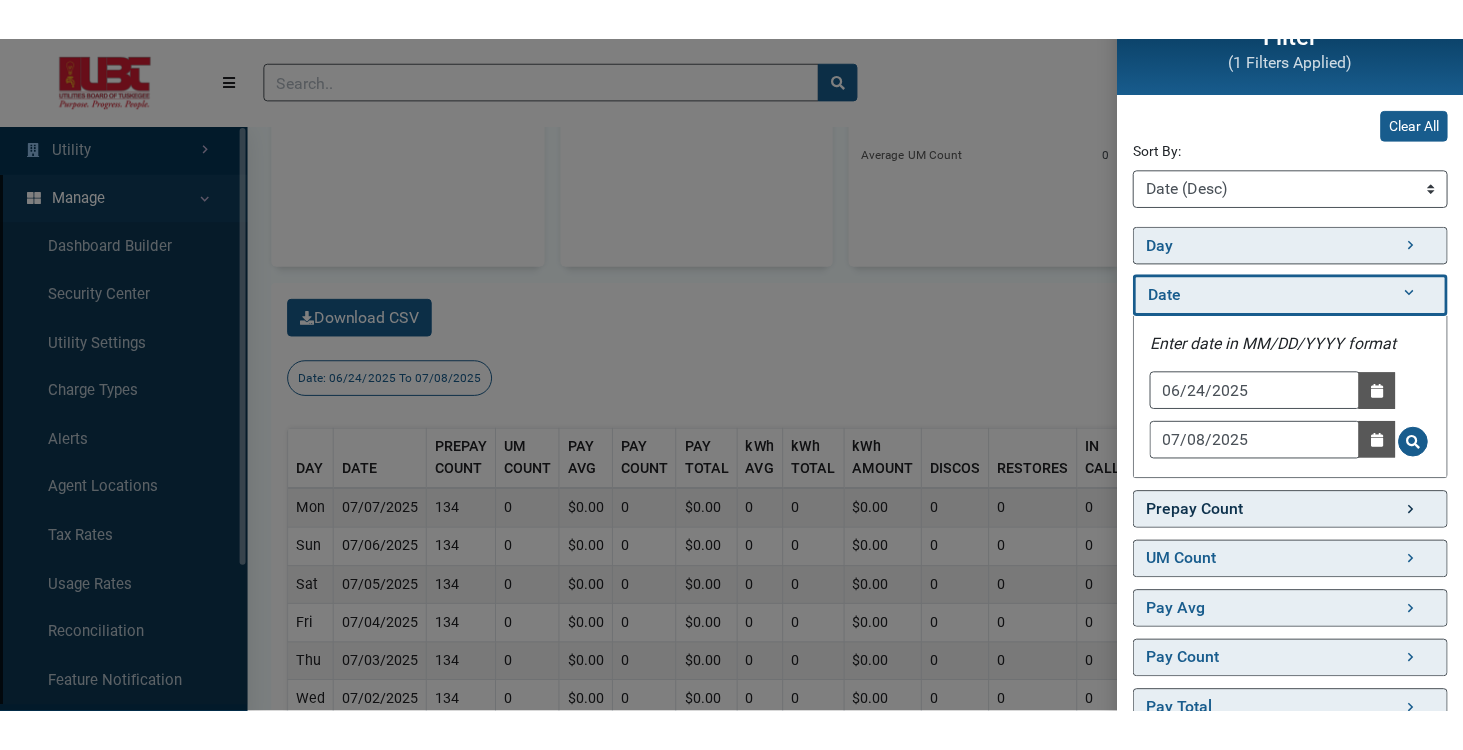 scroll, scrollTop: 0, scrollLeft: 0, axis: both 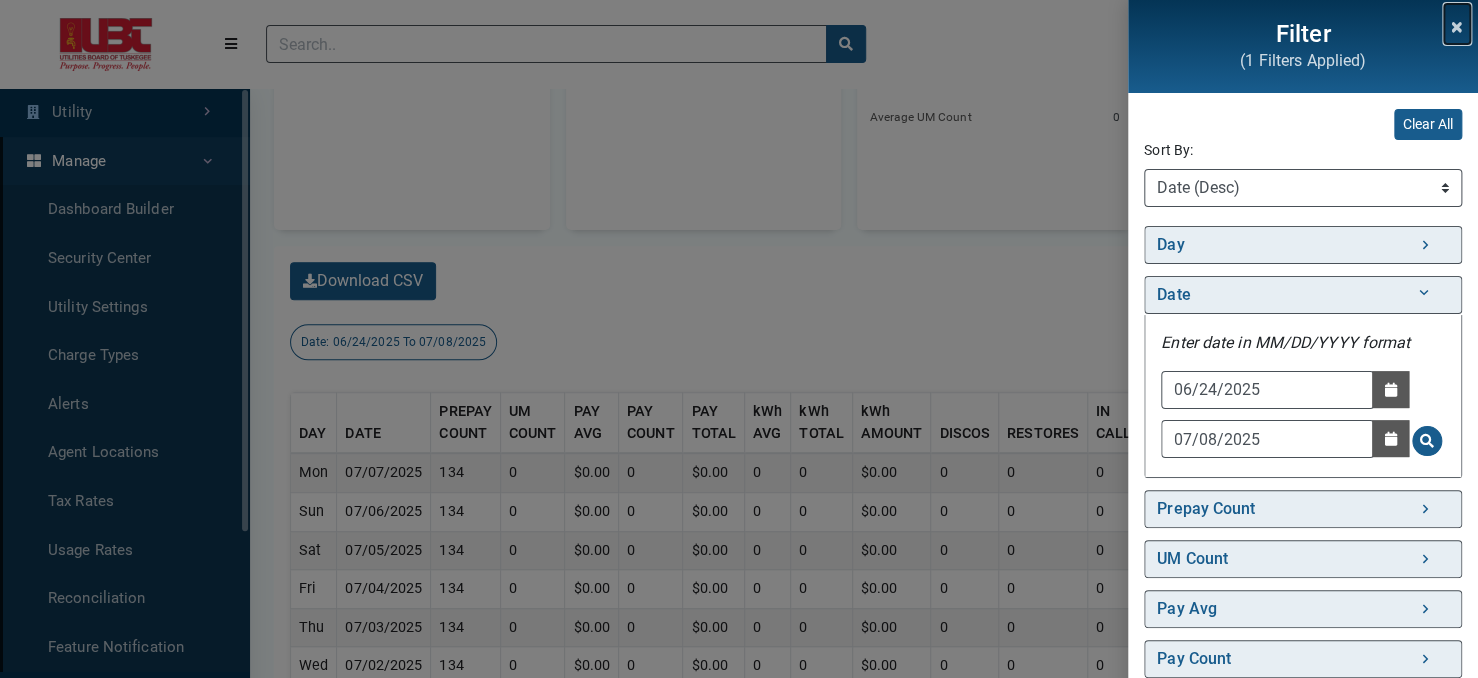 click at bounding box center (1457, 27) 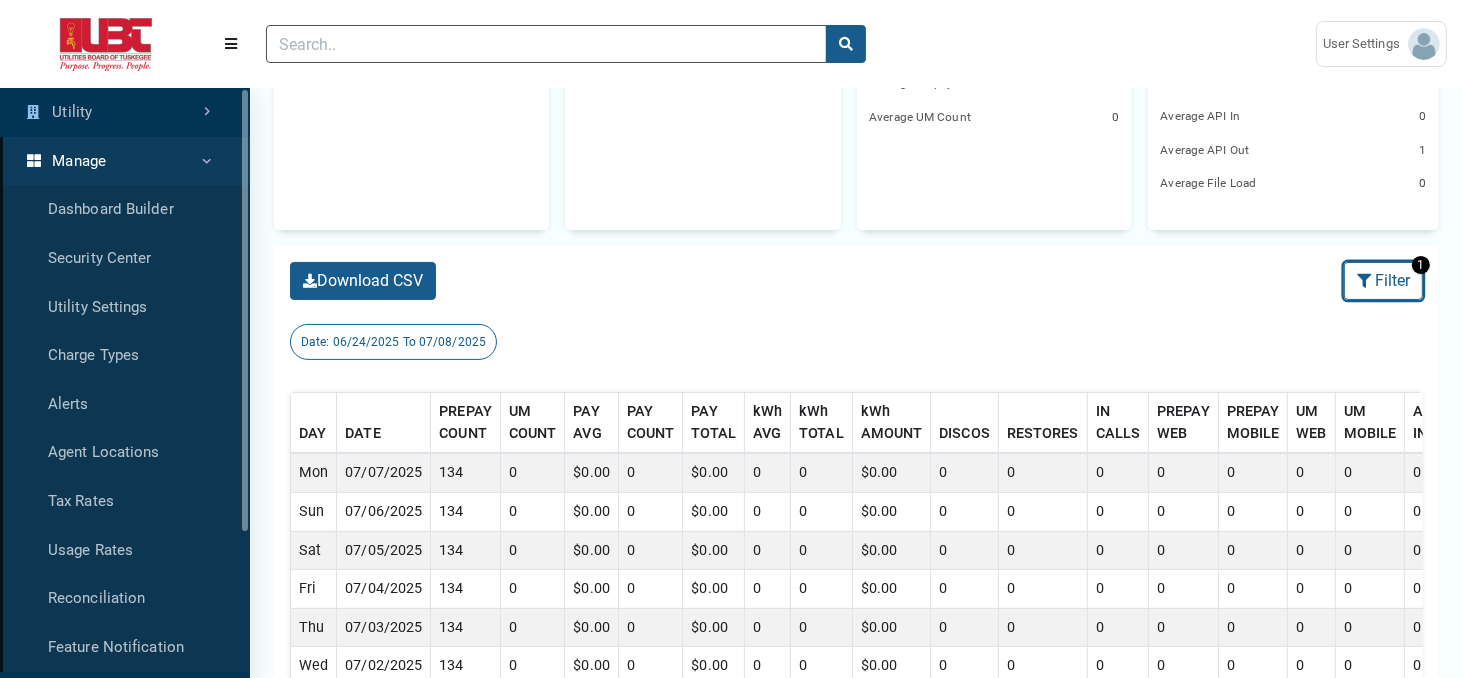 type 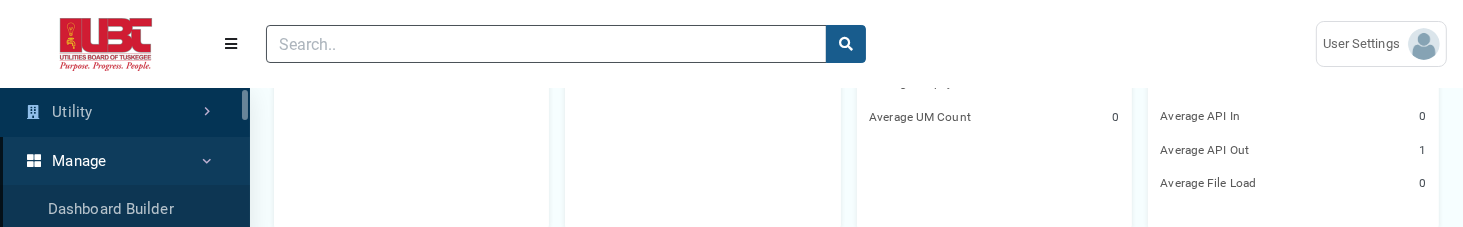scroll, scrollTop: 155, scrollLeft: 249, axis: both 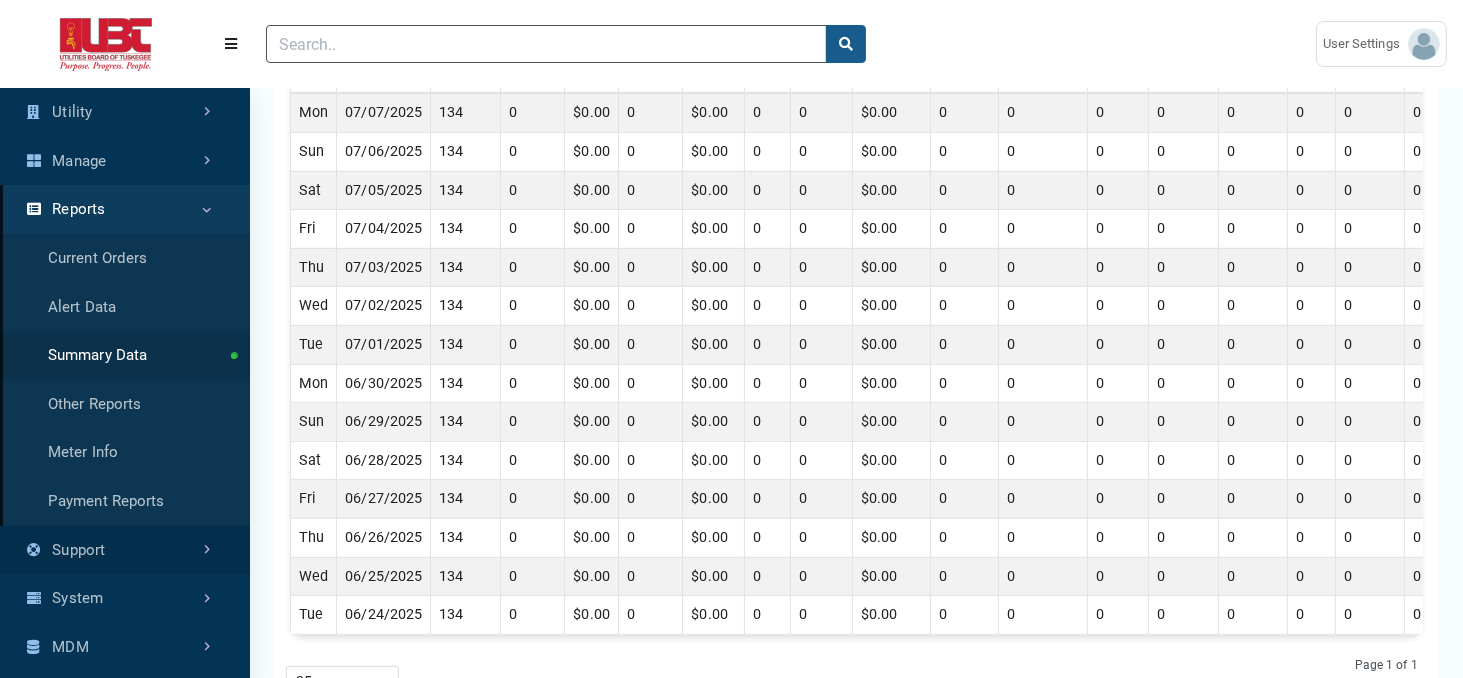 click on "Support" at bounding box center (125, 550) 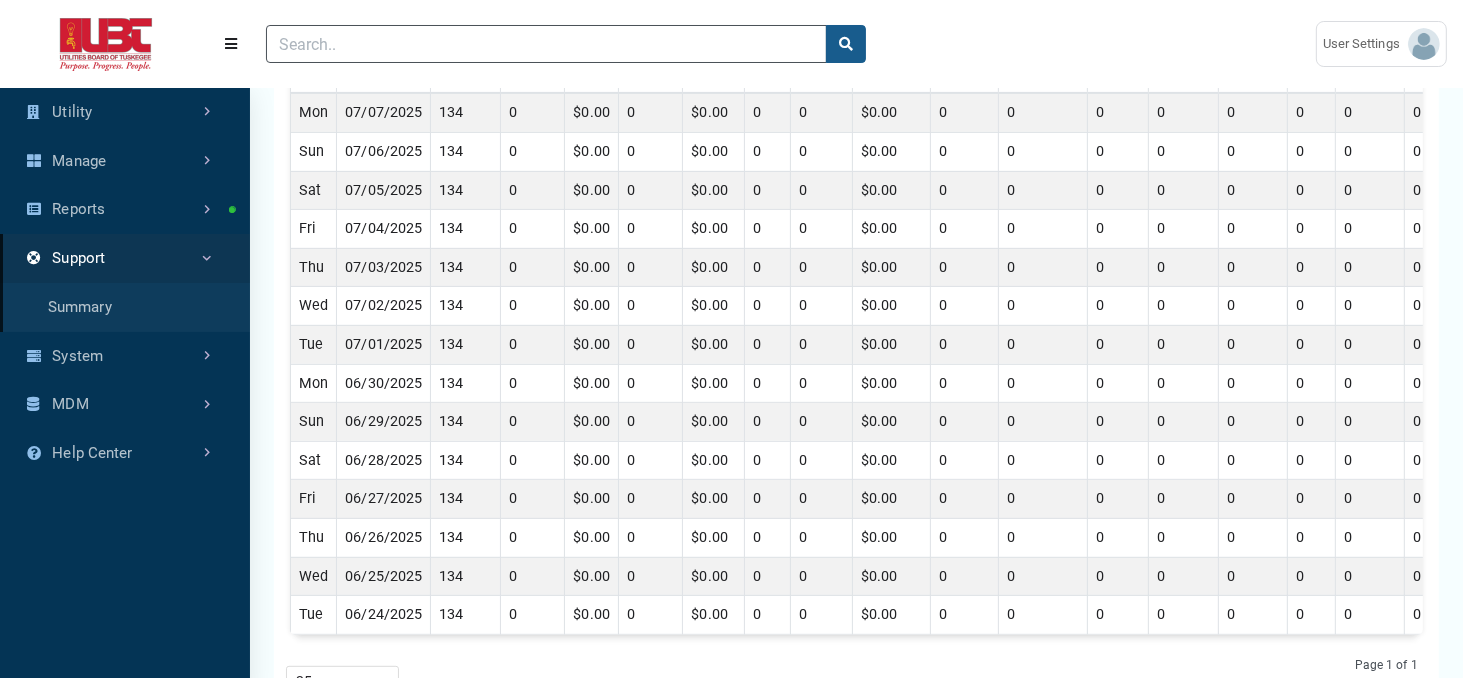 scroll, scrollTop: 605, scrollLeft: 249, axis: both 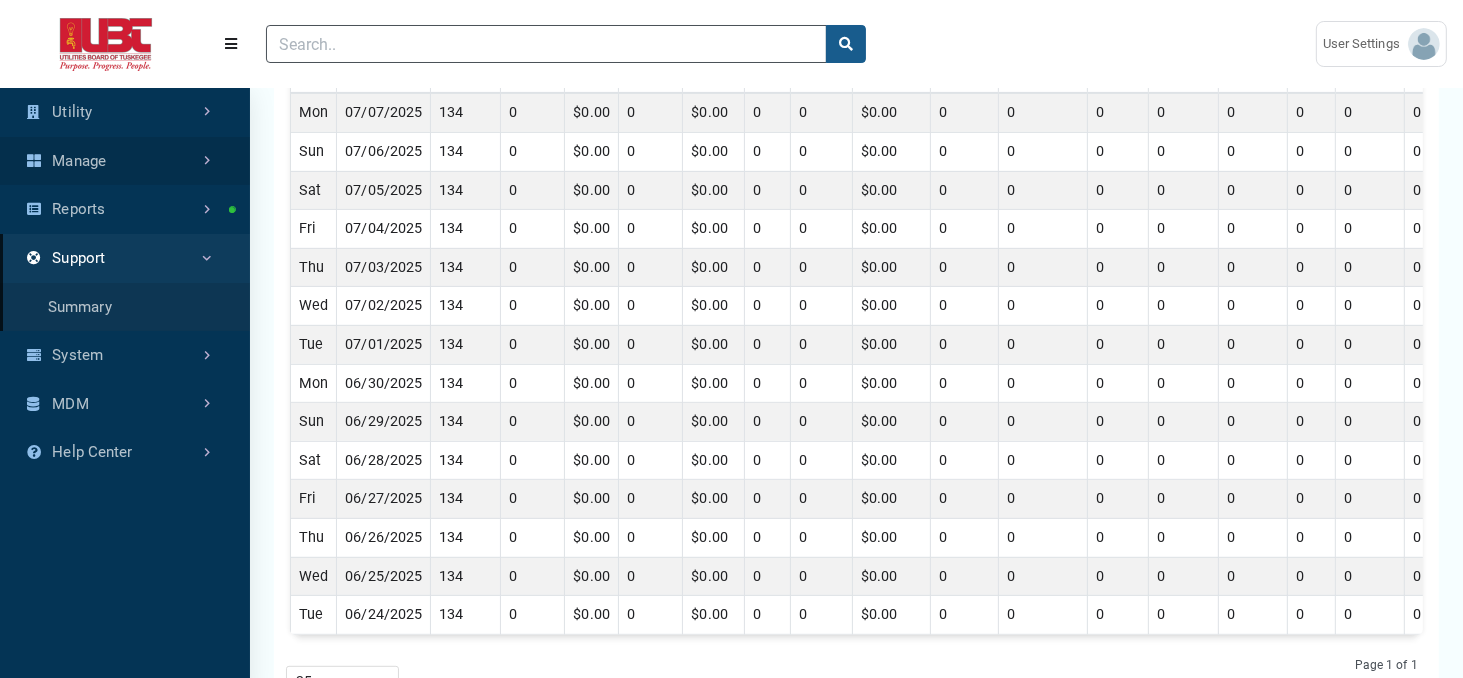 click on "Manage" at bounding box center [125, 161] 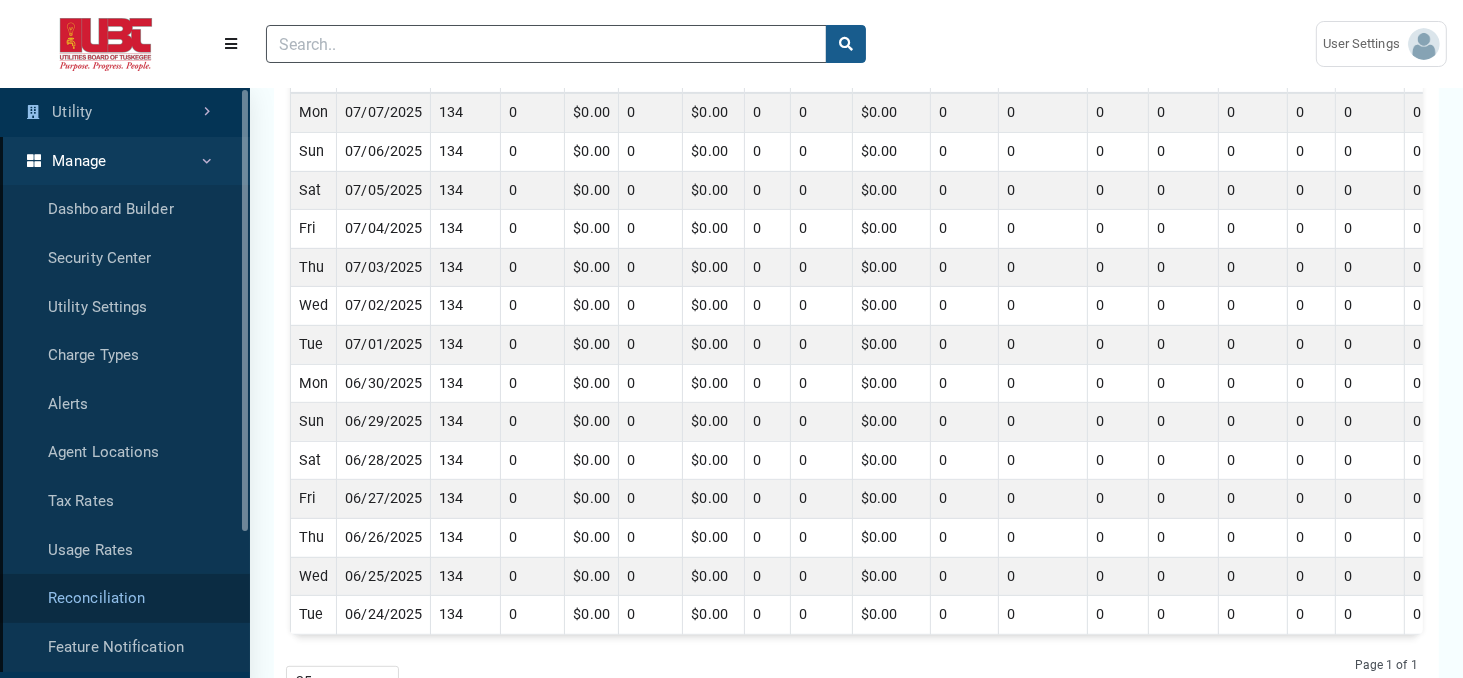 click on "Reconciliation" at bounding box center [125, 598] 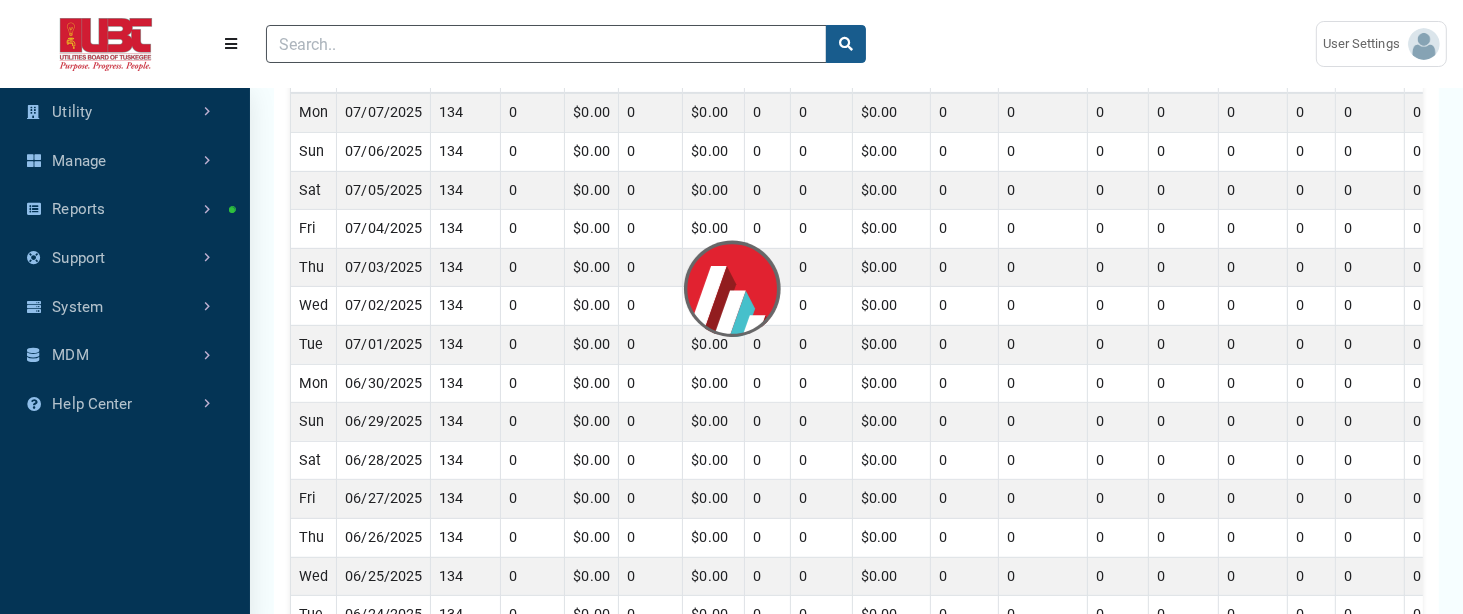 scroll, scrollTop: 0, scrollLeft: 0, axis: both 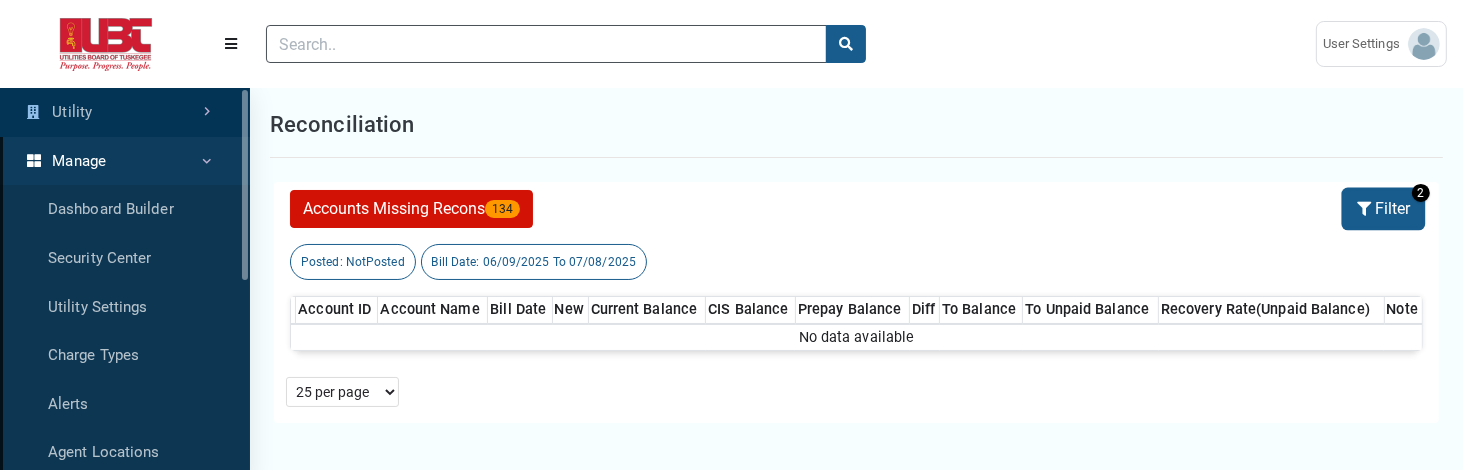 click on "Filter" at bounding box center (1383, 209) 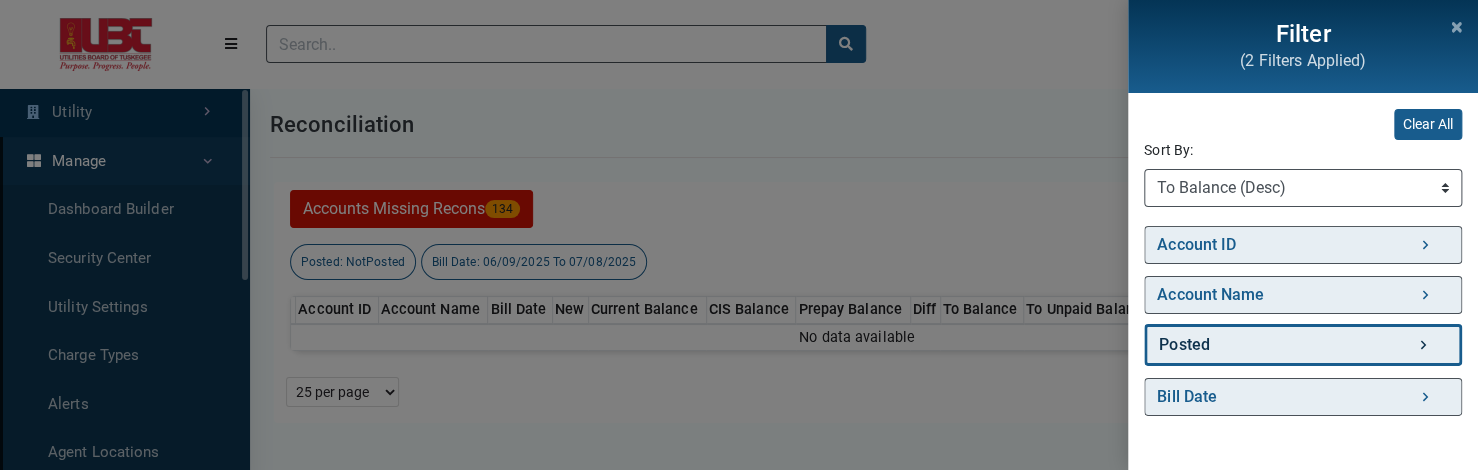 click on "Posted" at bounding box center [1303, 345] 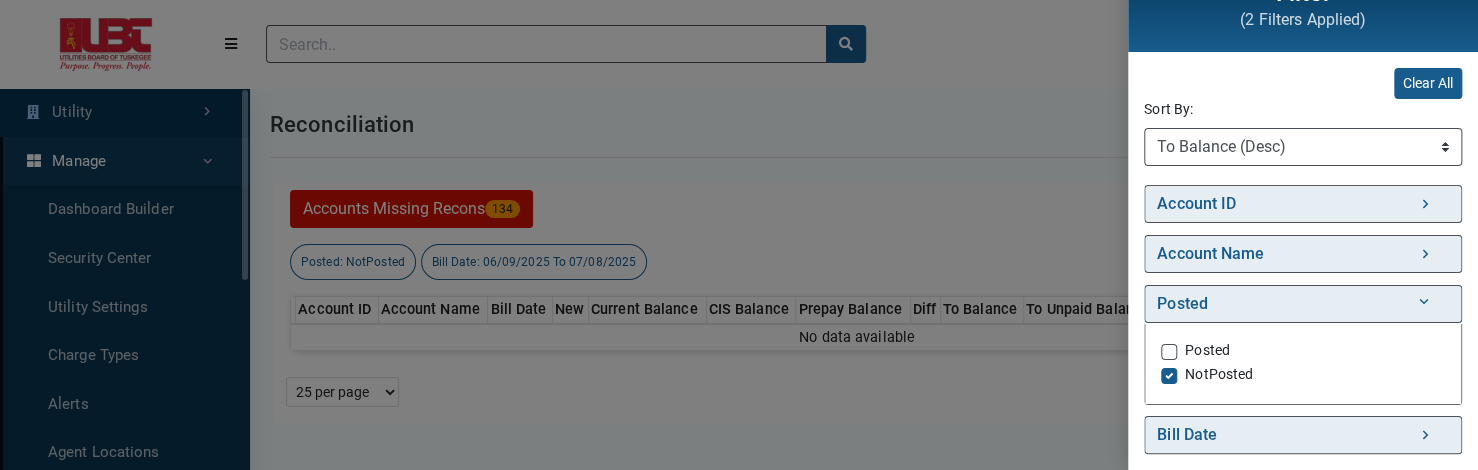 scroll, scrollTop: 40, scrollLeft: 0, axis: vertical 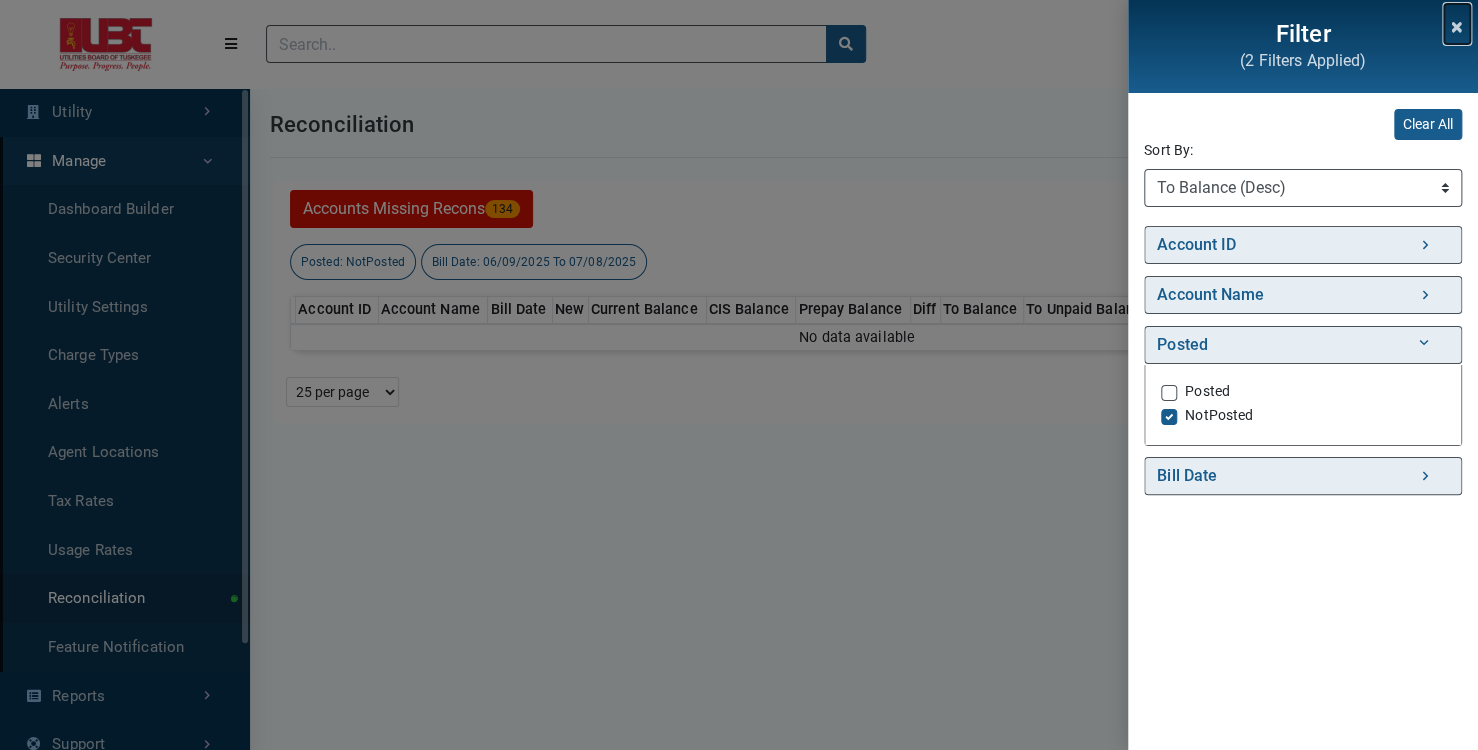 click at bounding box center [1457, 24] 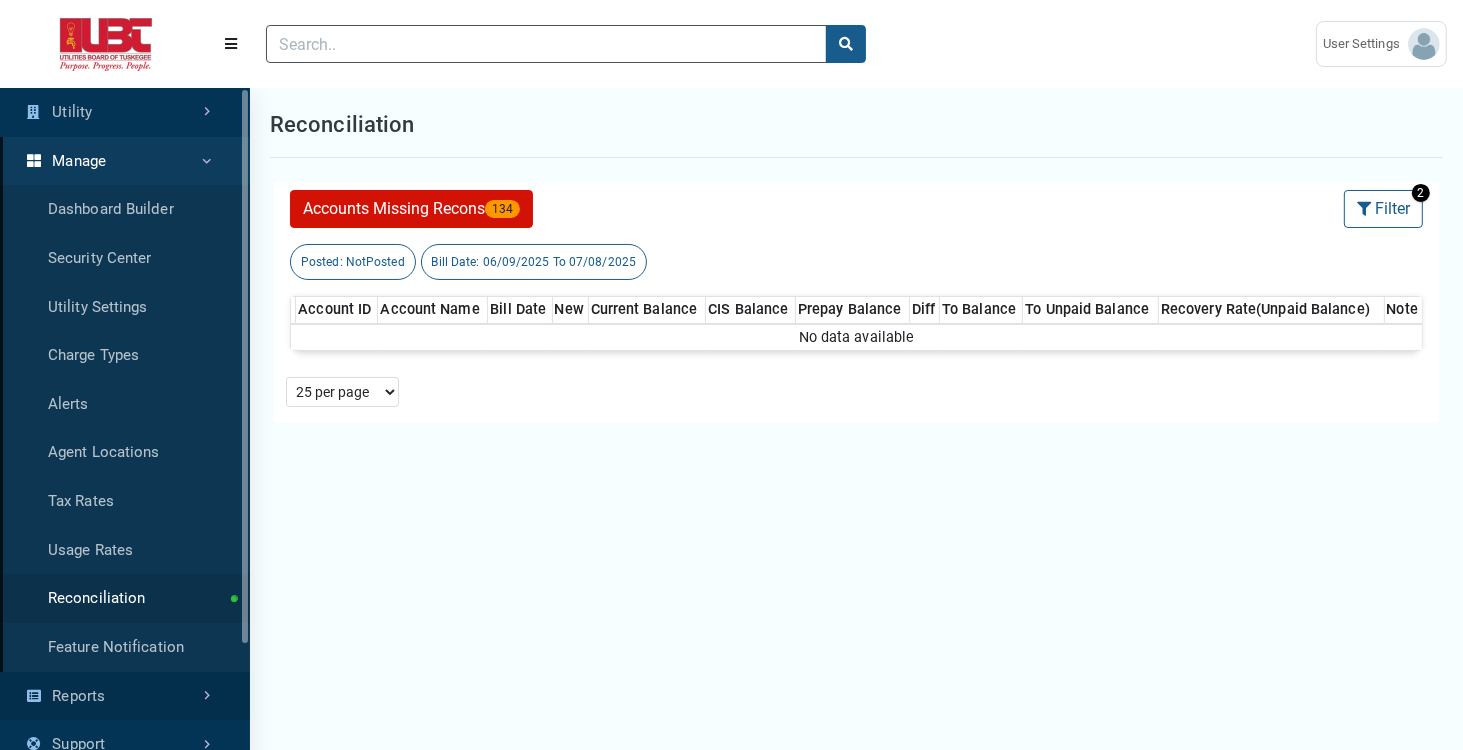 click on "Reports" at bounding box center [125, 696] 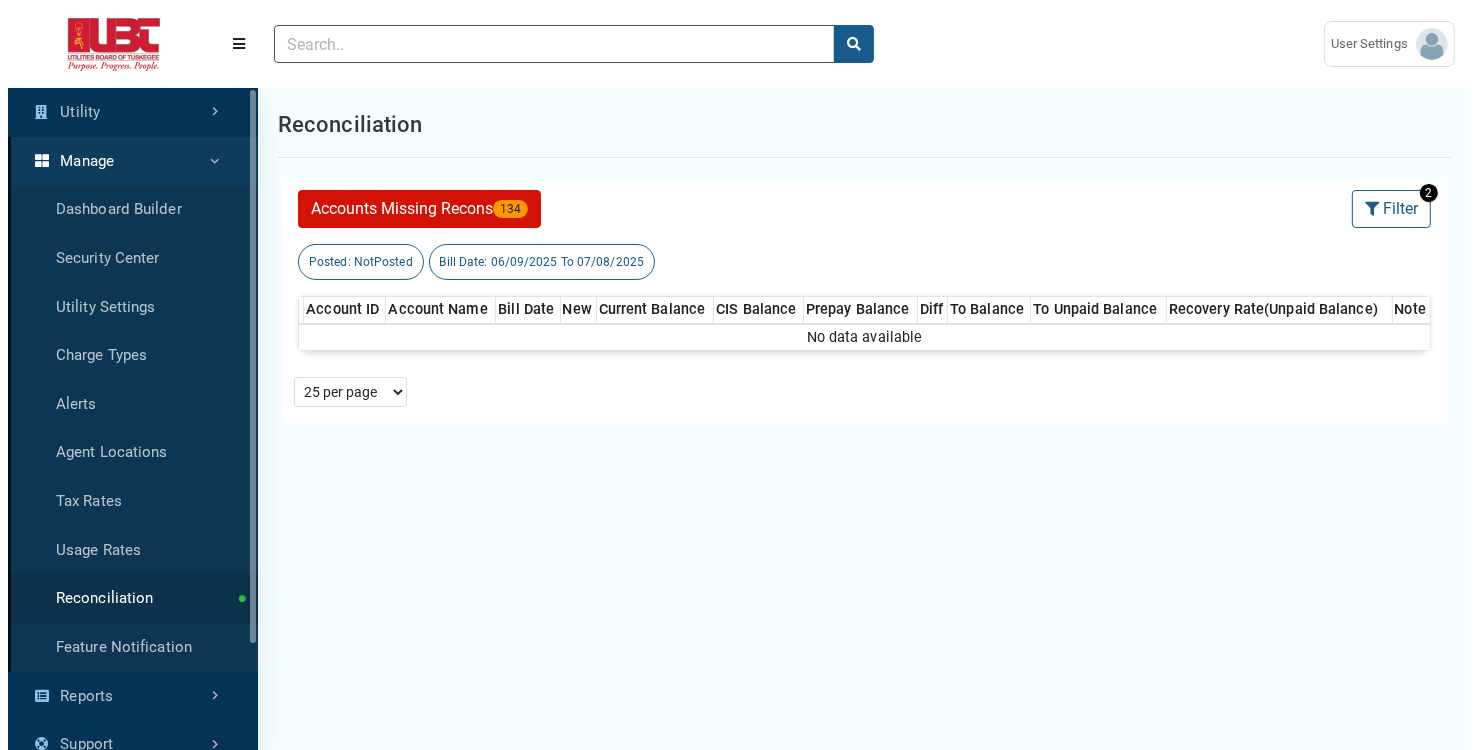 scroll, scrollTop: 9, scrollLeft: 0, axis: vertical 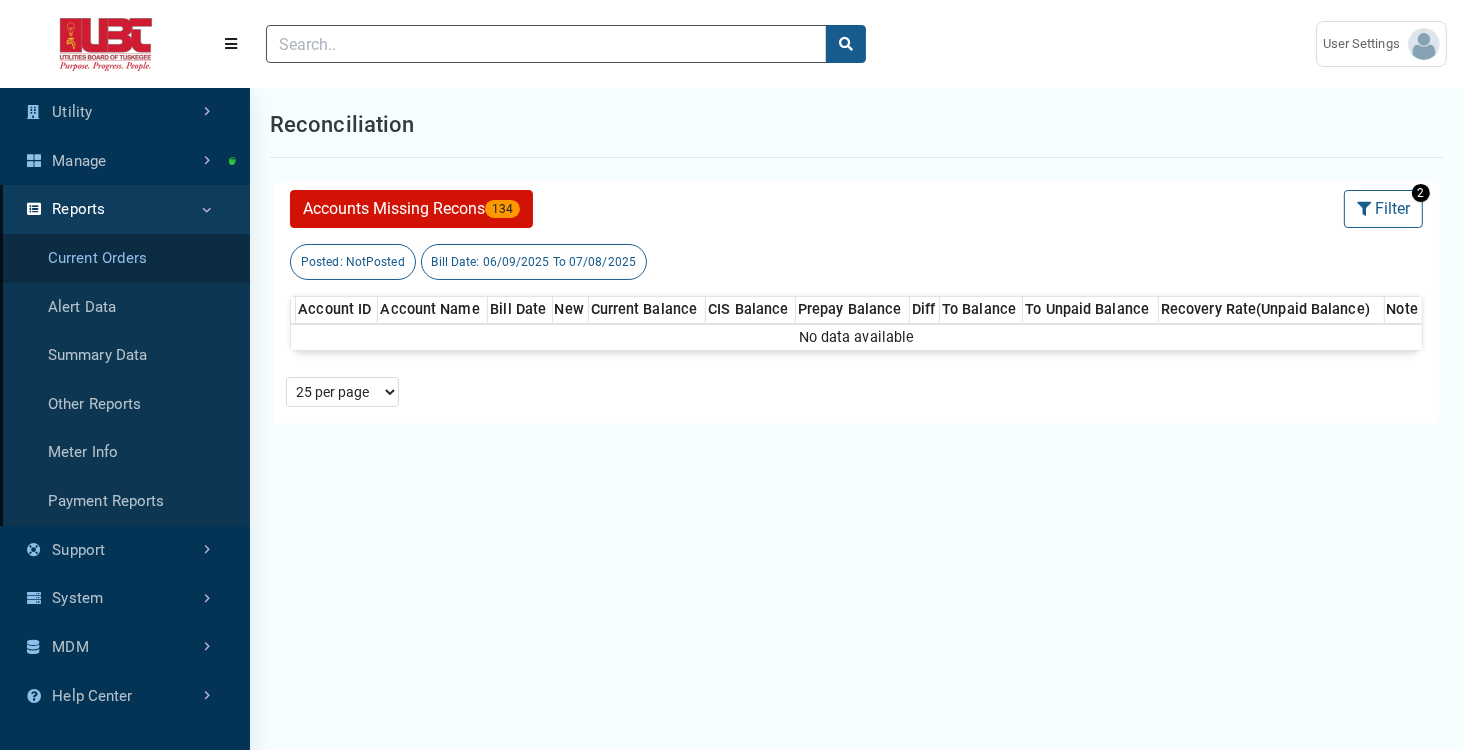 click on "Current Orders" at bounding box center [125, 258] 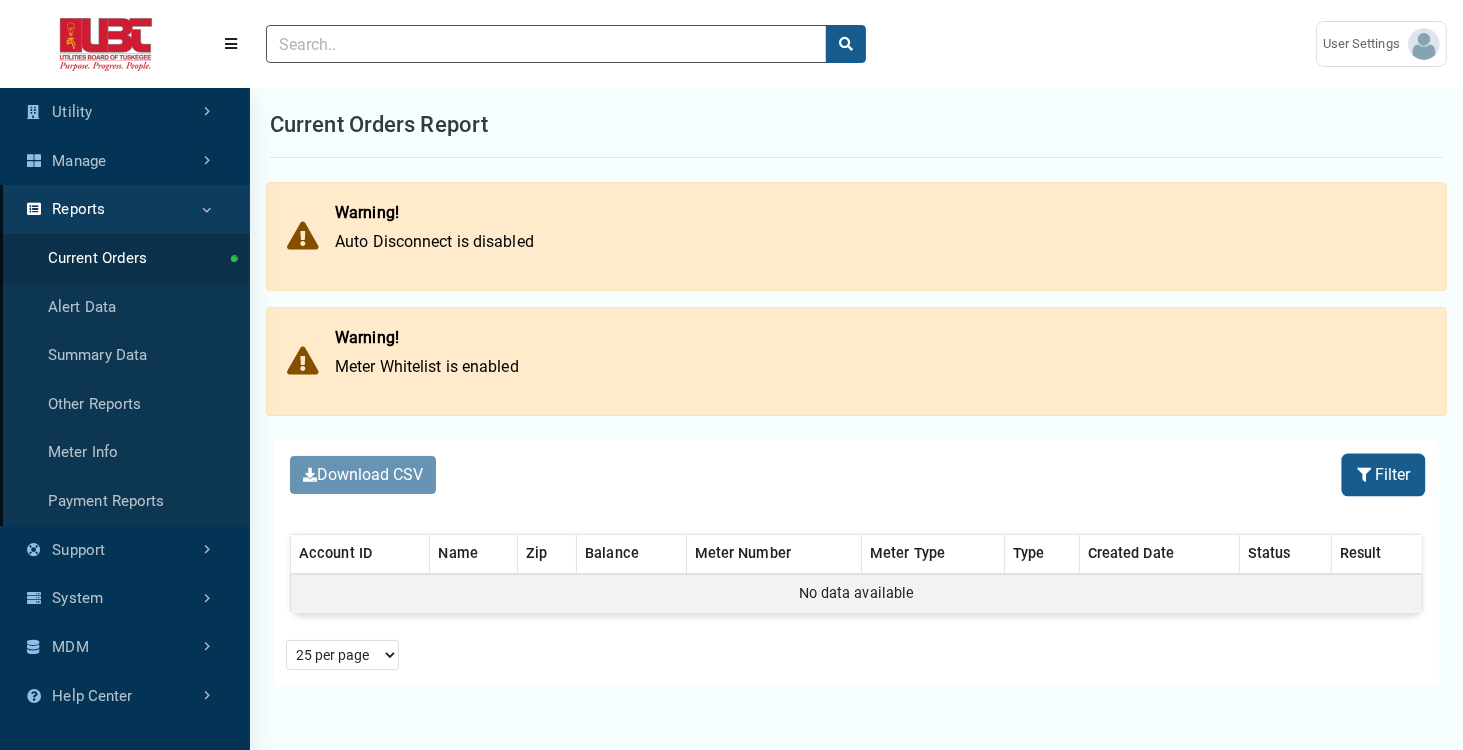 click at bounding box center (1366, 475) 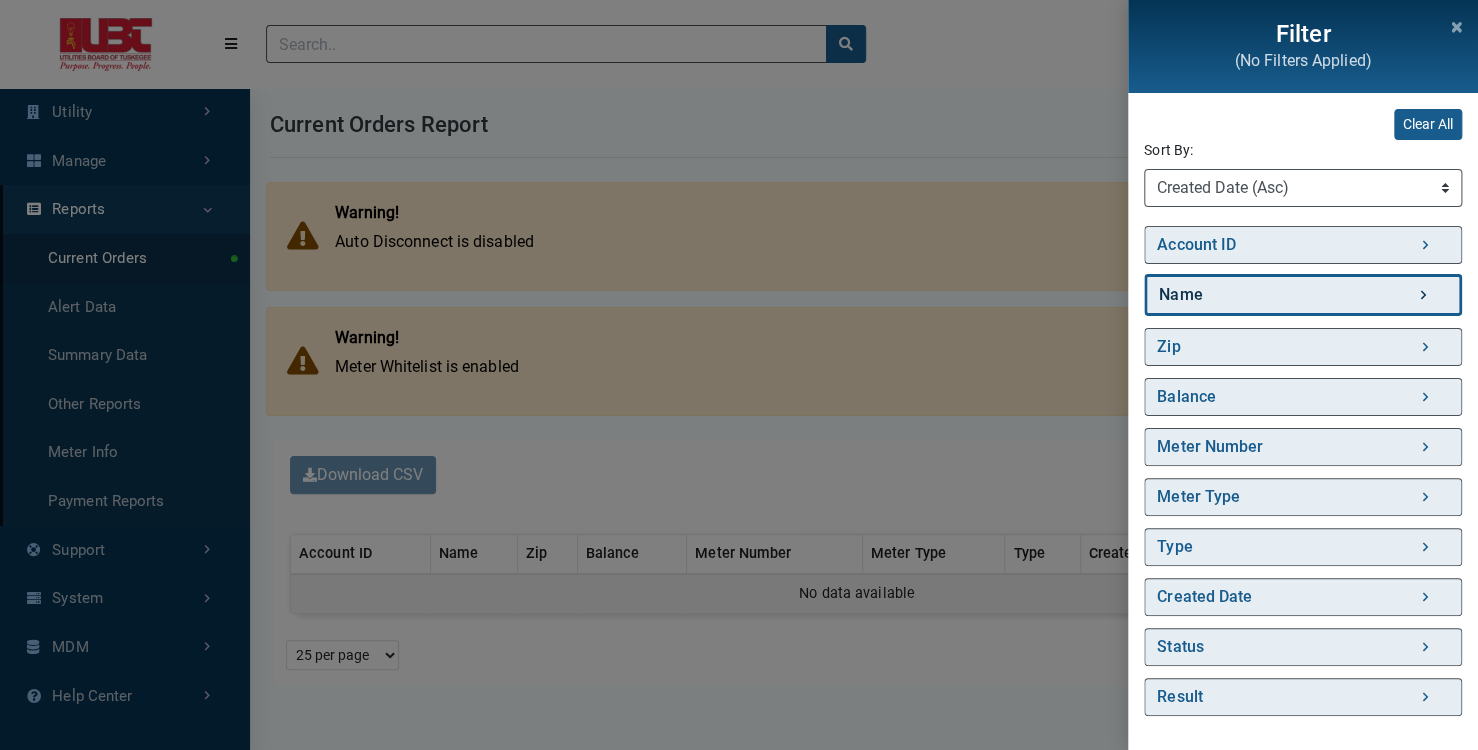 click on "Name" at bounding box center (1303, 295) 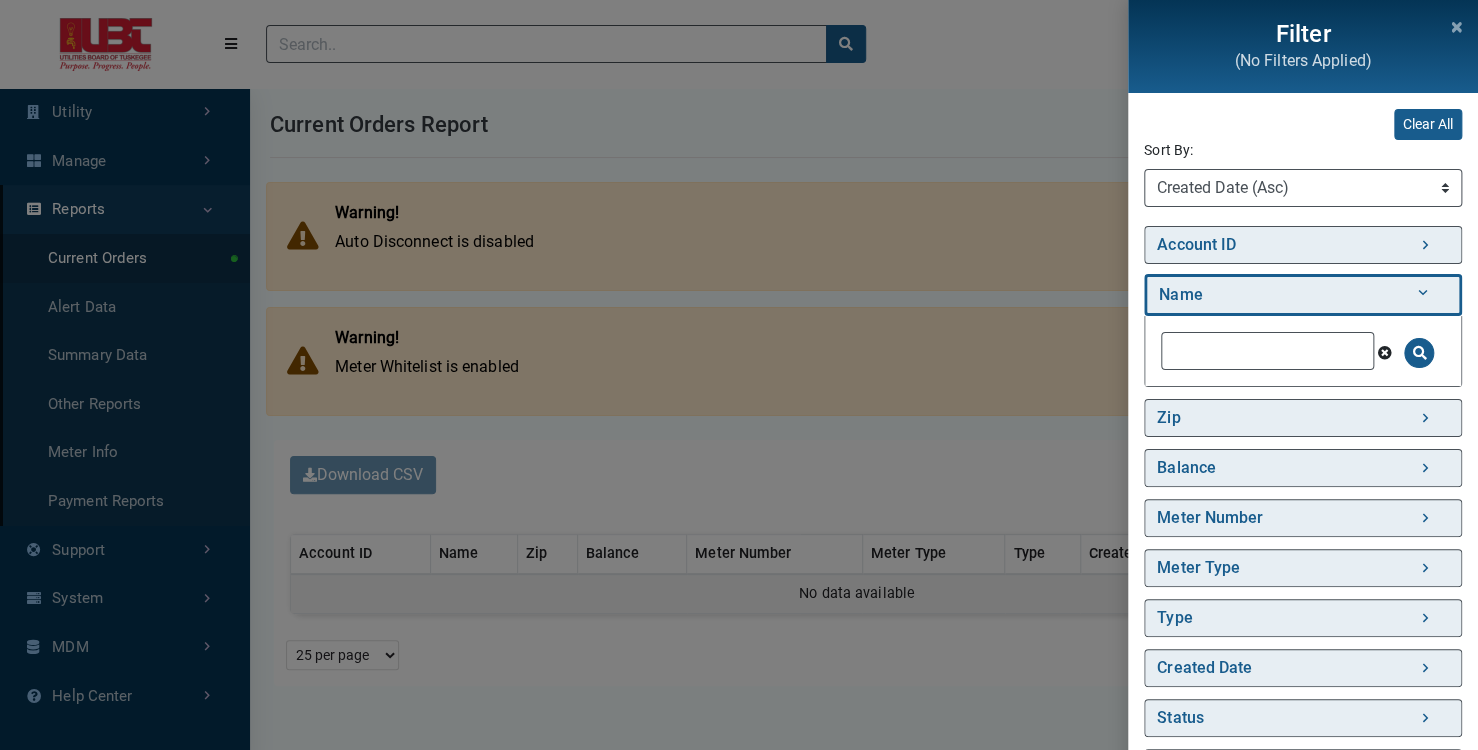 scroll, scrollTop: 51, scrollLeft: 0, axis: vertical 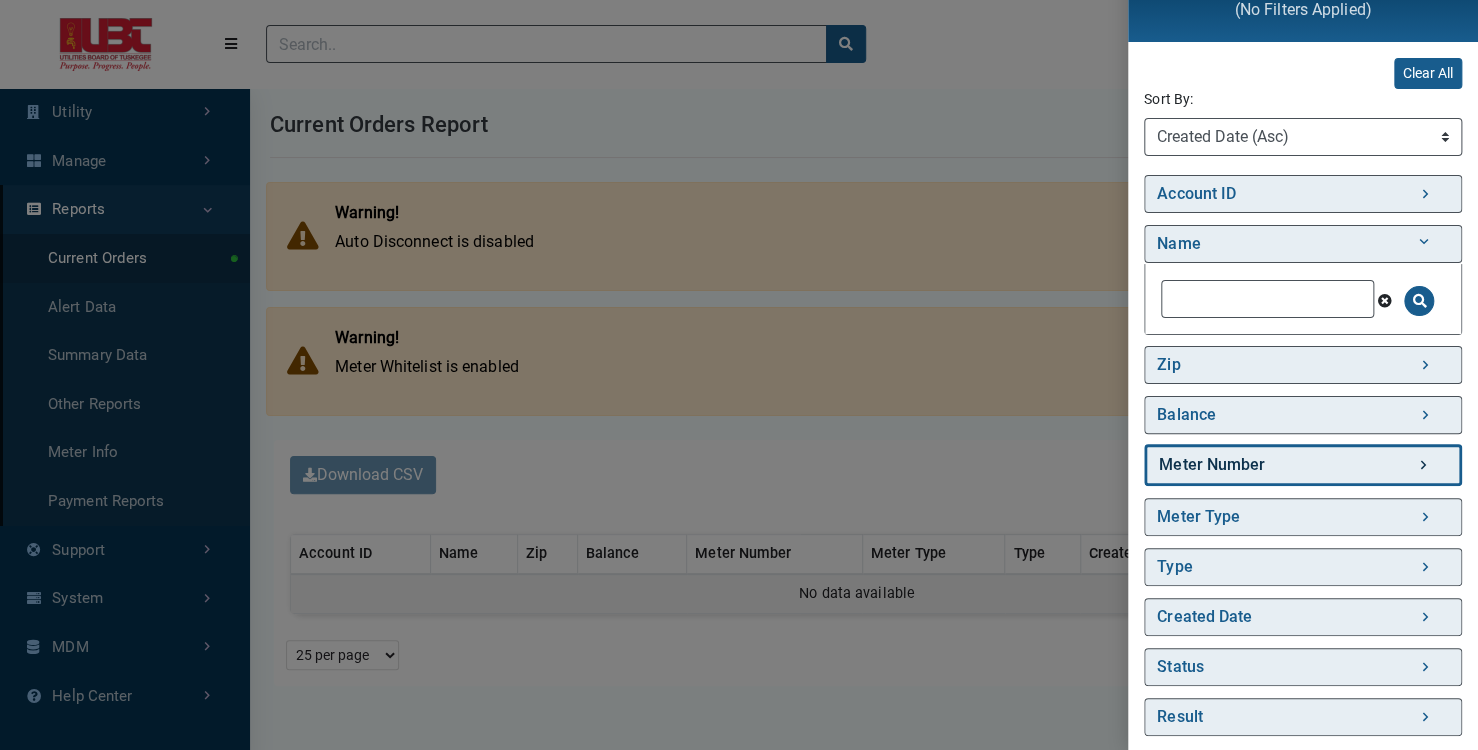 click on "Meter Number" at bounding box center [1303, 465] 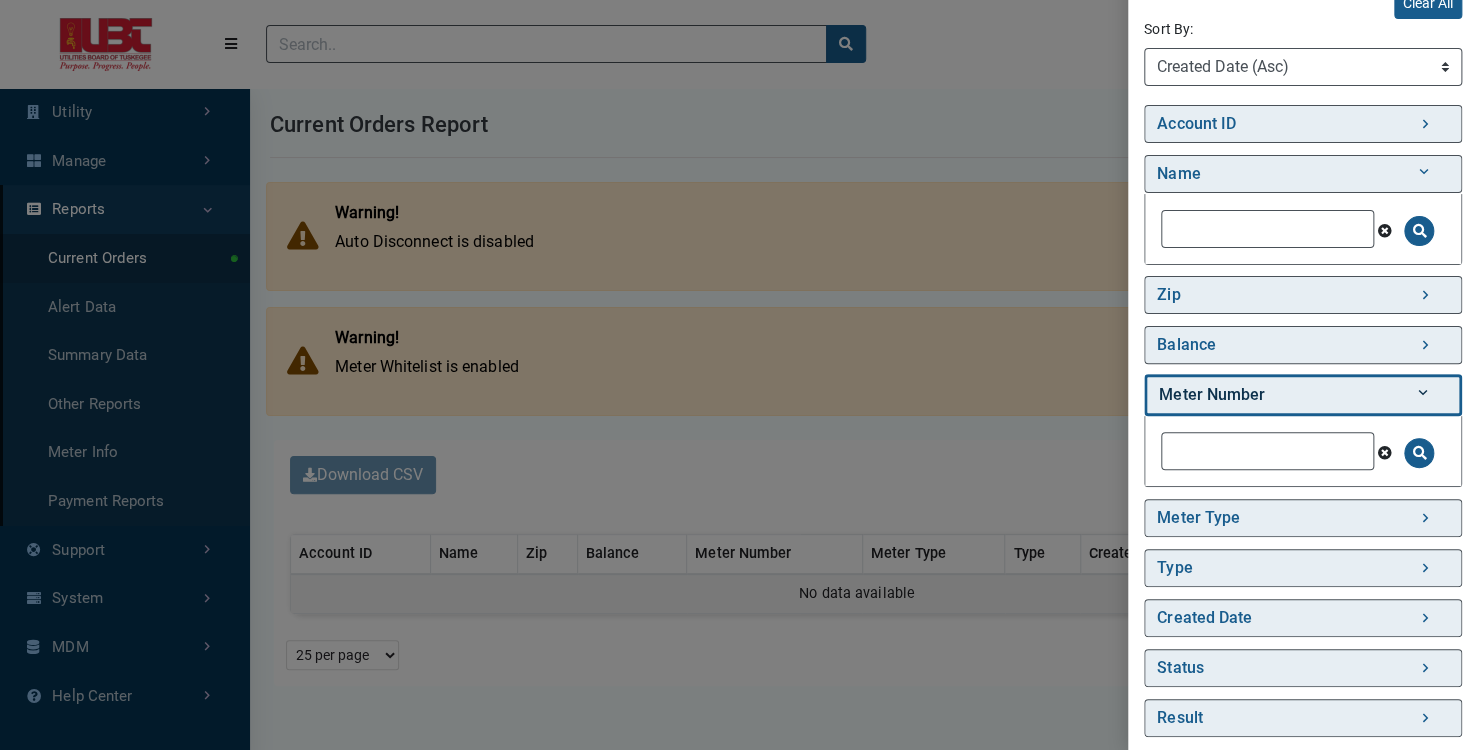 scroll, scrollTop: 122, scrollLeft: 0, axis: vertical 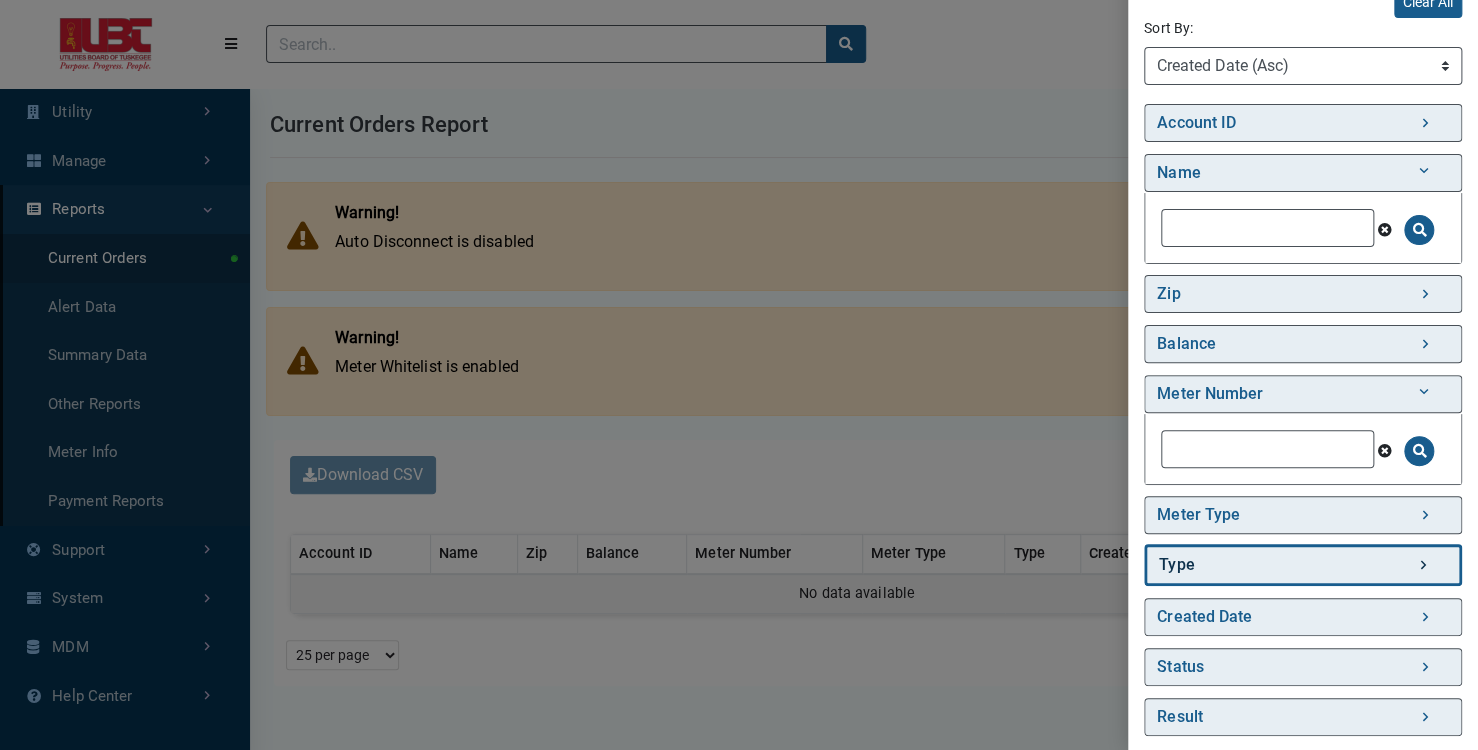 click on "Type" at bounding box center [1303, 565] 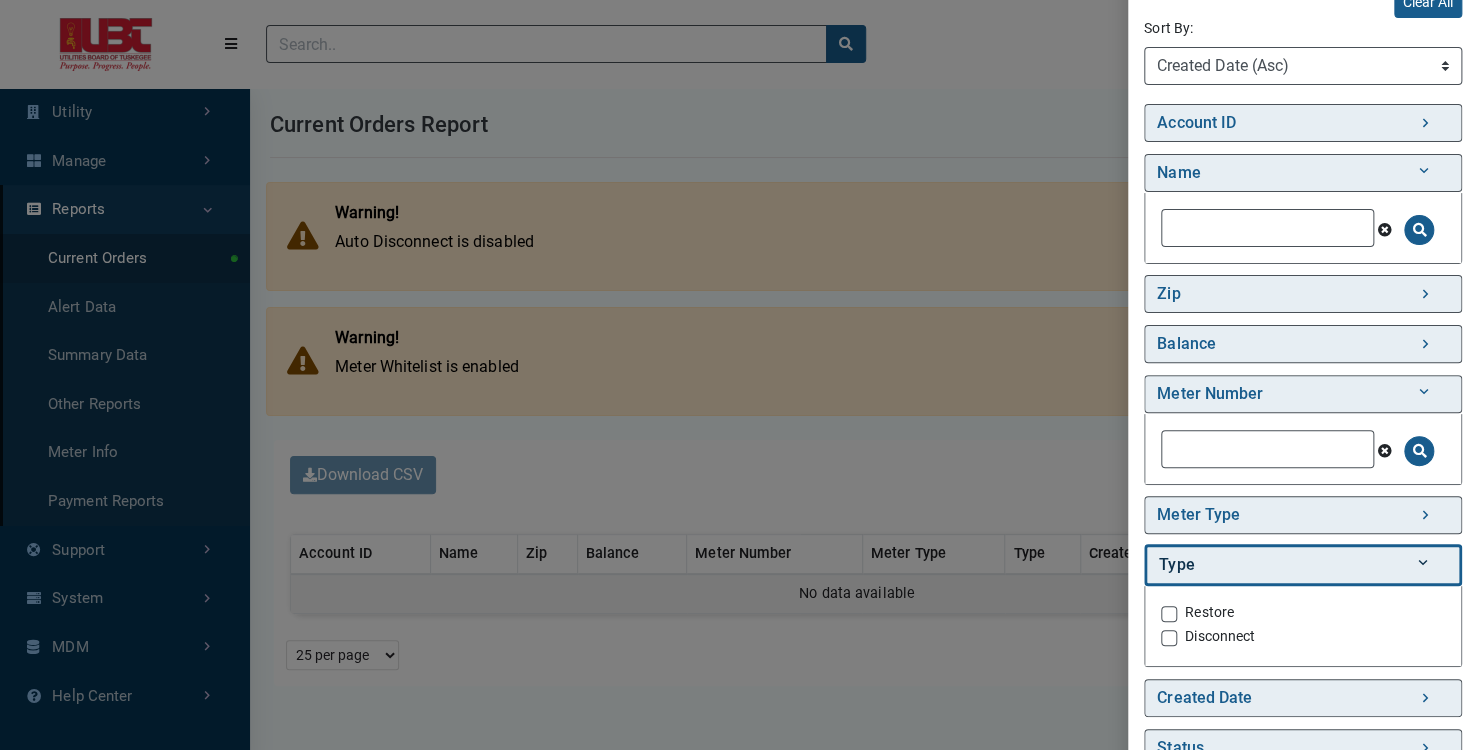 scroll, scrollTop: 203, scrollLeft: 0, axis: vertical 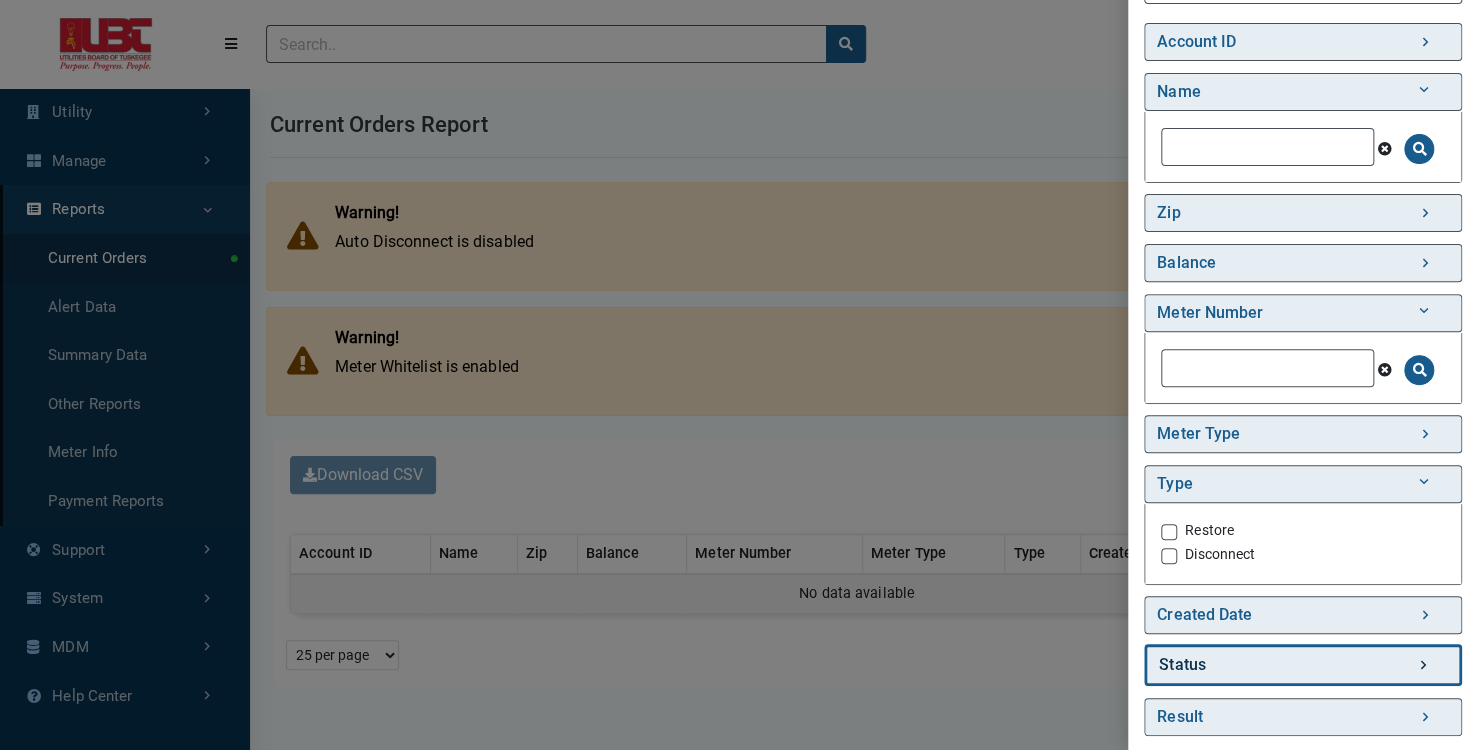 click on "Status" at bounding box center (1303, 665) 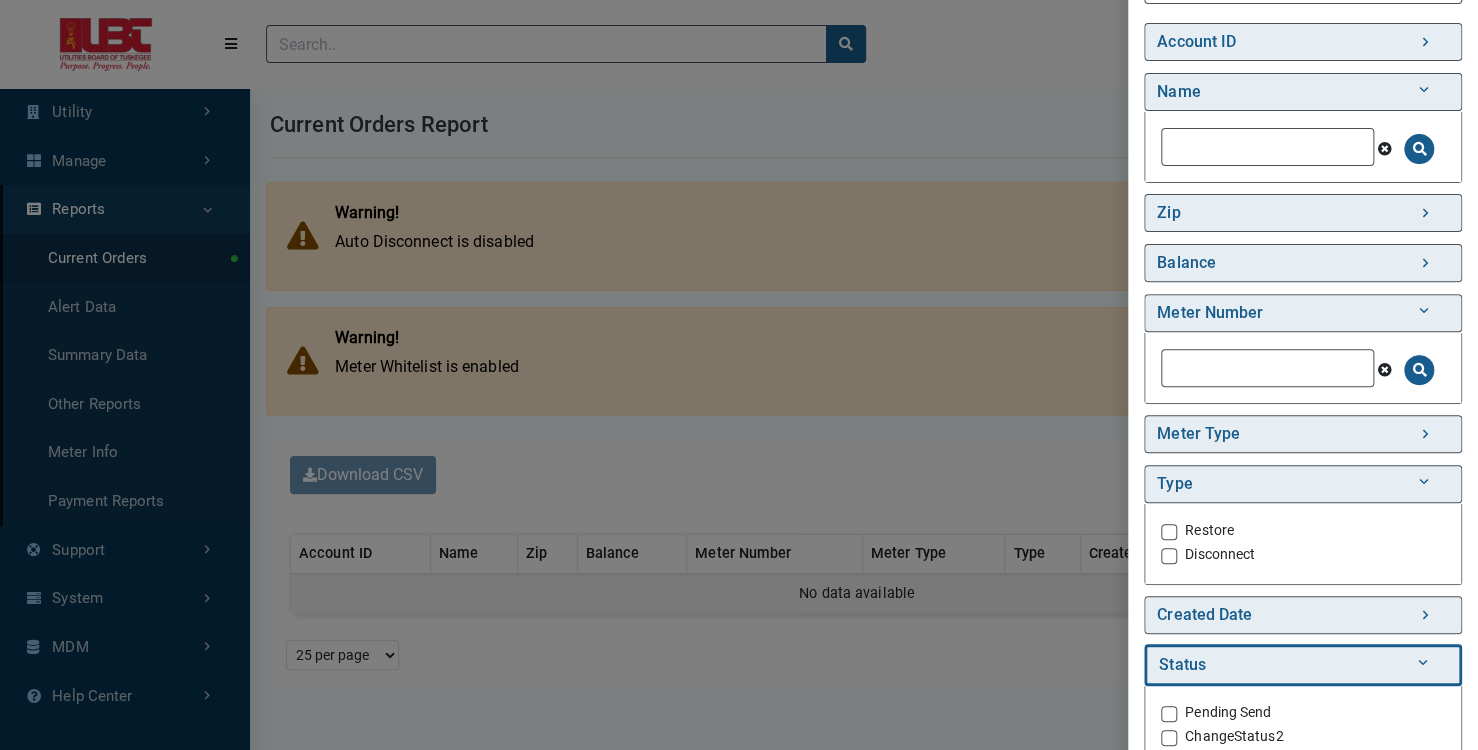scroll, scrollTop: 404, scrollLeft: 0, axis: vertical 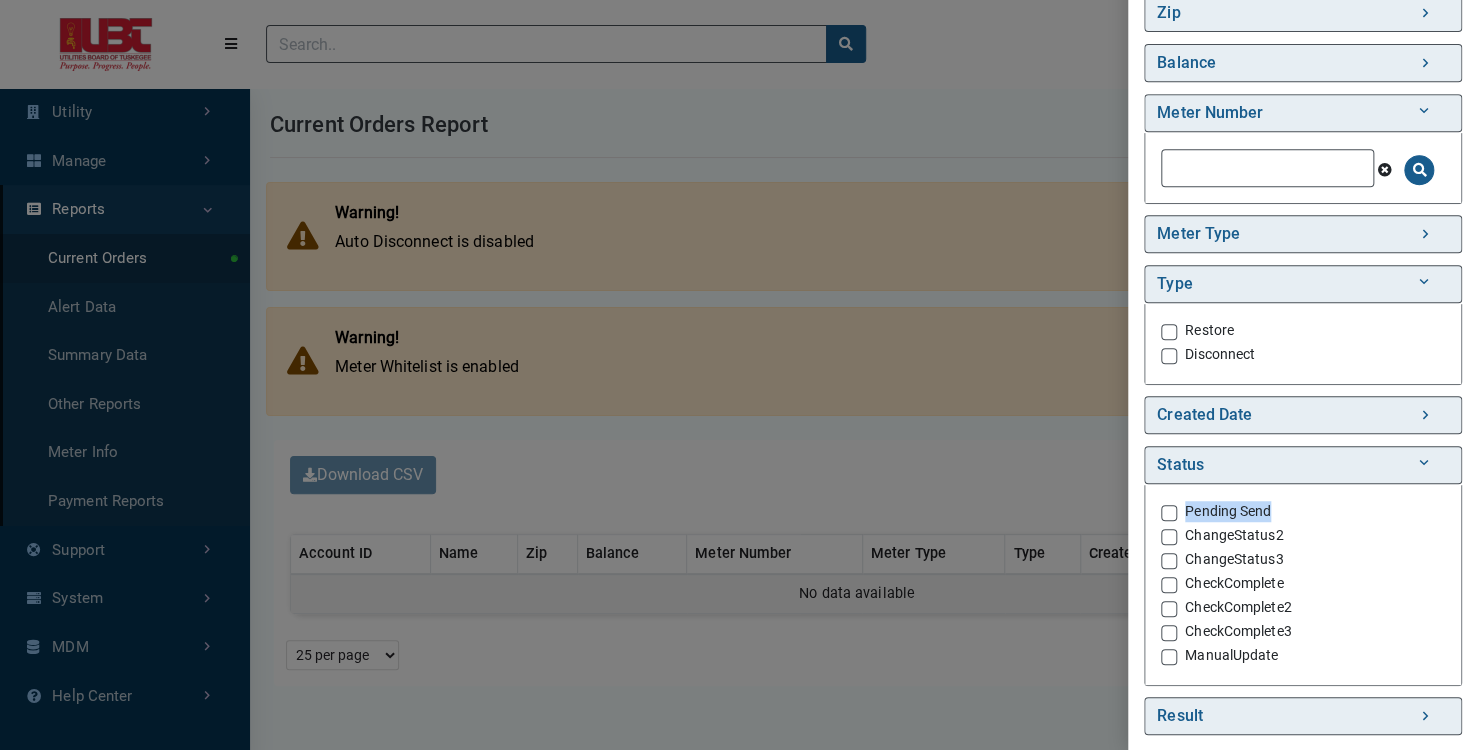 drag, startPoint x: 1260, startPoint y: 505, endPoint x: 1172, endPoint y: 506, distance: 88.005684 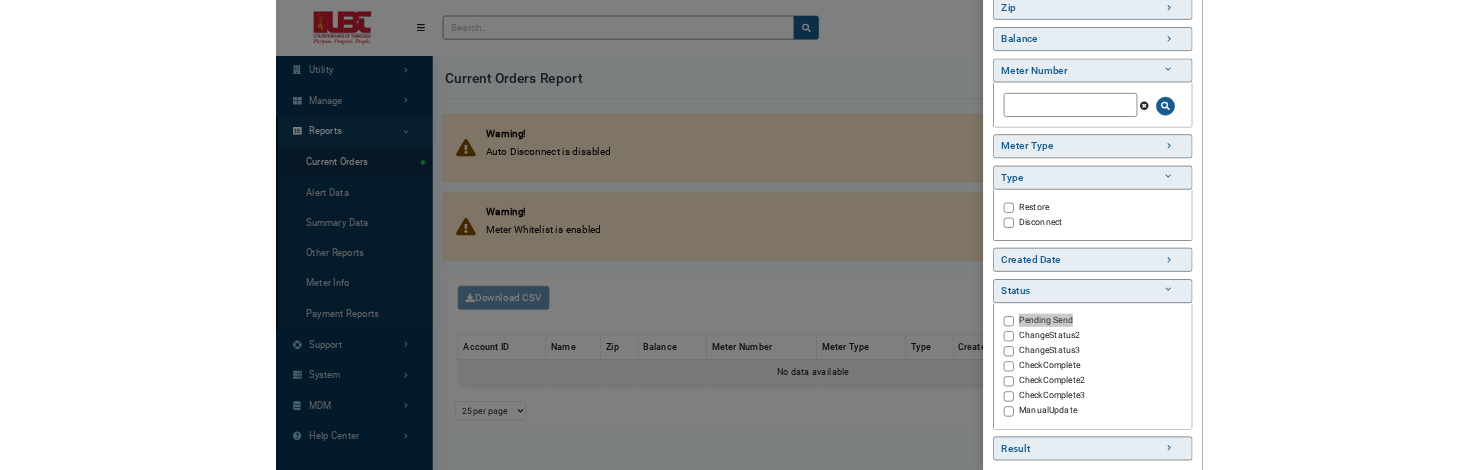 scroll, scrollTop: 0, scrollLeft: 0, axis: both 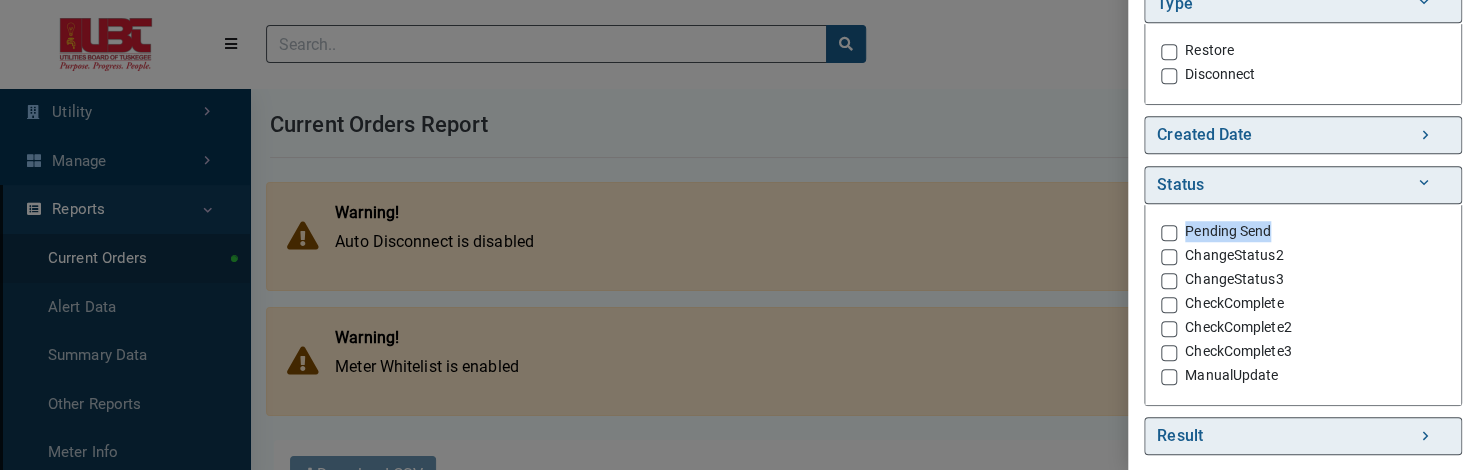 click on "Pending Send" at bounding box center [1228, 231] 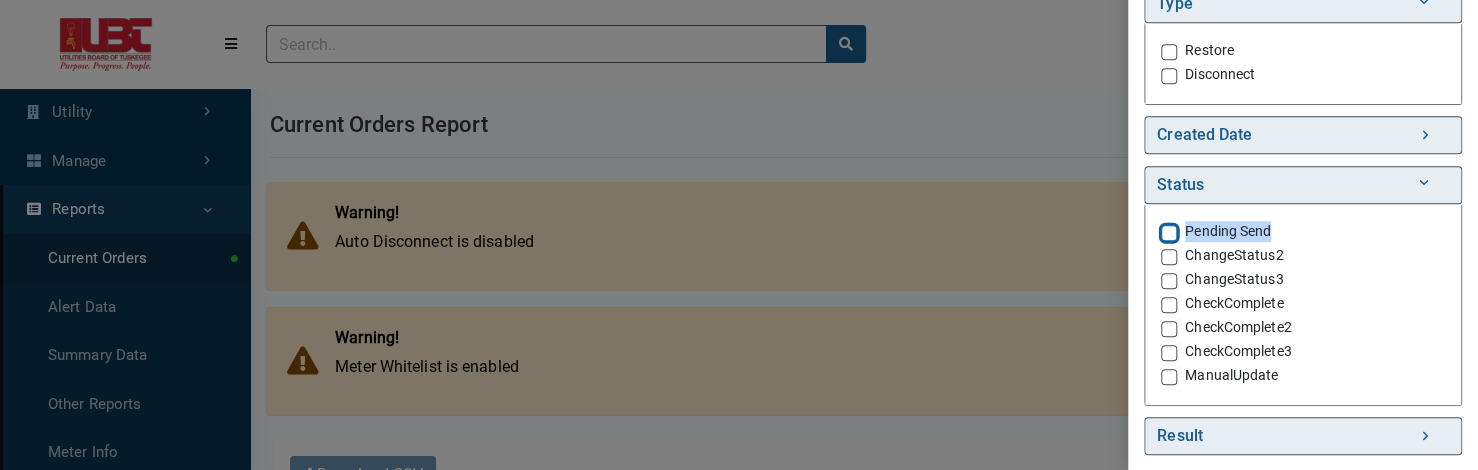 click on "Pending Send" at bounding box center [1169, 231] 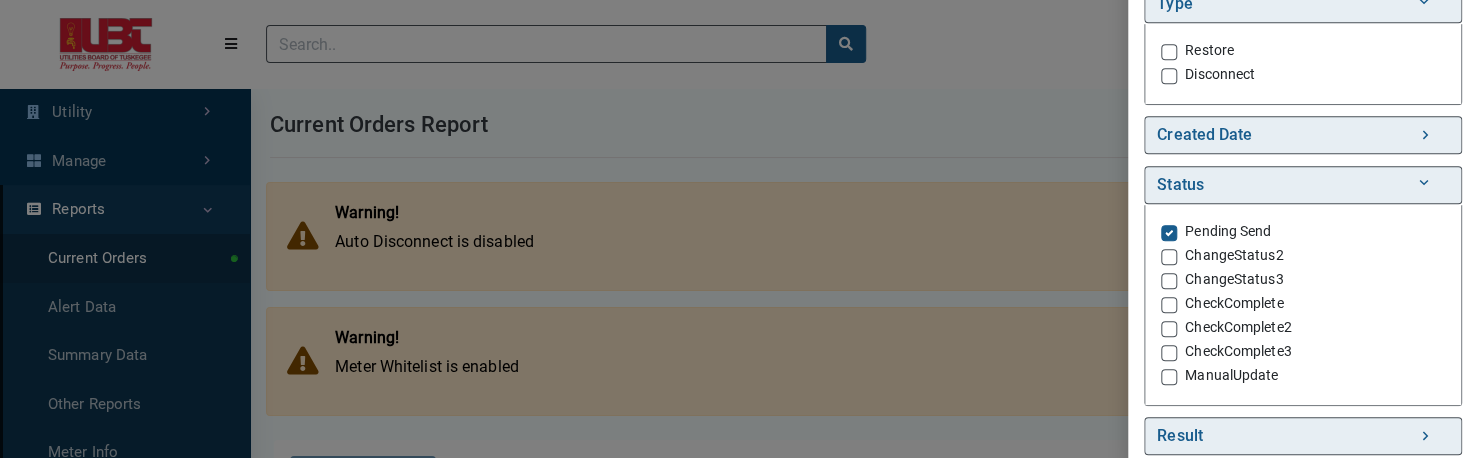 click on "Pending Send" at bounding box center [1228, 231] 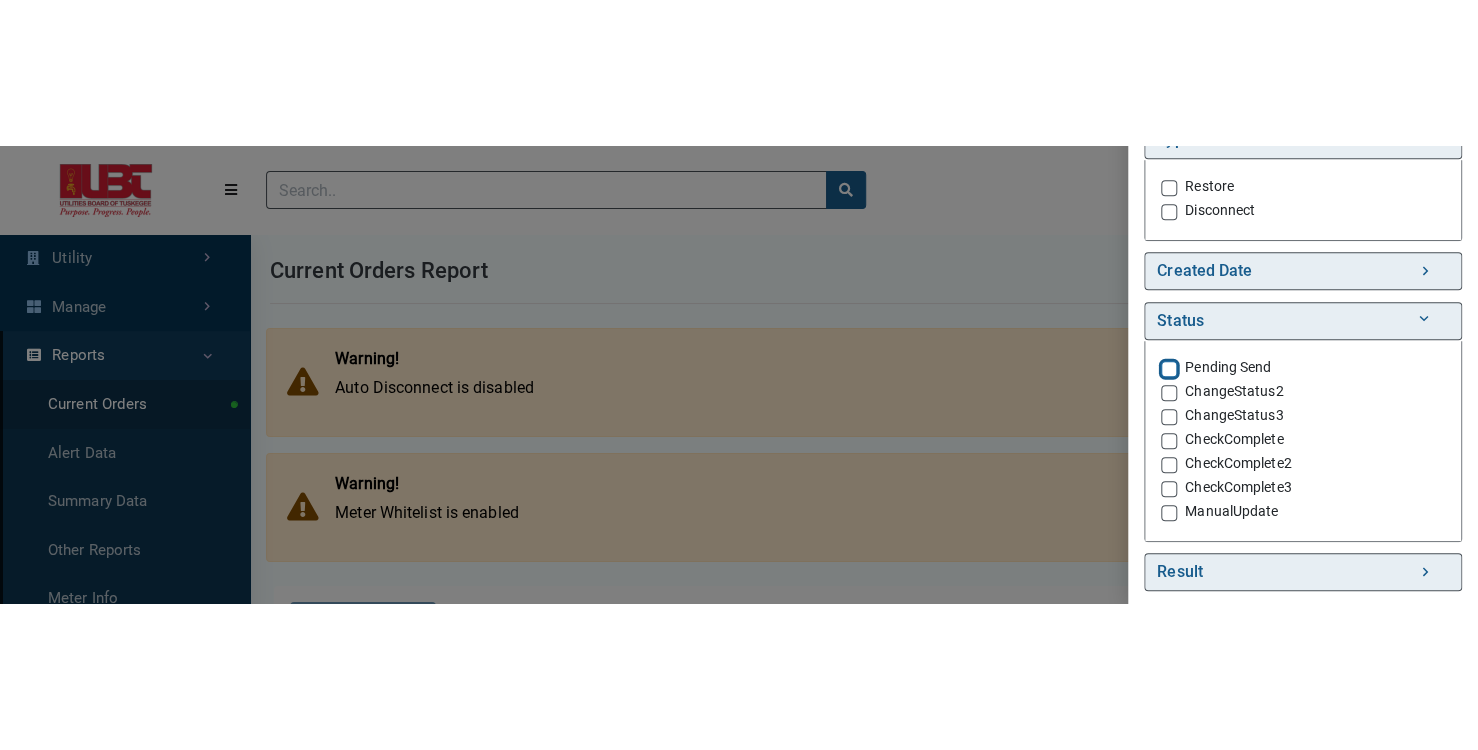 scroll, scrollTop: 696, scrollLeft: 0, axis: vertical 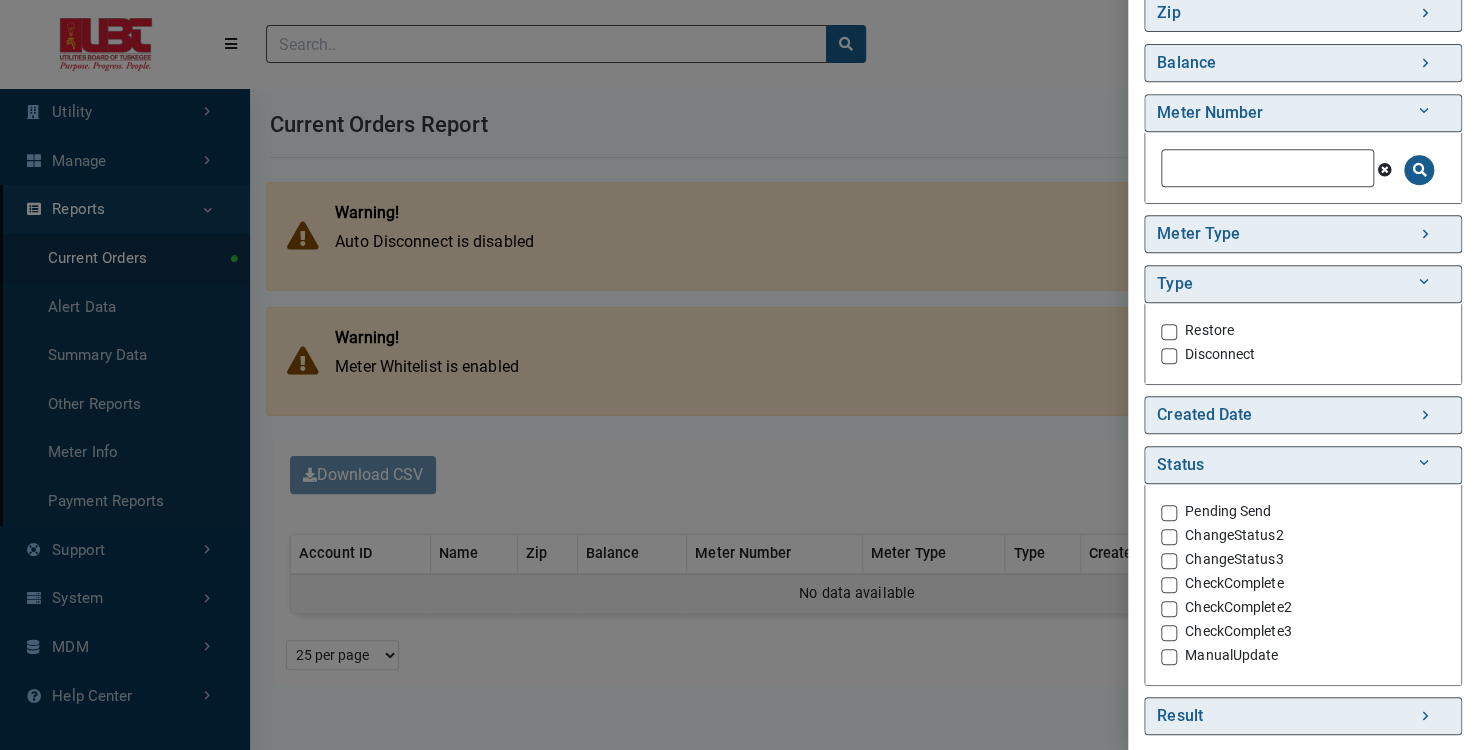 click on "Pending Send" at bounding box center (1228, 511) 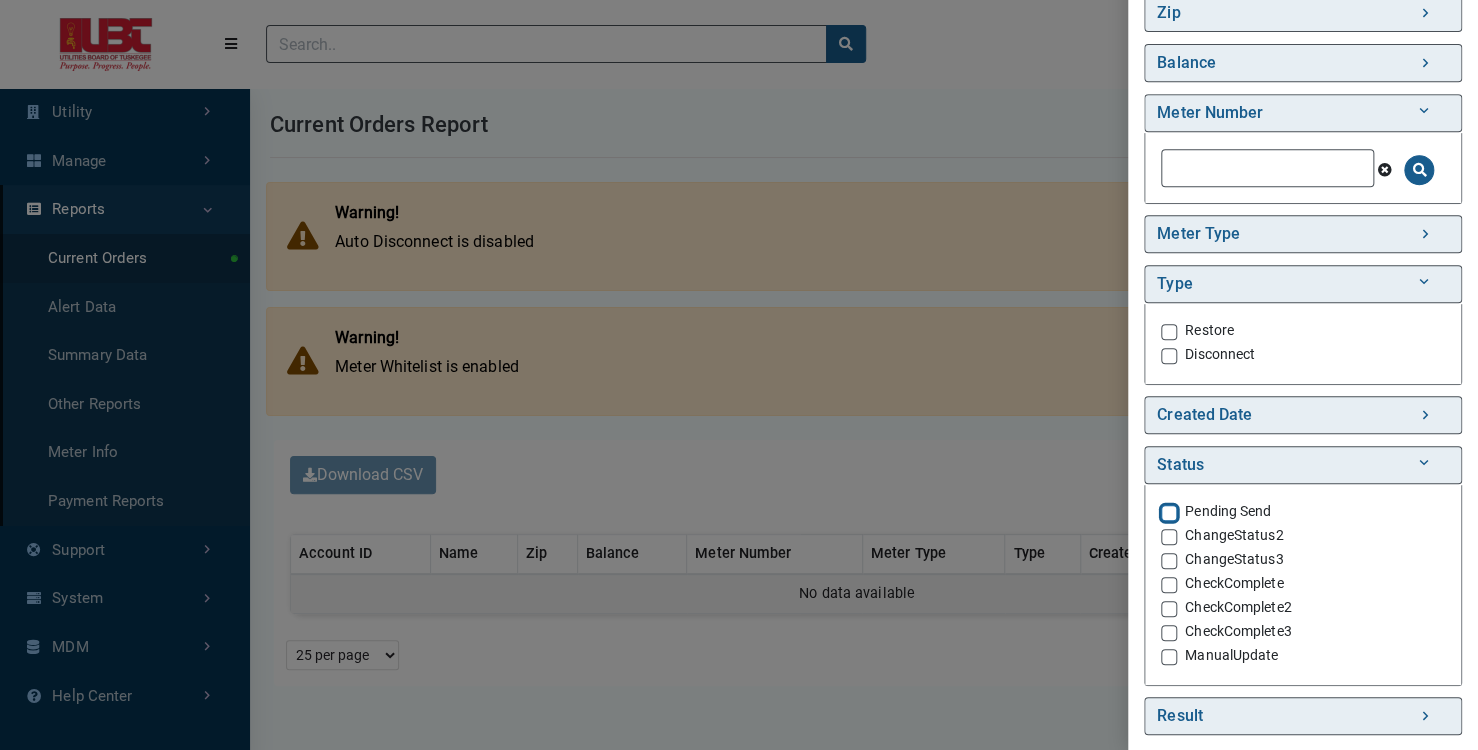click on "Pending Send" at bounding box center [1169, 511] 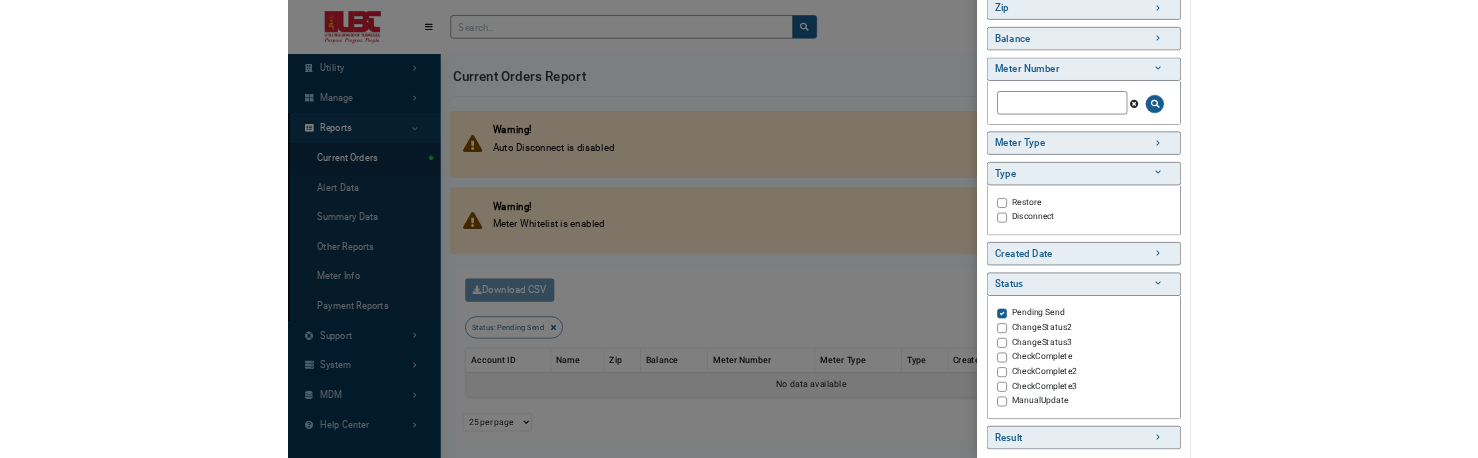 scroll, scrollTop: 0, scrollLeft: 0, axis: both 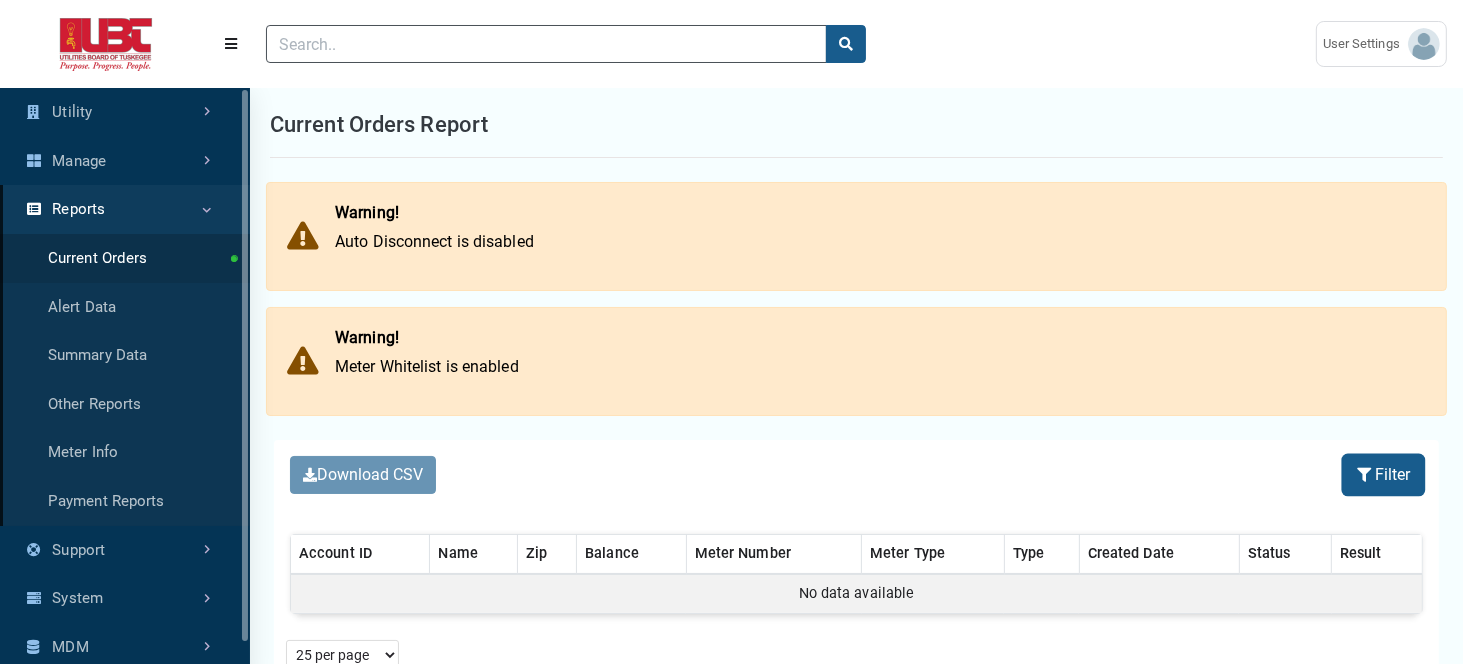 click at bounding box center (1366, 475) 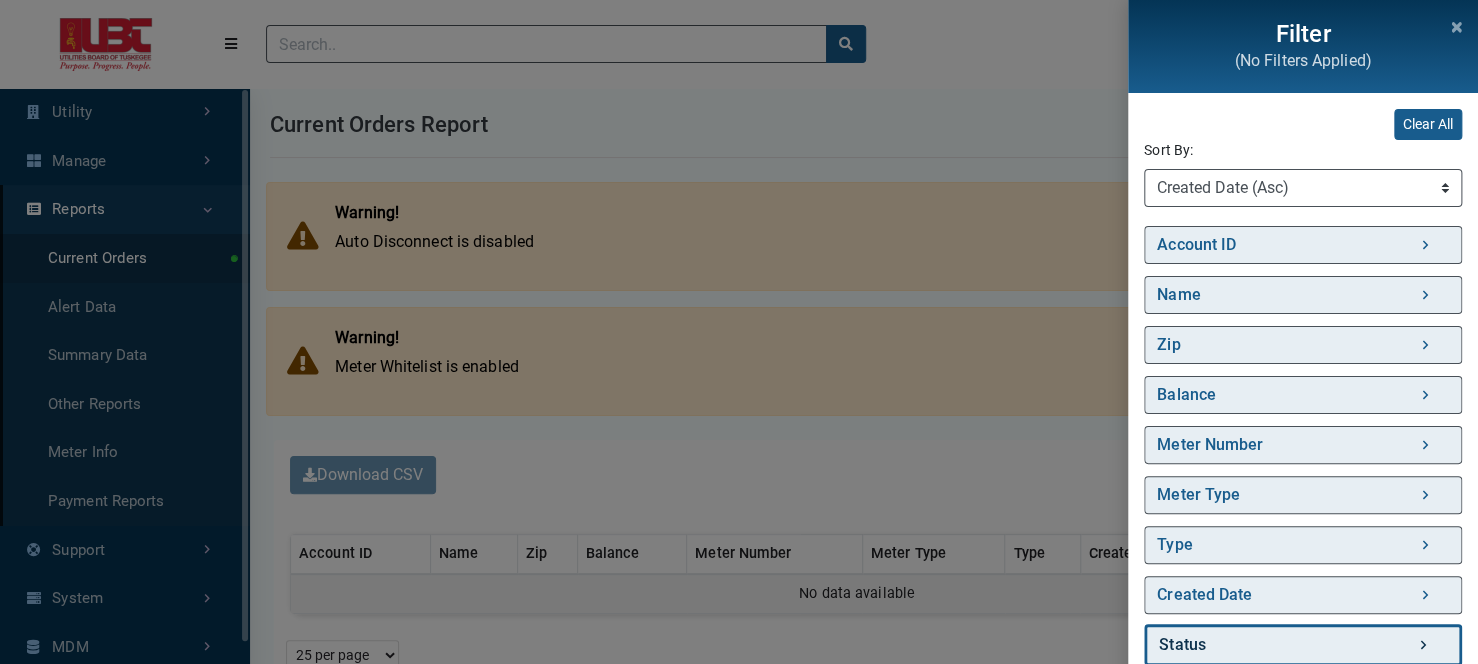 click on "Status" at bounding box center [1303, 645] 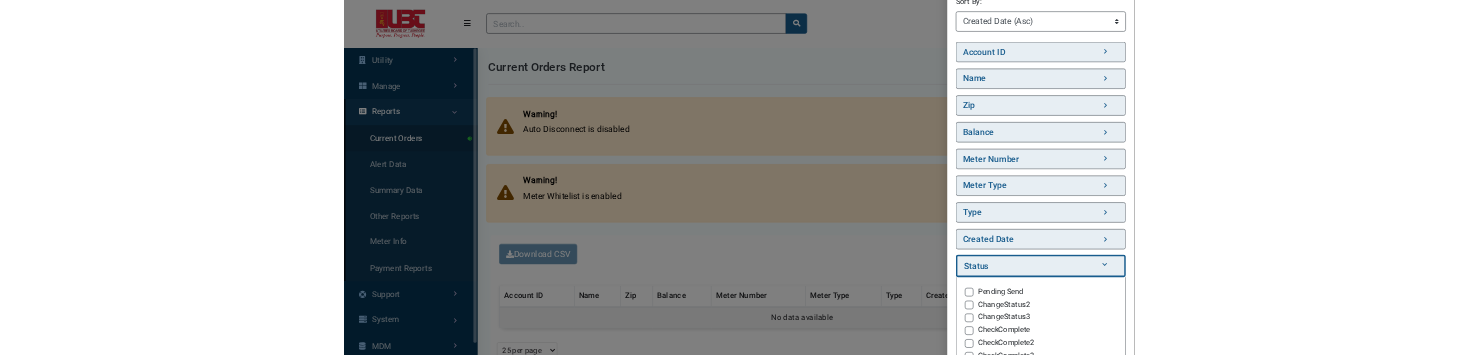 scroll, scrollTop: 240, scrollLeft: 0, axis: vertical 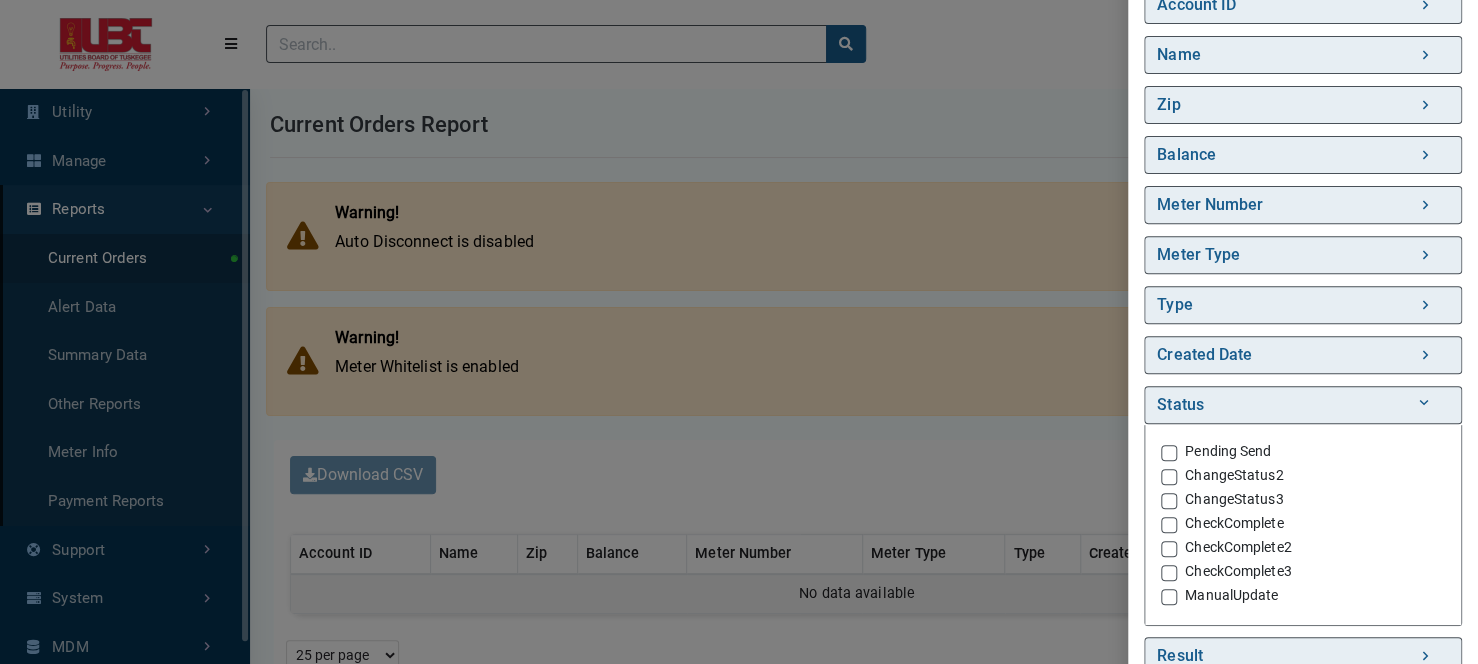 click on "Pending Send" at bounding box center (1228, 451) 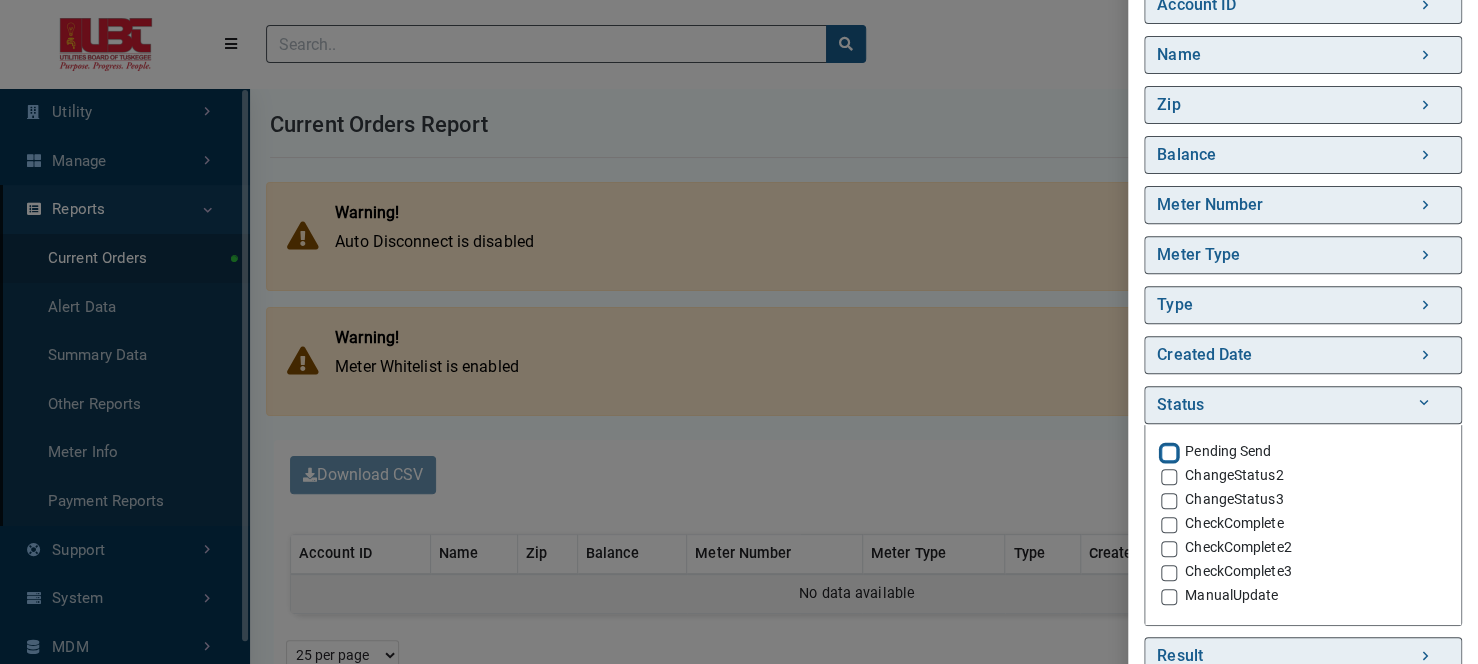 click on "Pending Send" at bounding box center (1169, 451) 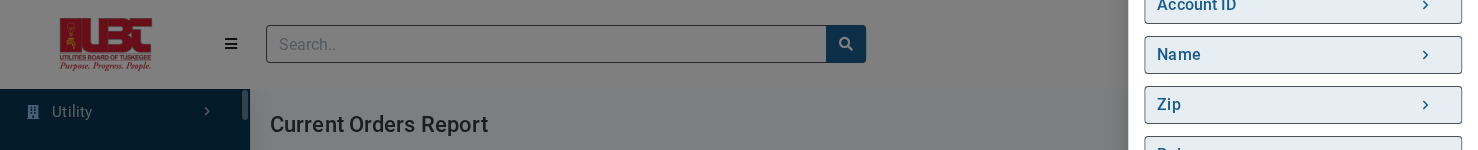 scroll, scrollTop: 78, scrollLeft: 249, axis: both 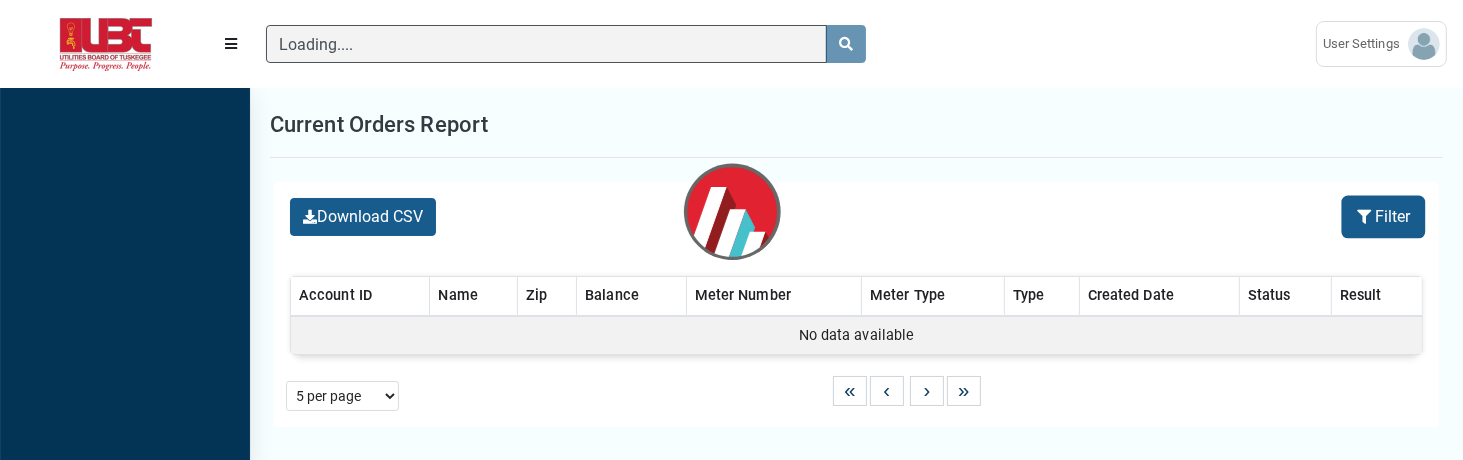 click on "Filter" at bounding box center [1383, 217] 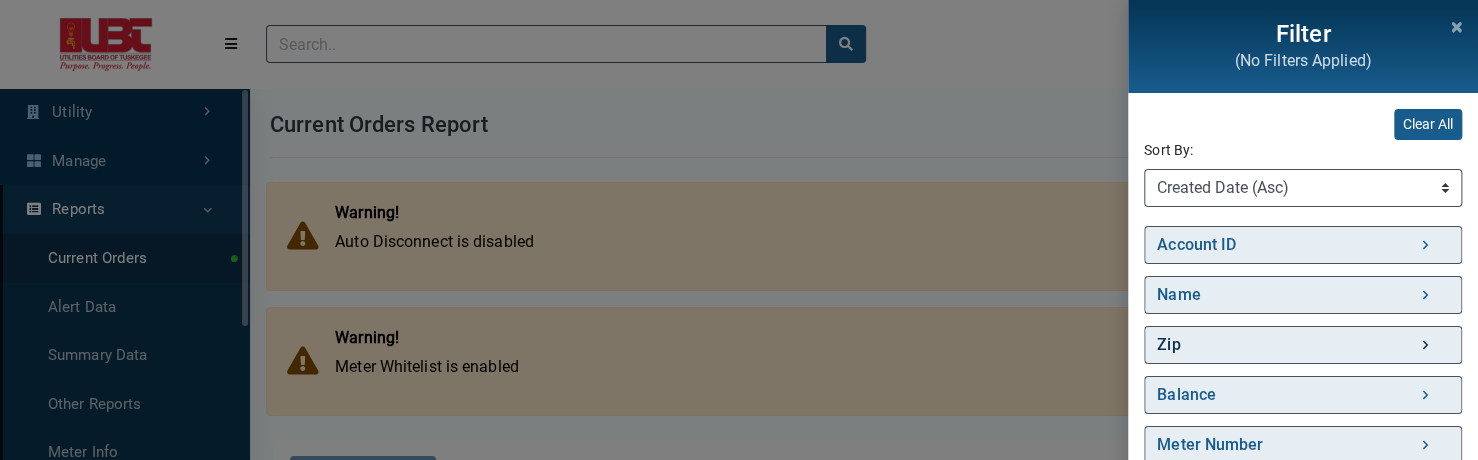 scroll, scrollTop: 270, scrollLeft: 0, axis: vertical 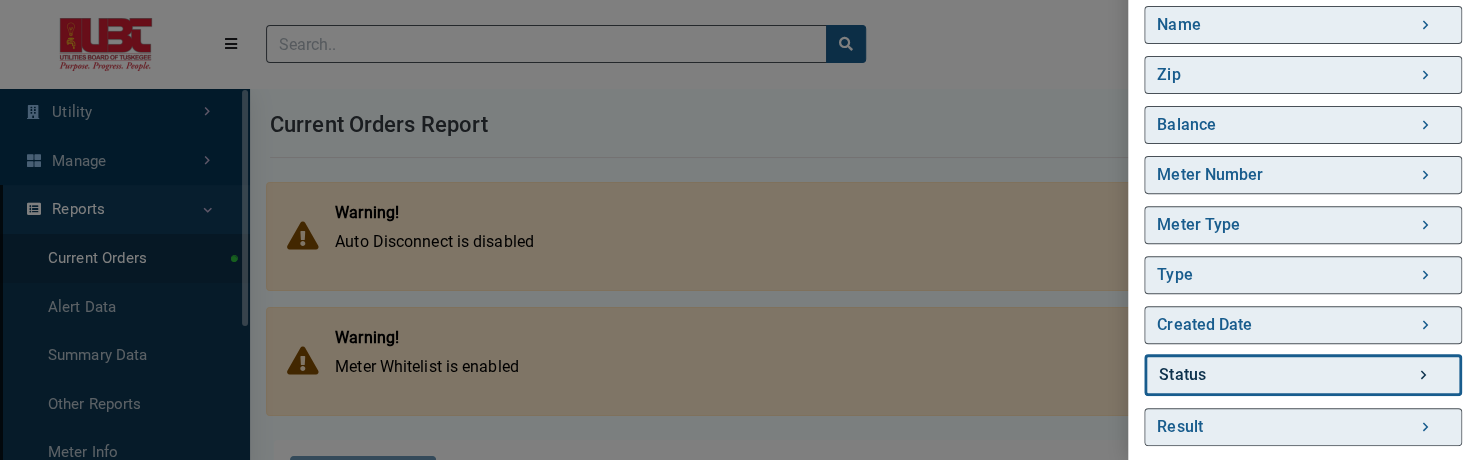click on "Status" at bounding box center (1303, 375) 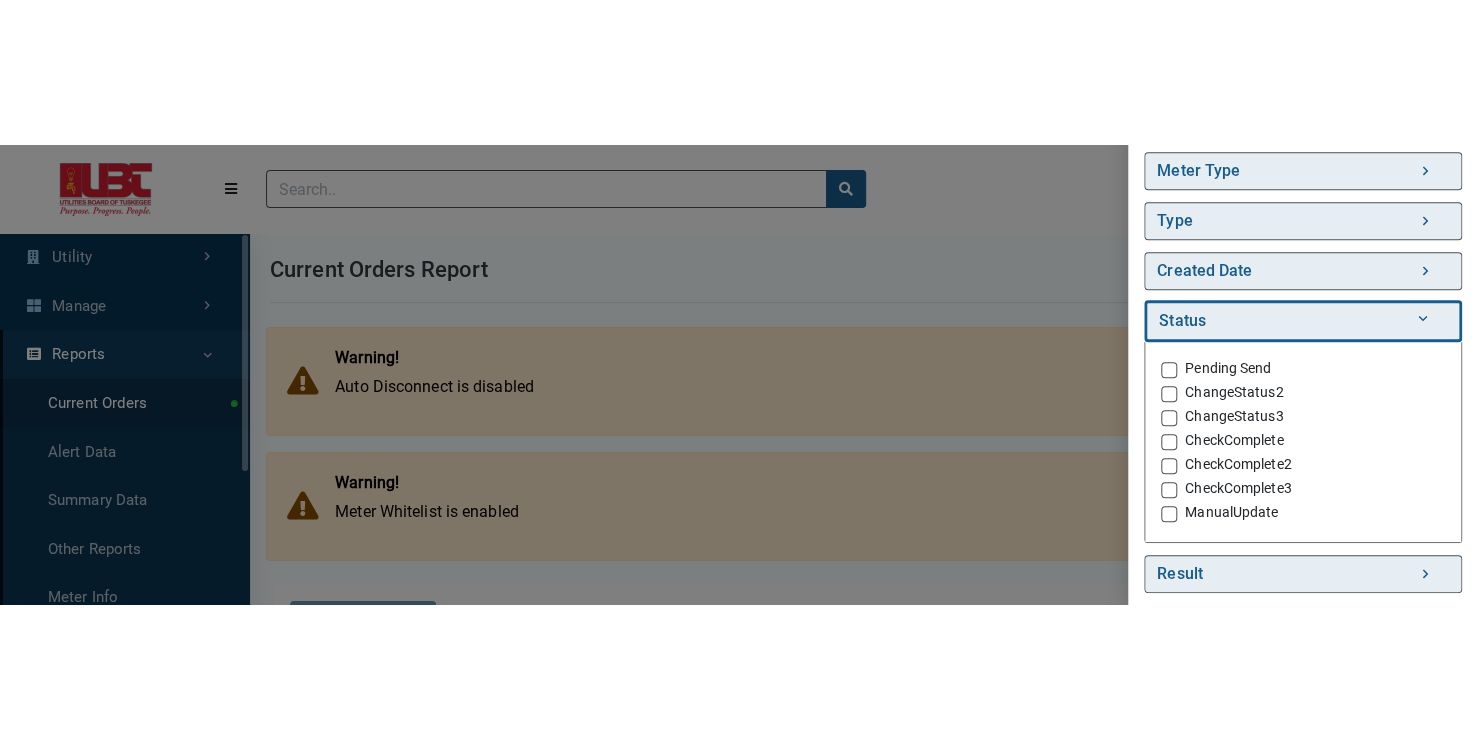 scroll, scrollTop: 471, scrollLeft: 0, axis: vertical 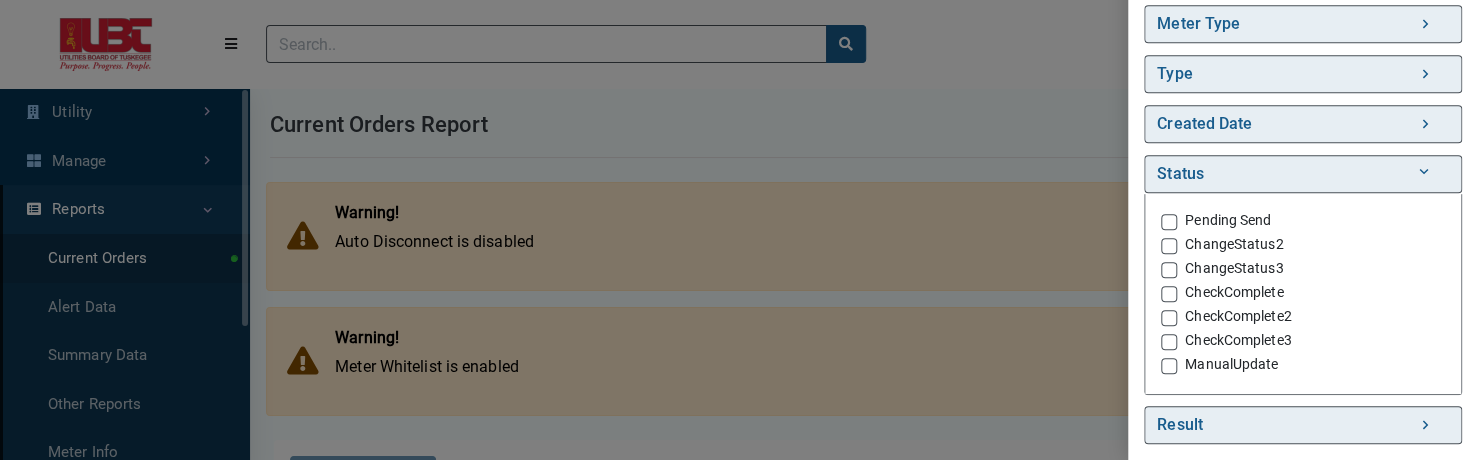 click on "Pending Send" at bounding box center (1228, 220) 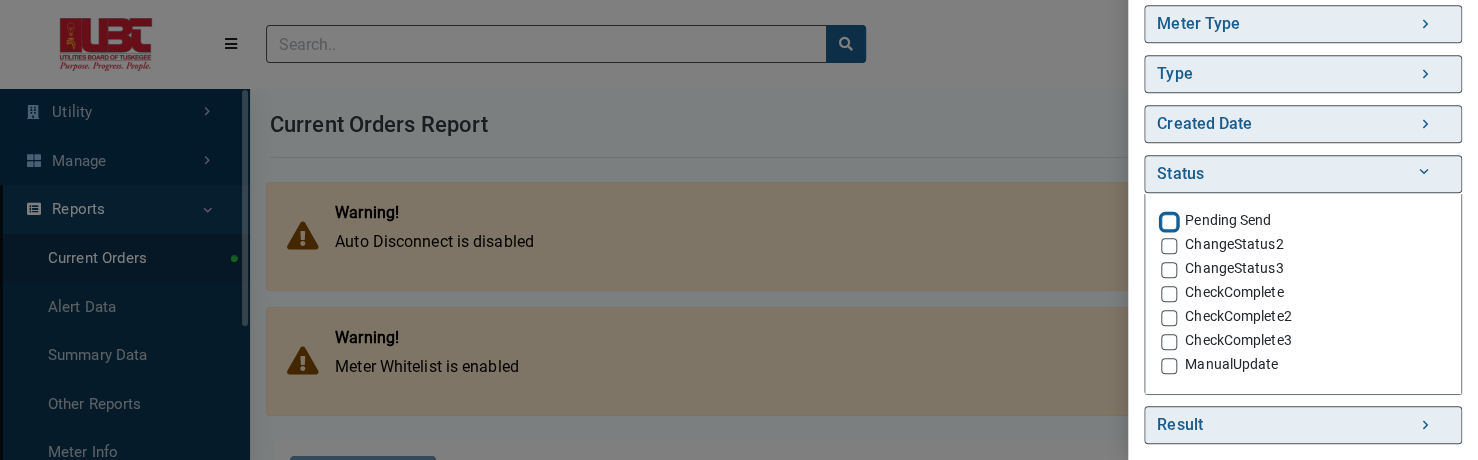 click on "Pending Send" at bounding box center [1169, 220] 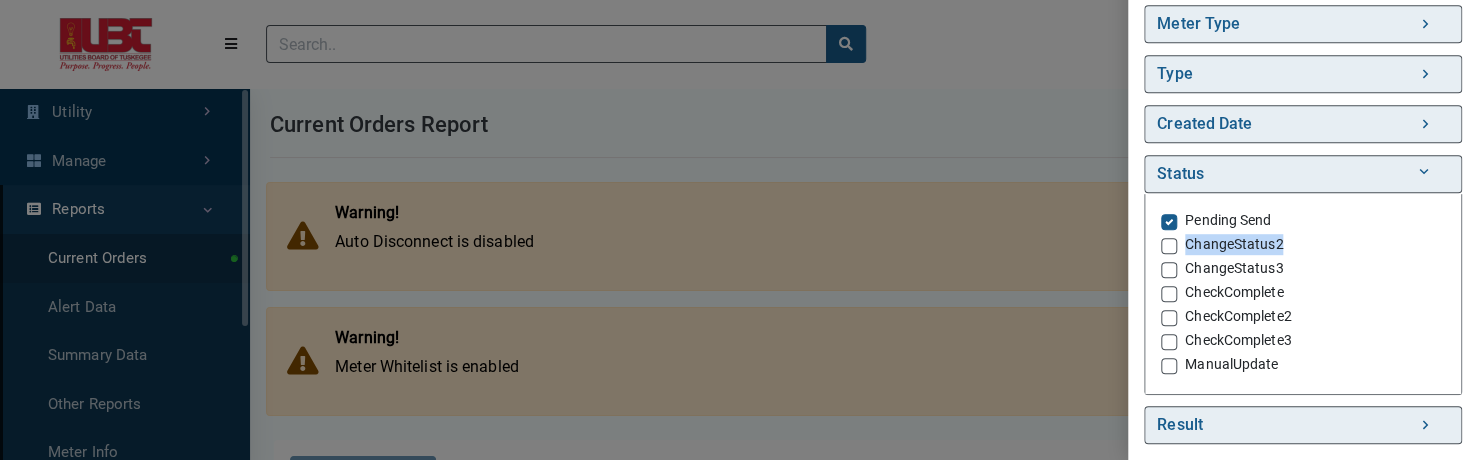 drag, startPoint x: 1266, startPoint y: 243, endPoint x: 1172, endPoint y: 237, distance: 94.19129 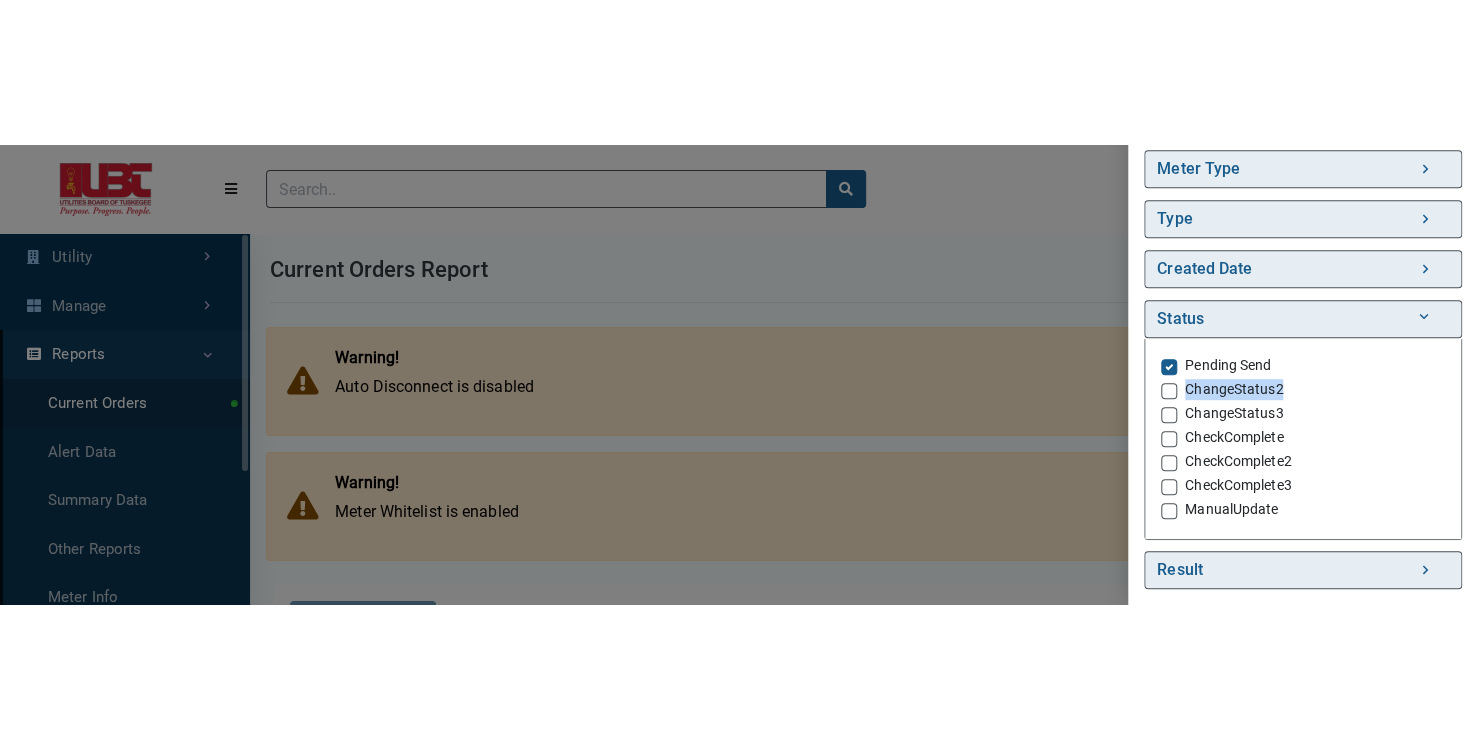 scroll, scrollTop: 180, scrollLeft: 0, axis: vertical 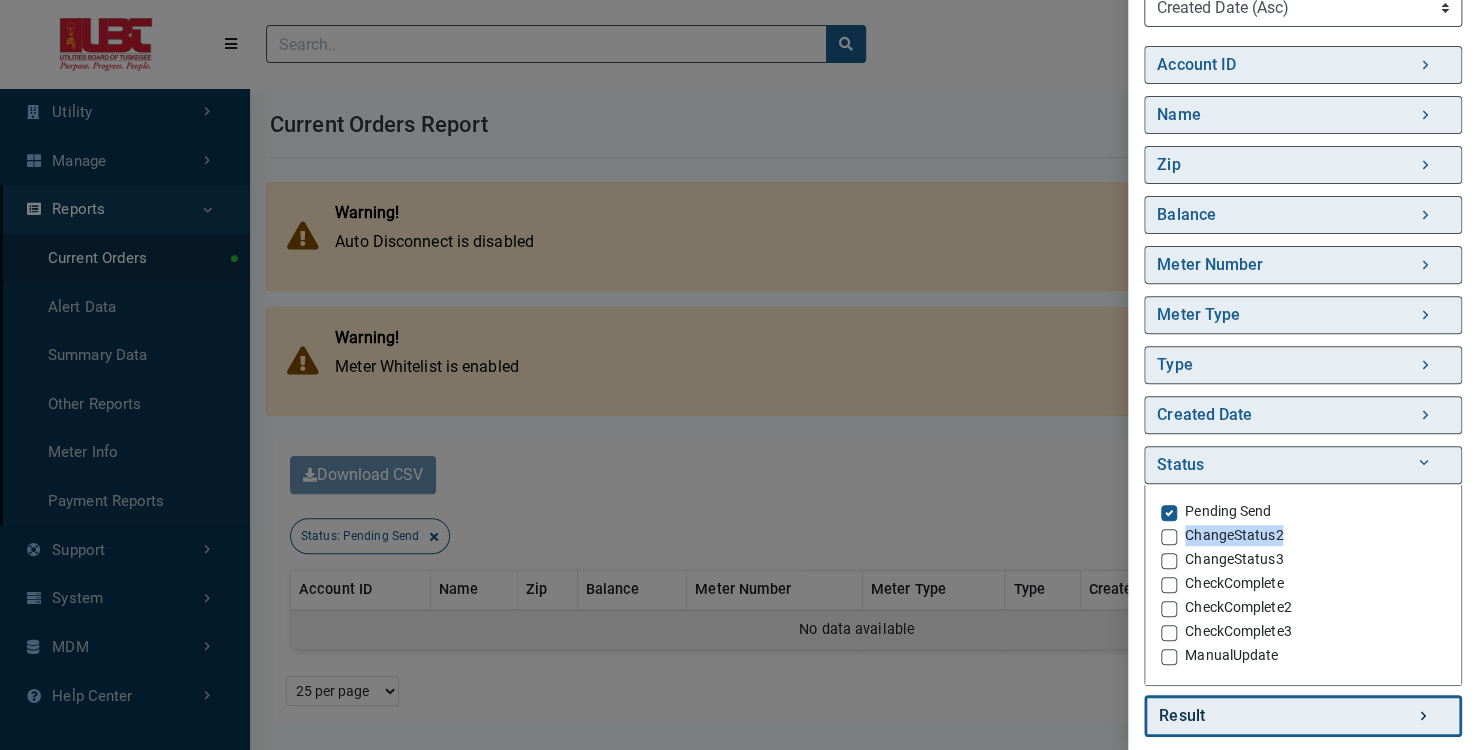 click on "Result" at bounding box center [1303, 716] 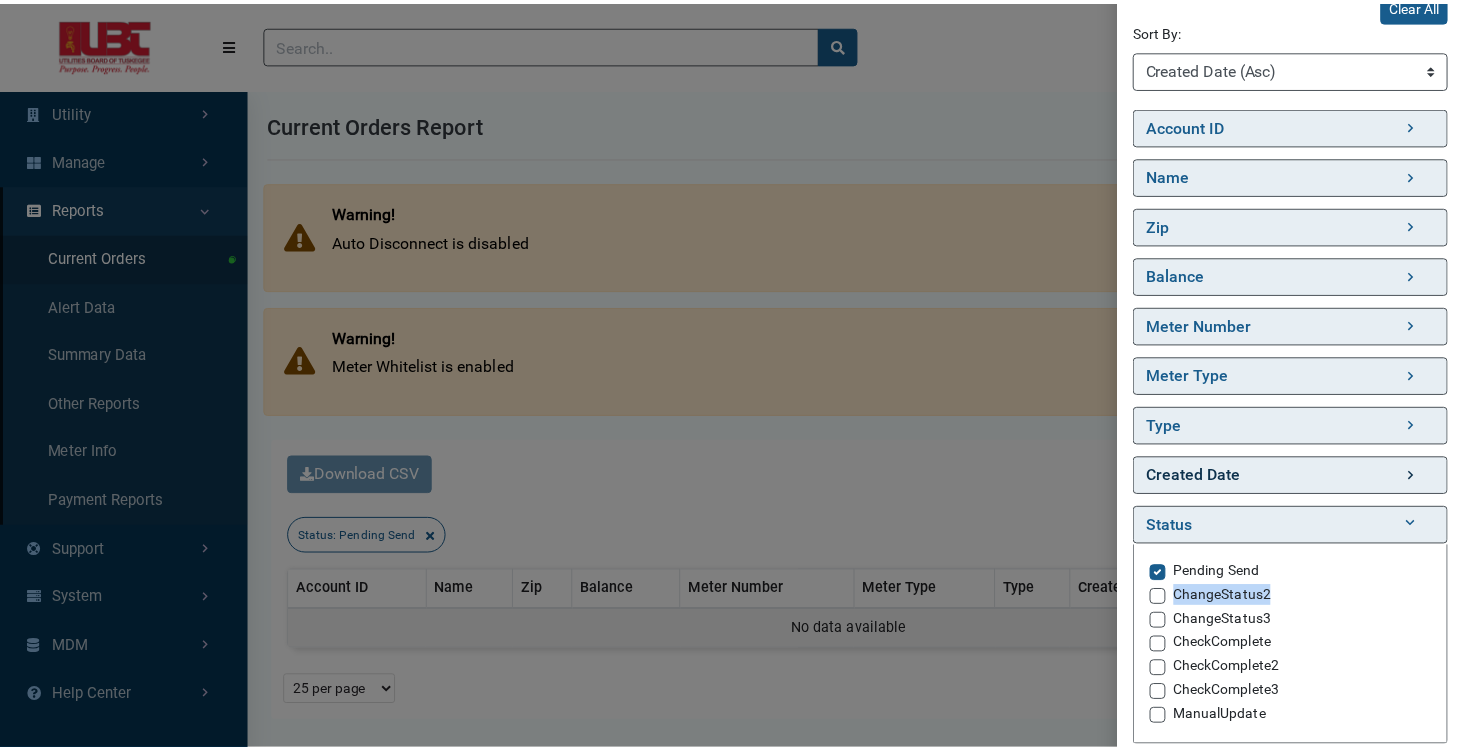 scroll, scrollTop: 0, scrollLeft: 0, axis: both 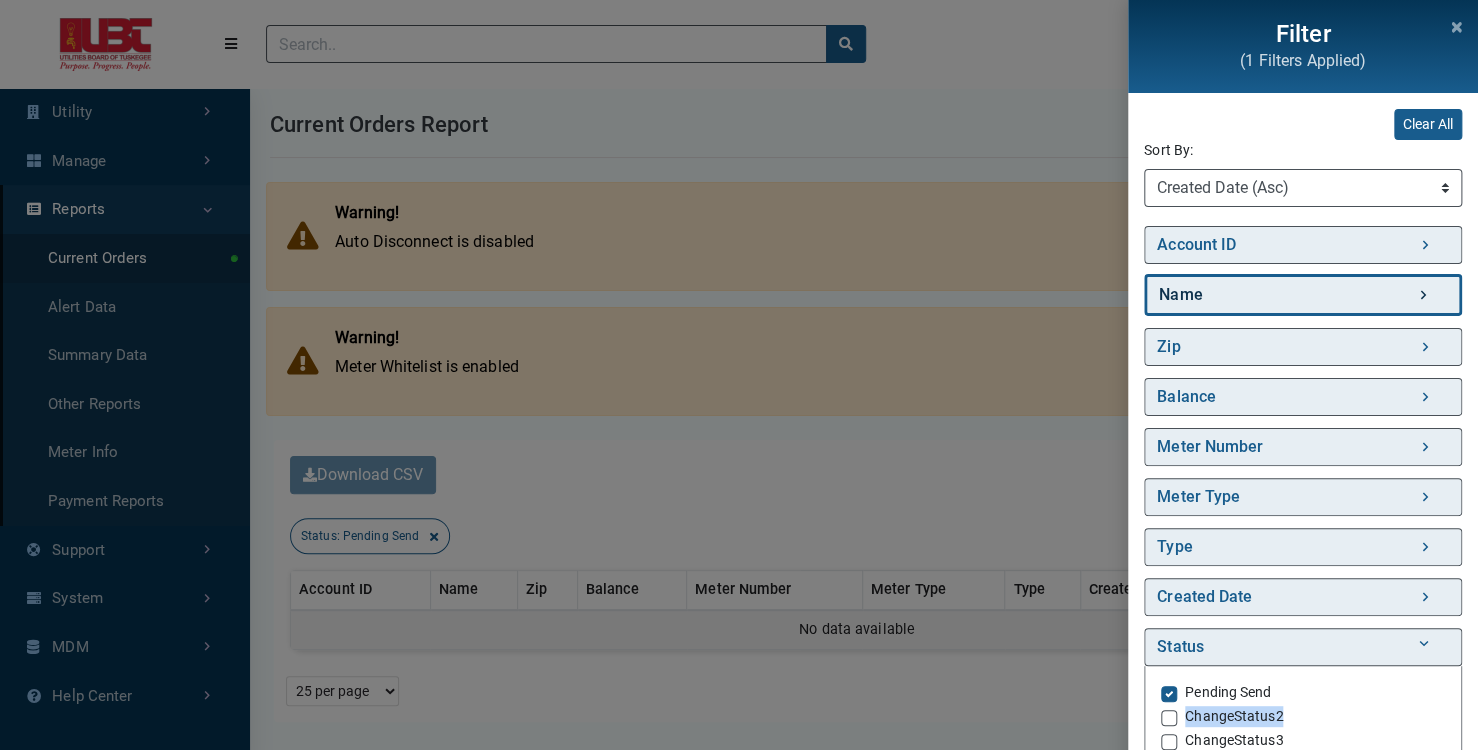 click on "Name" at bounding box center (1303, 295) 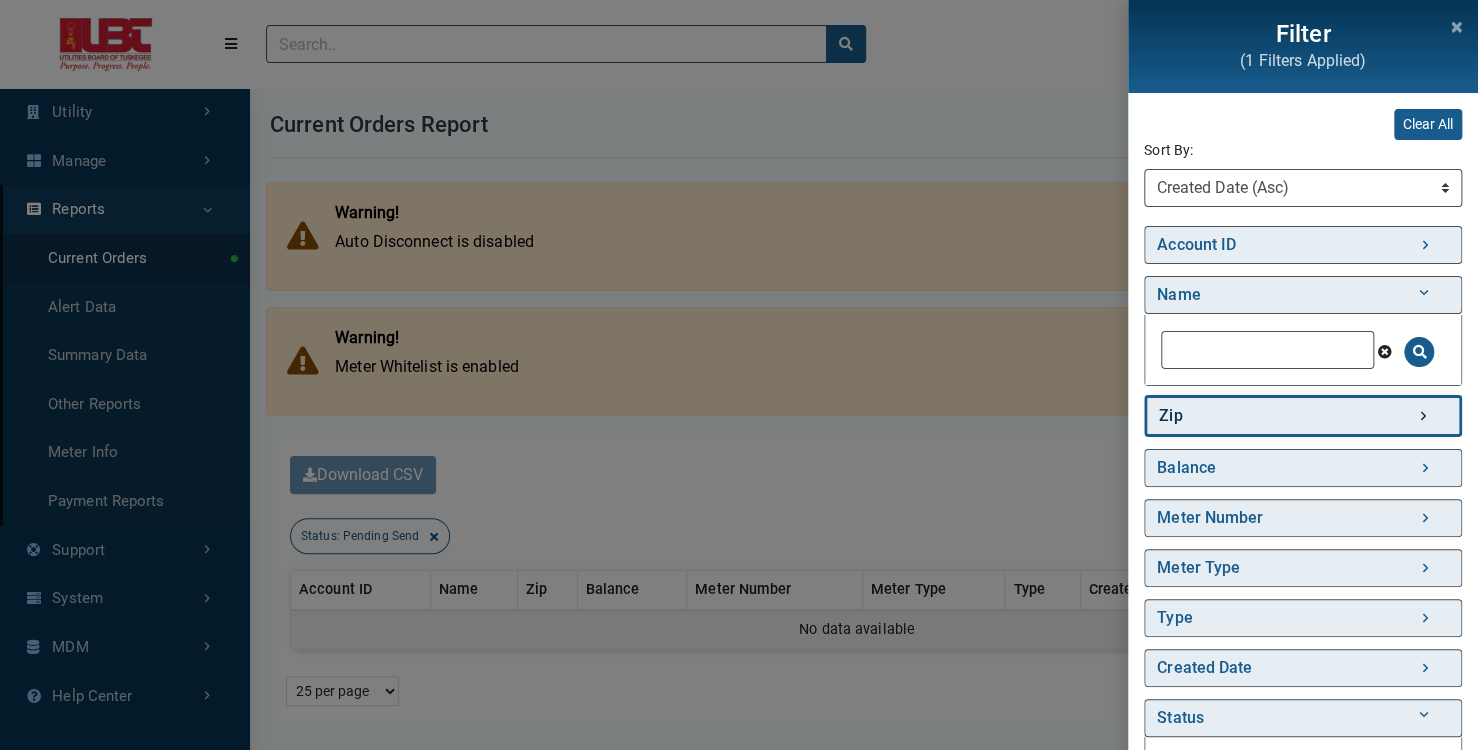 click on "Zip" at bounding box center [1303, 416] 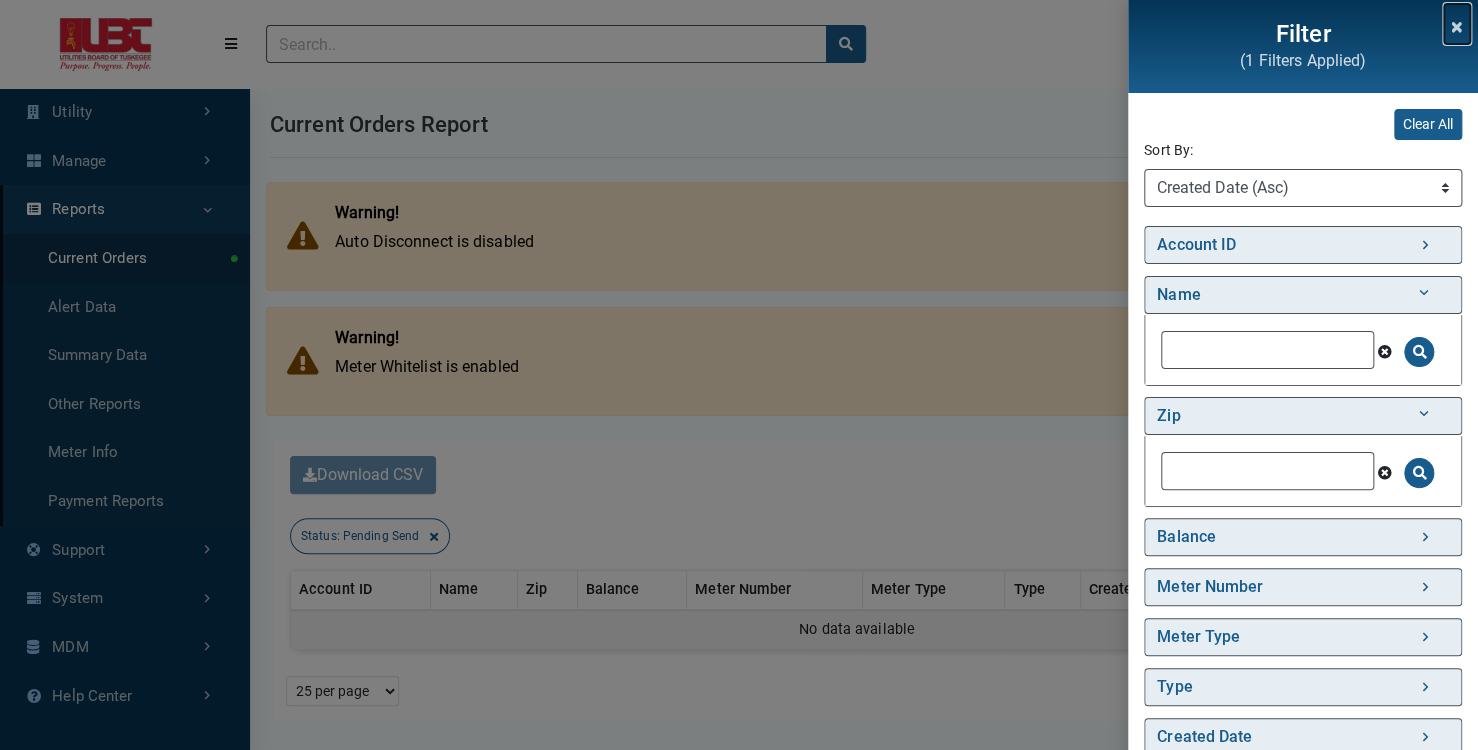 click at bounding box center [1457, 24] 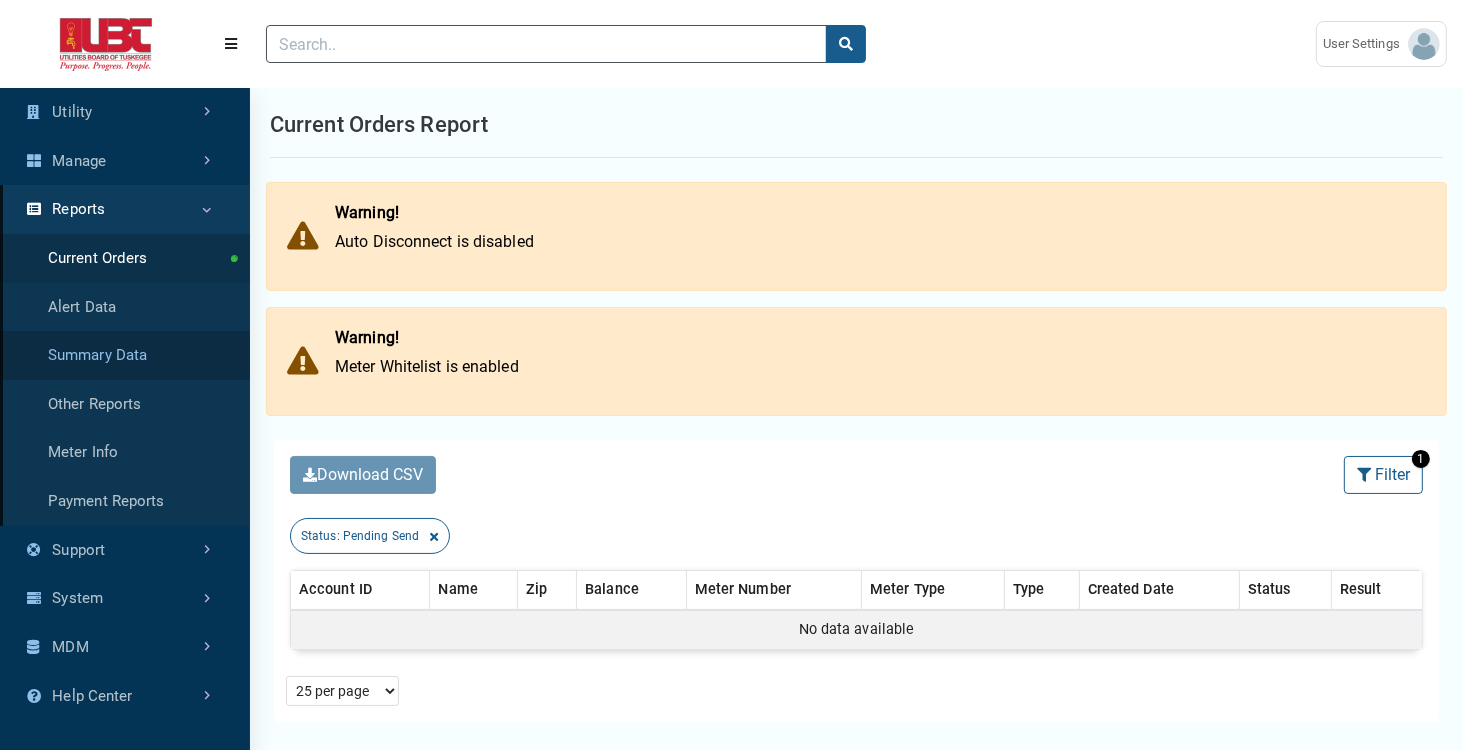 click on "Summary Data" at bounding box center [125, 355] 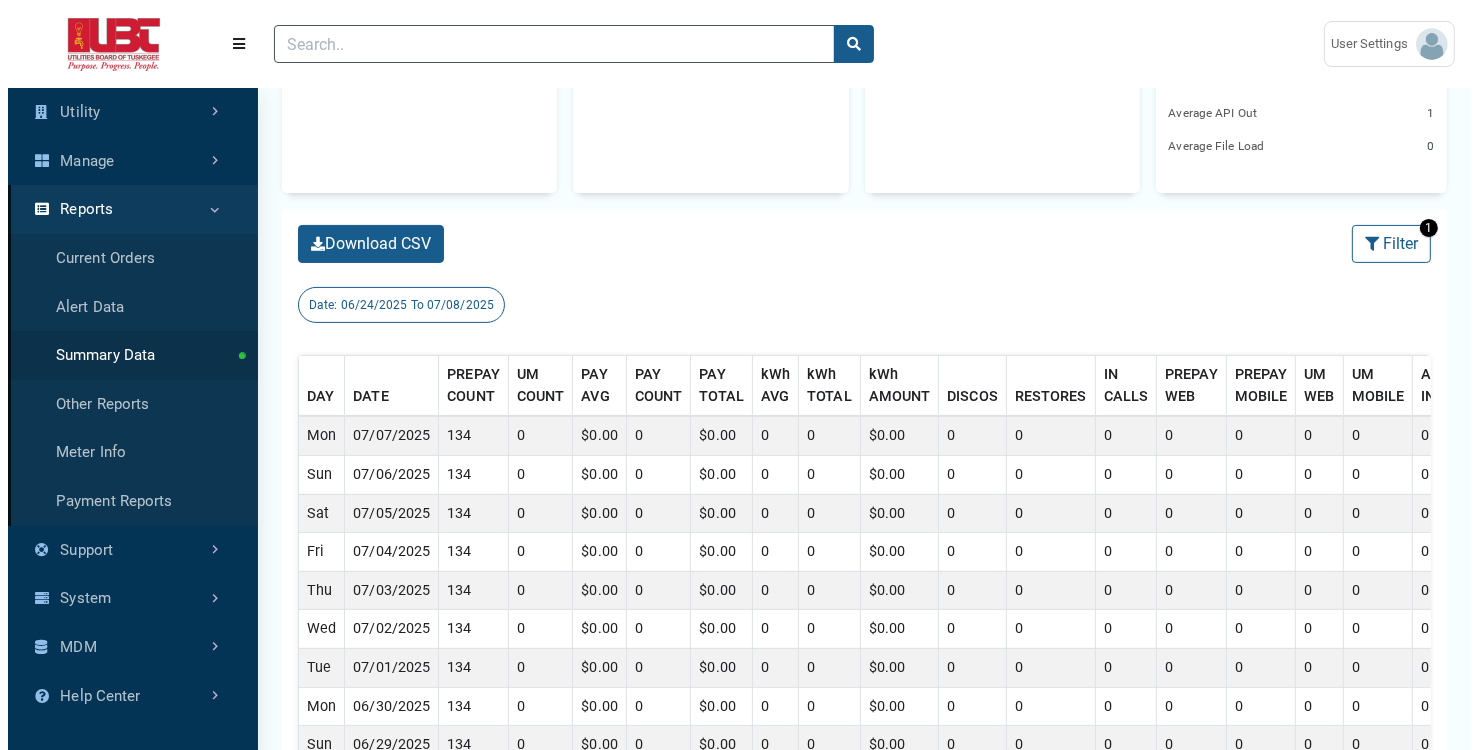 scroll, scrollTop: 480, scrollLeft: 0, axis: vertical 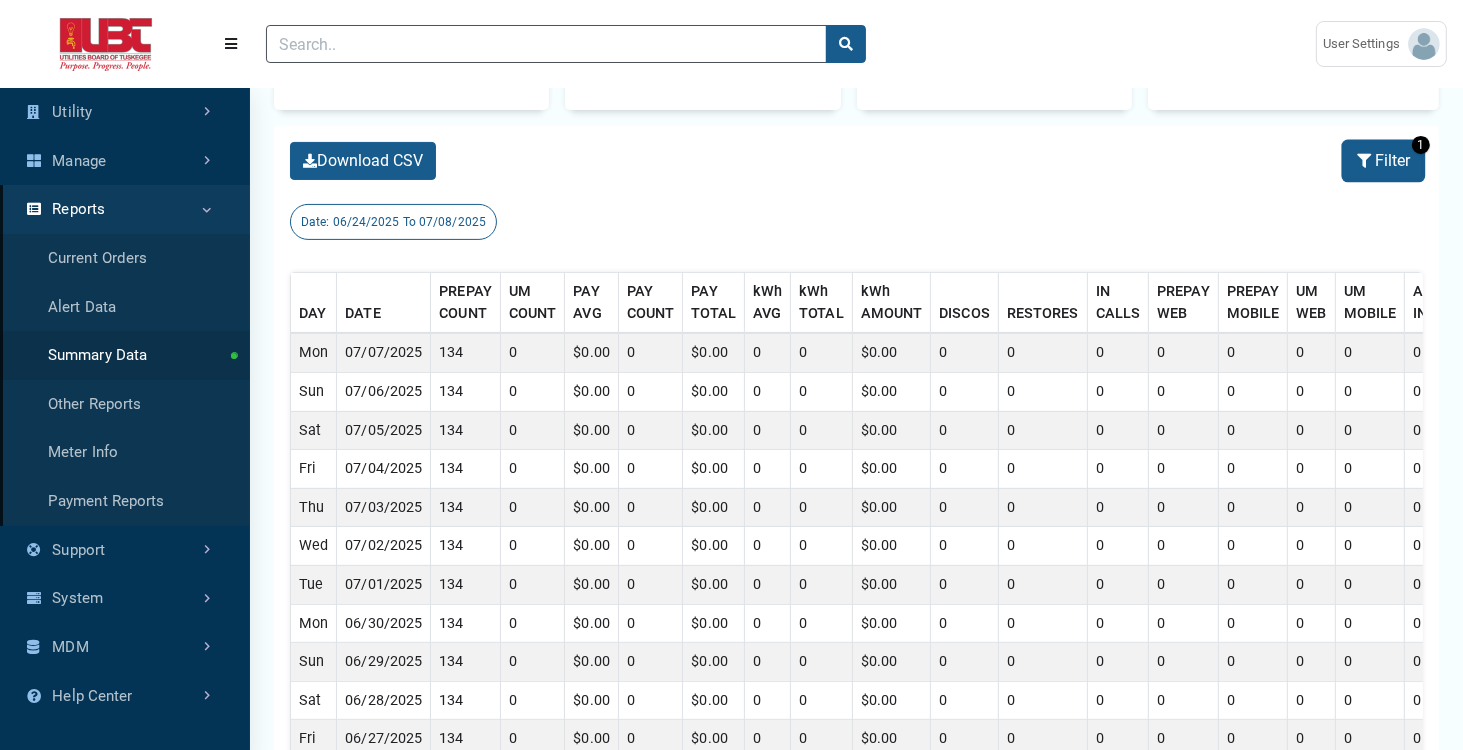 click on "Filter" at bounding box center [1383, 161] 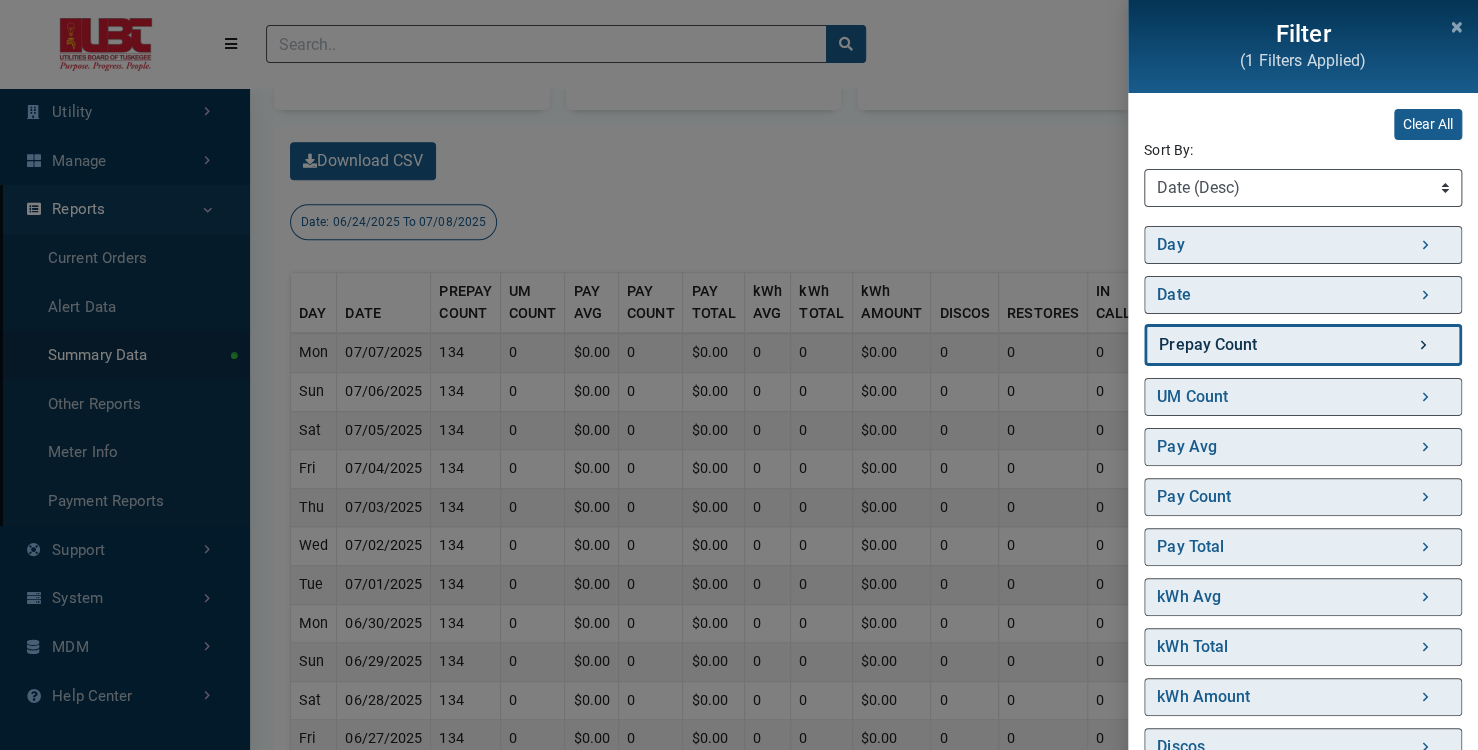 click on "Prepay Count" at bounding box center (1303, 345) 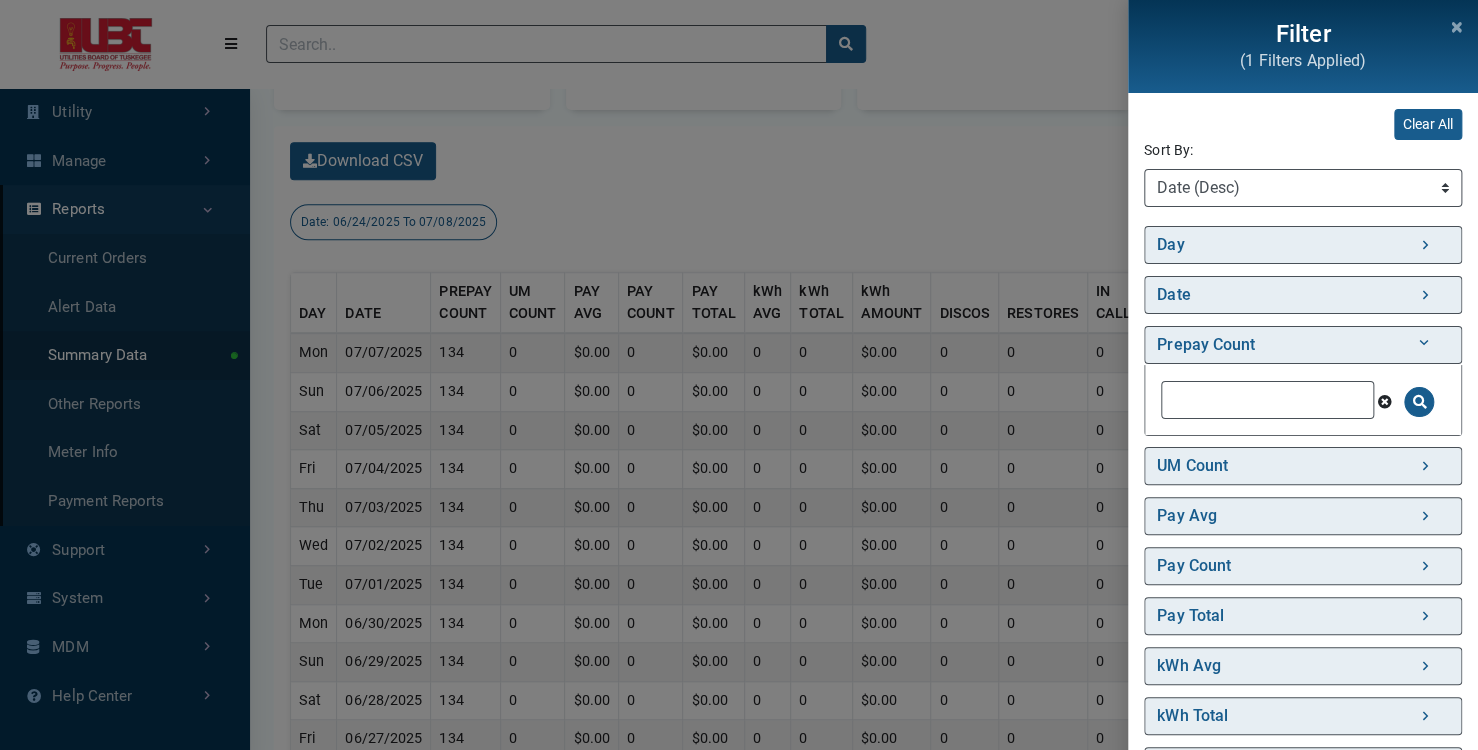 click on "Pay Avg" at bounding box center (1303, 515) 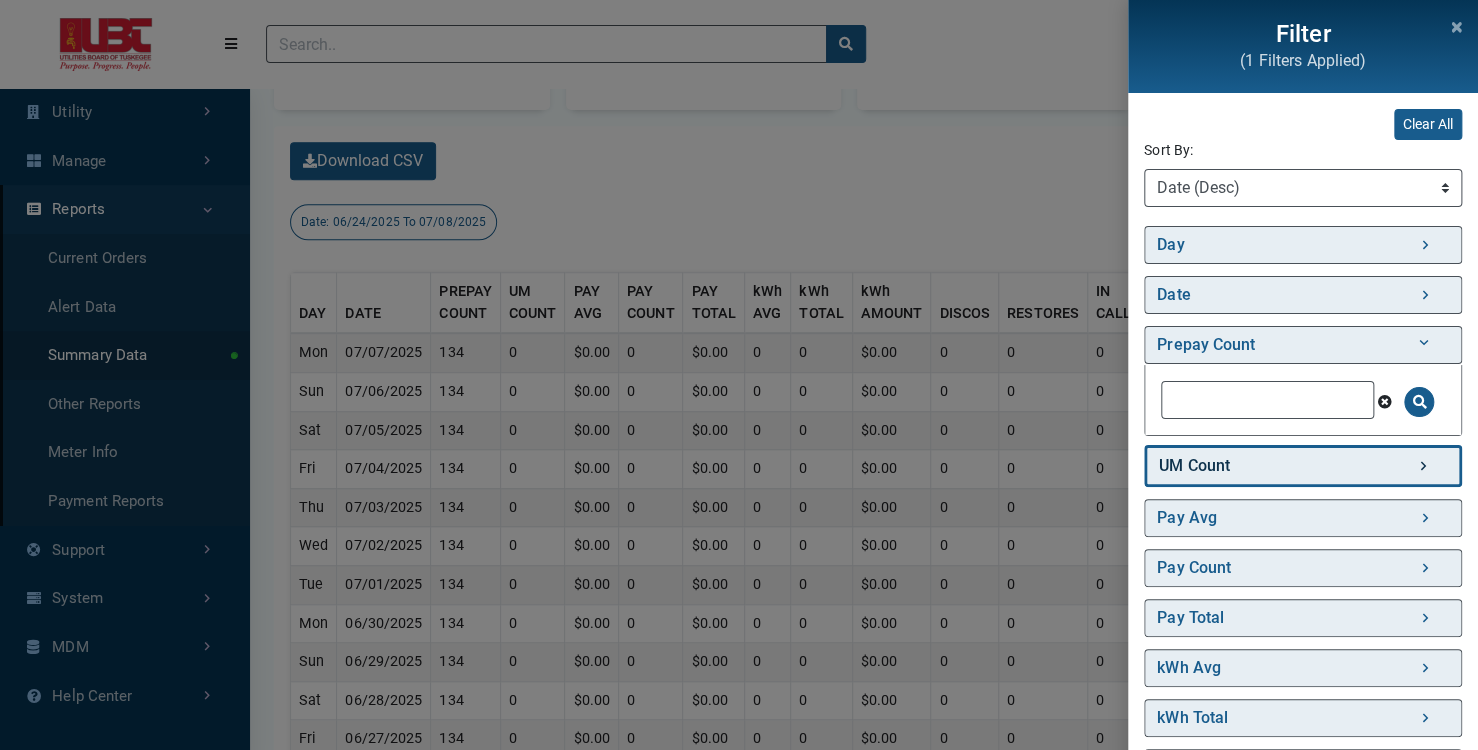 click on "UM Count" at bounding box center (1303, 466) 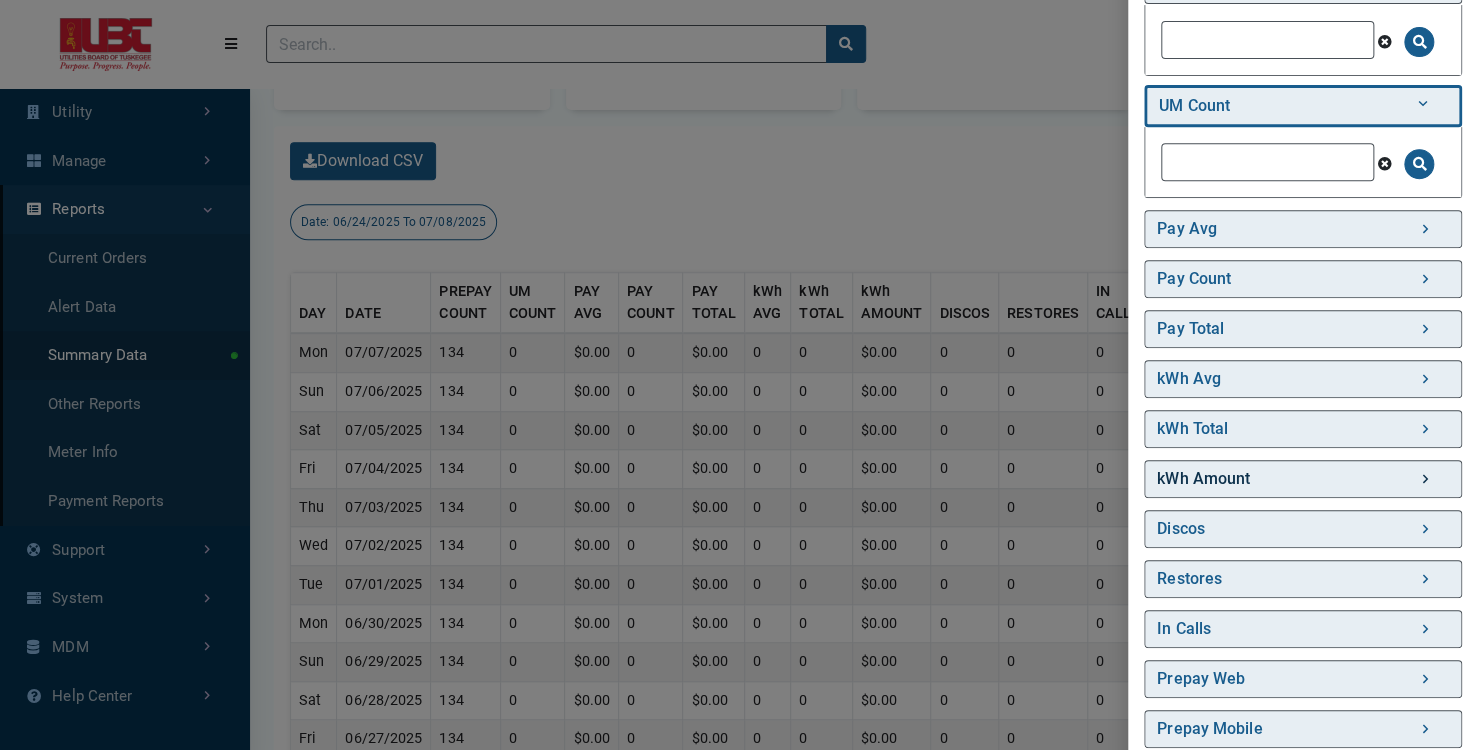 scroll, scrollTop: 622, scrollLeft: 0, axis: vertical 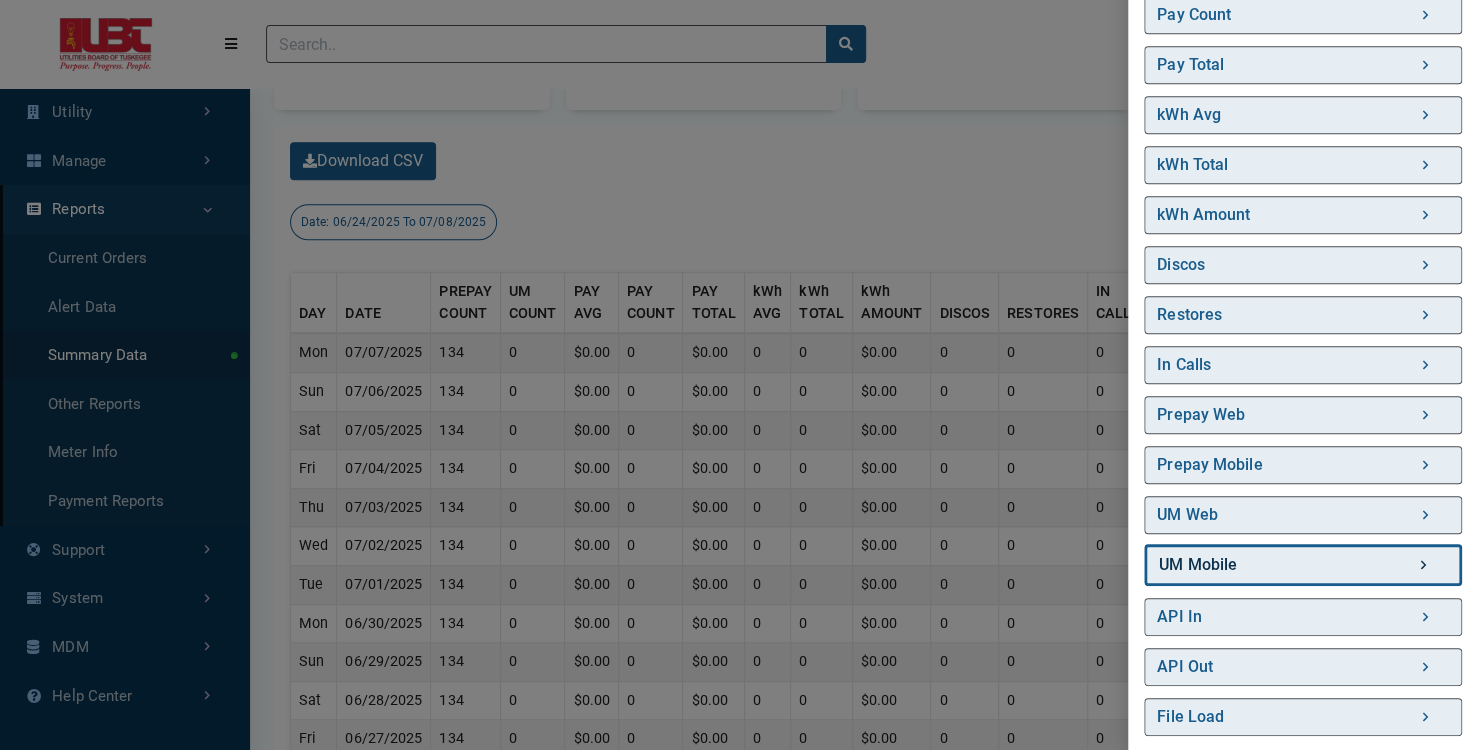 click on "UM Mobile" at bounding box center (1303, 565) 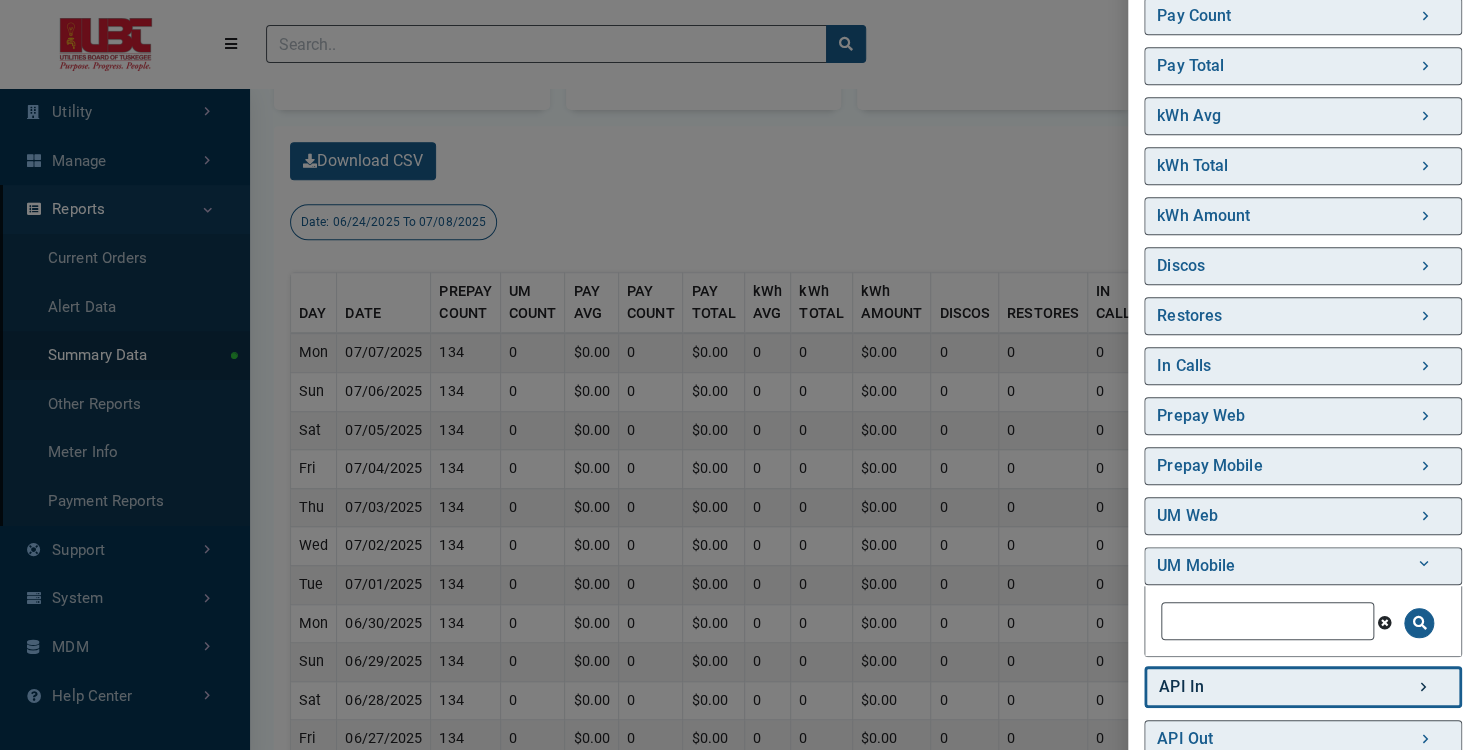 click on "API In" at bounding box center [1303, 687] 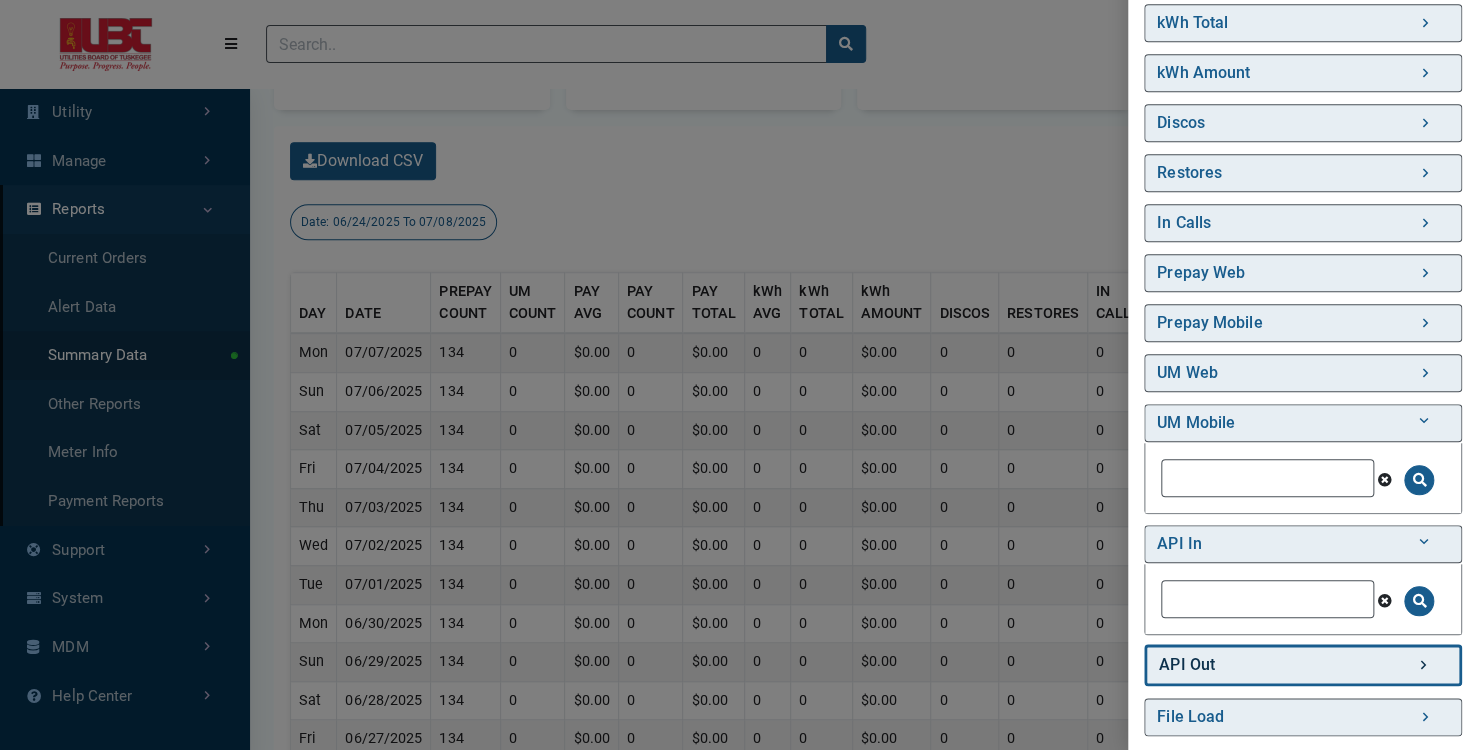 click on "API Out" at bounding box center (1303, 665) 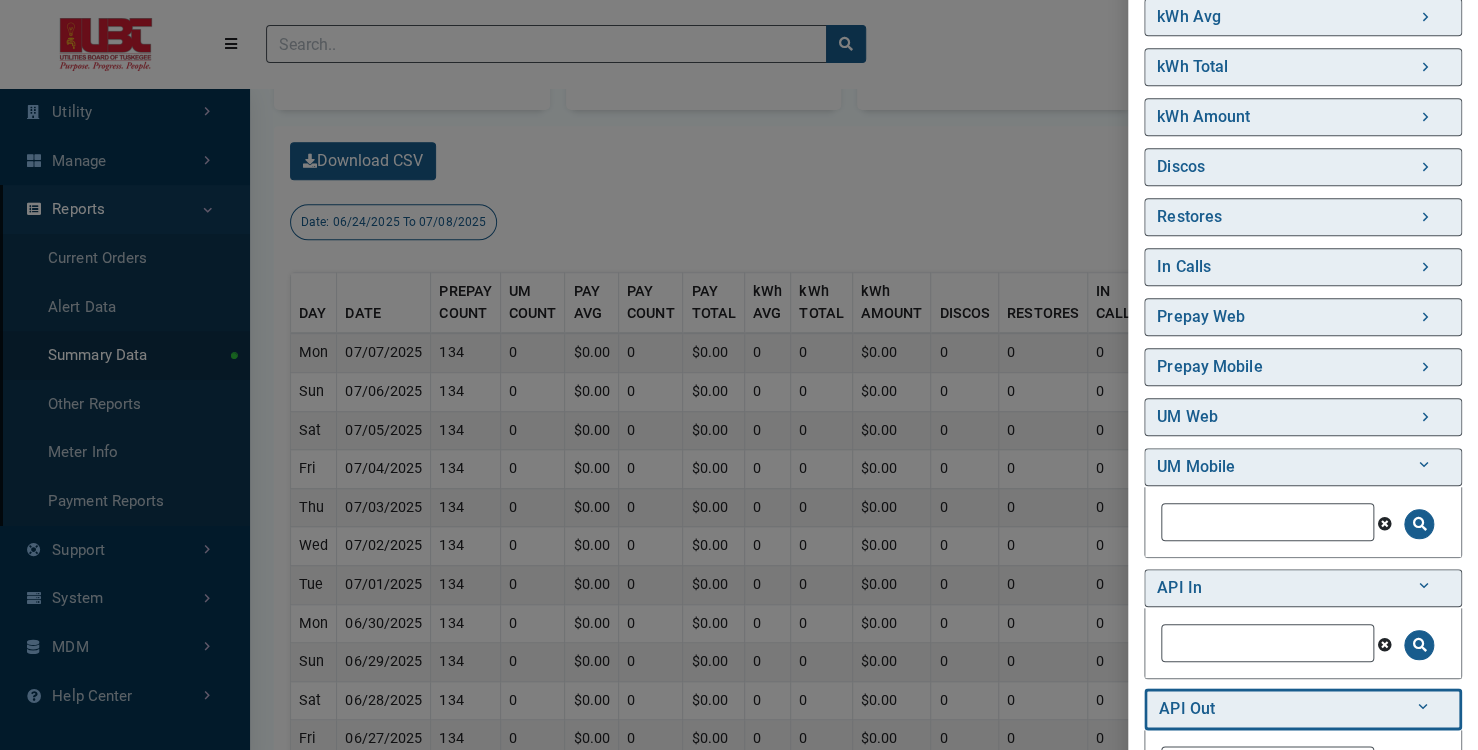 scroll, scrollTop: 834, scrollLeft: 0, axis: vertical 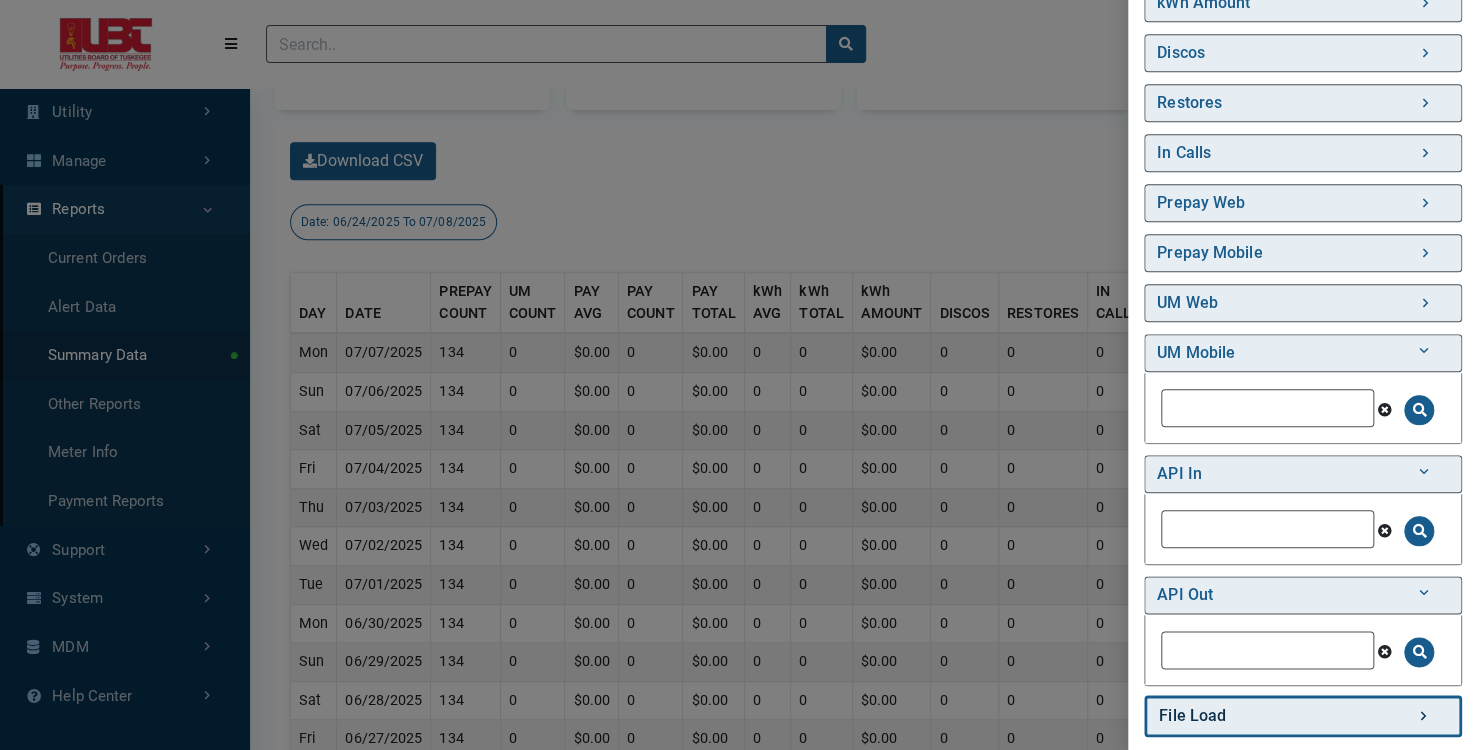 click on "File Load" at bounding box center [1303, 716] 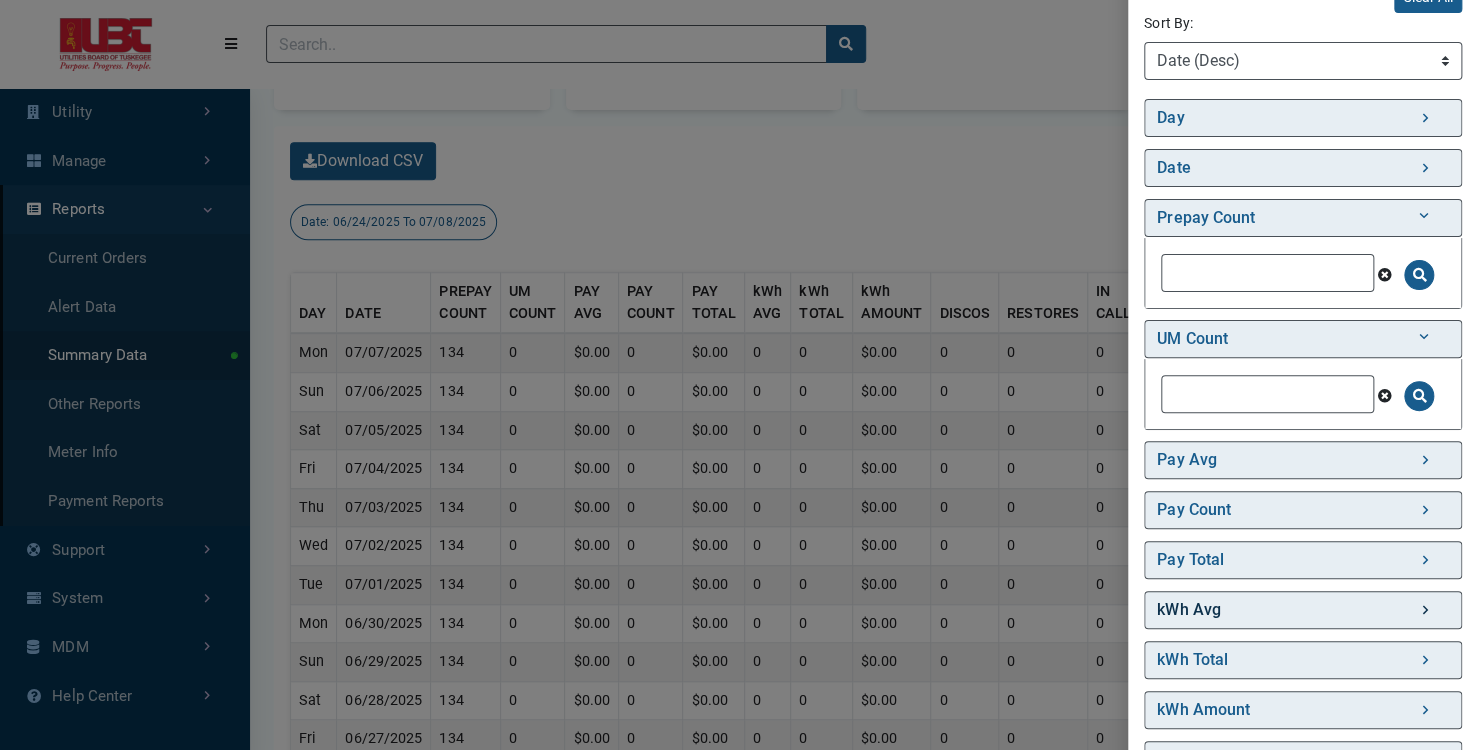 scroll, scrollTop: 0, scrollLeft: 0, axis: both 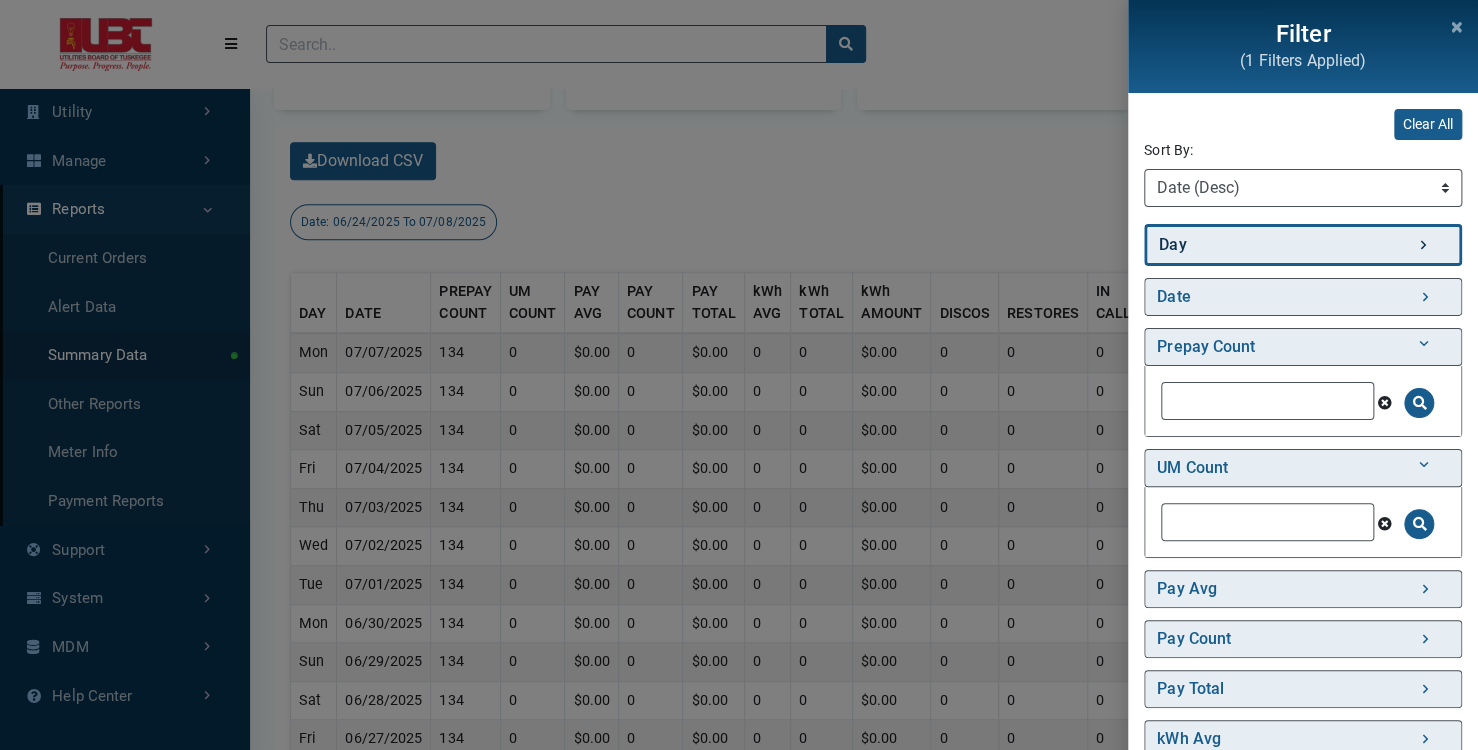 click on "Day" at bounding box center [1303, 245] 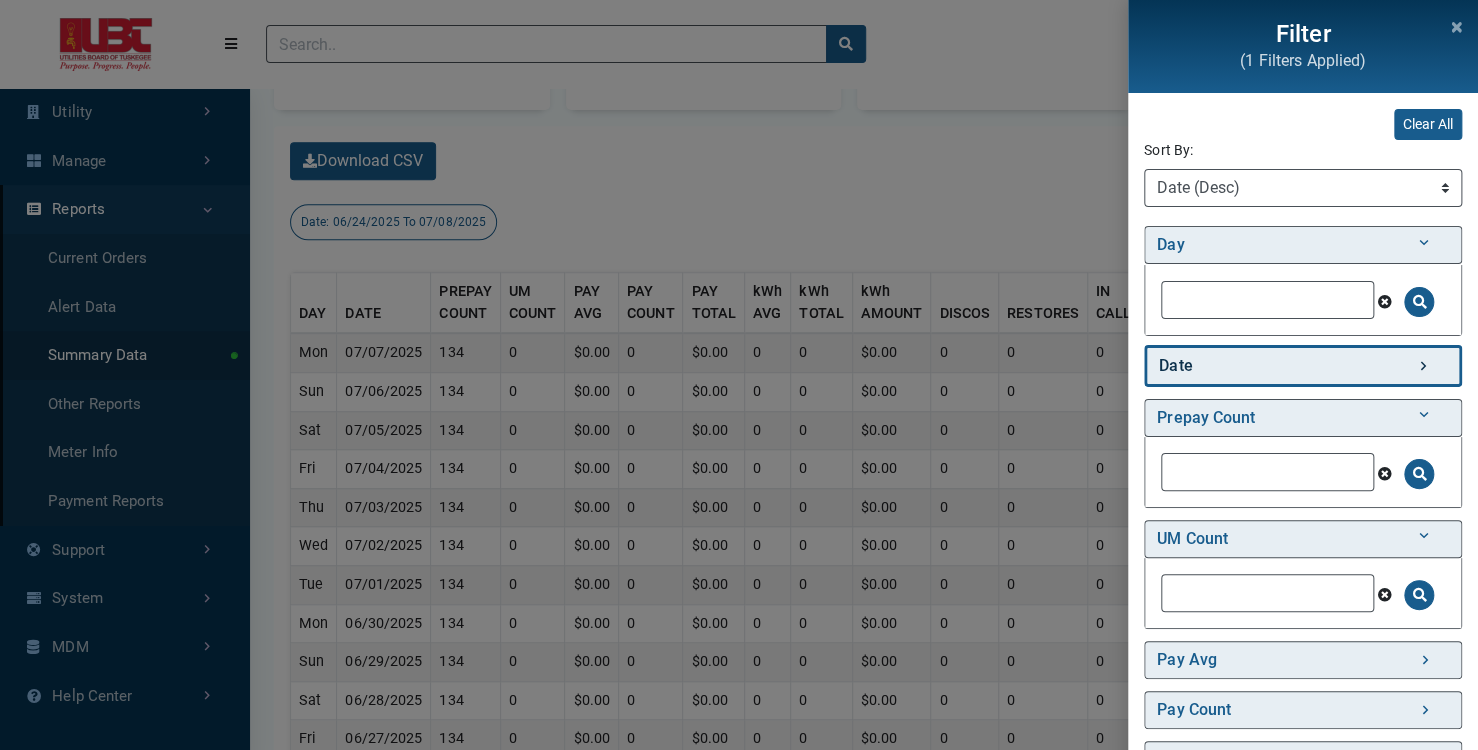 click on "Date" at bounding box center (1303, 366) 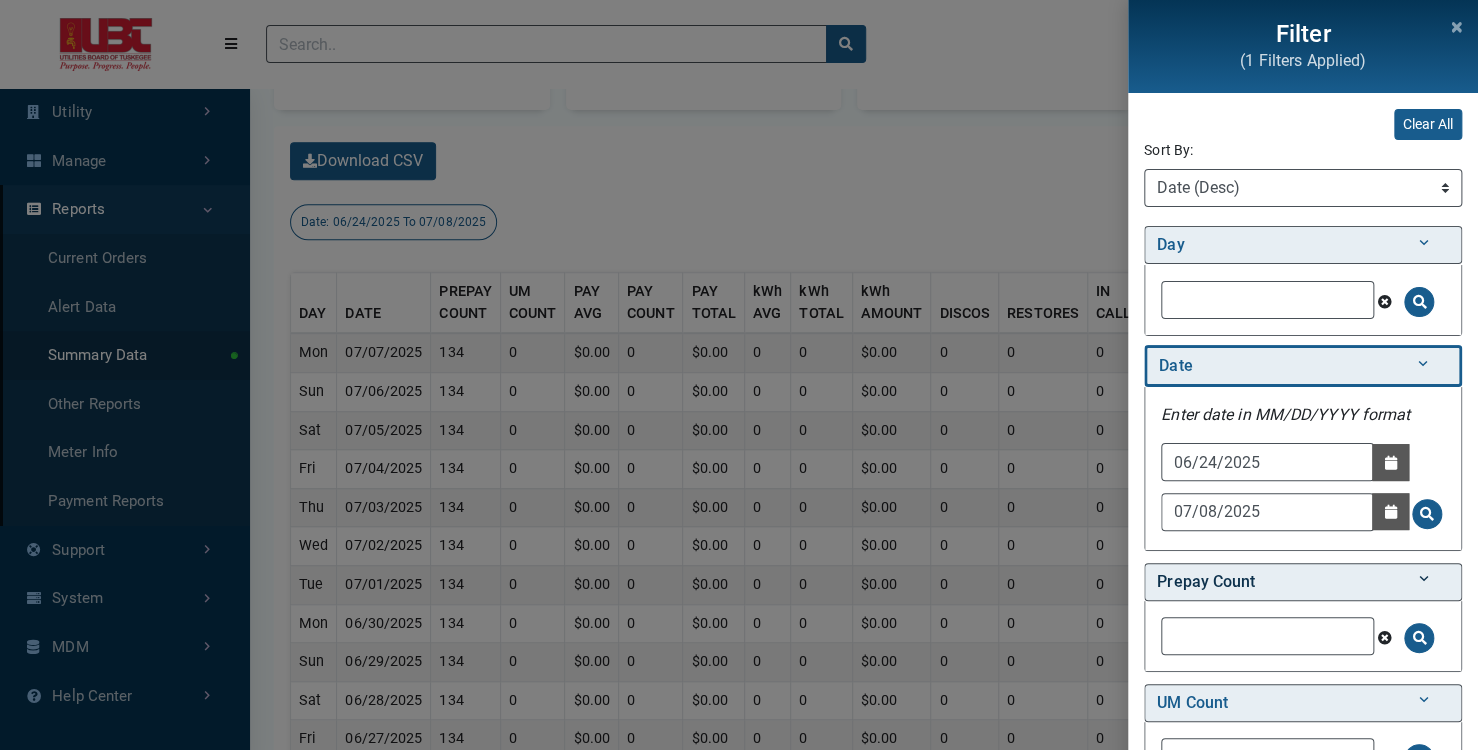 scroll, scrollTop: 360, scrollLeft: 0, axis: vertical 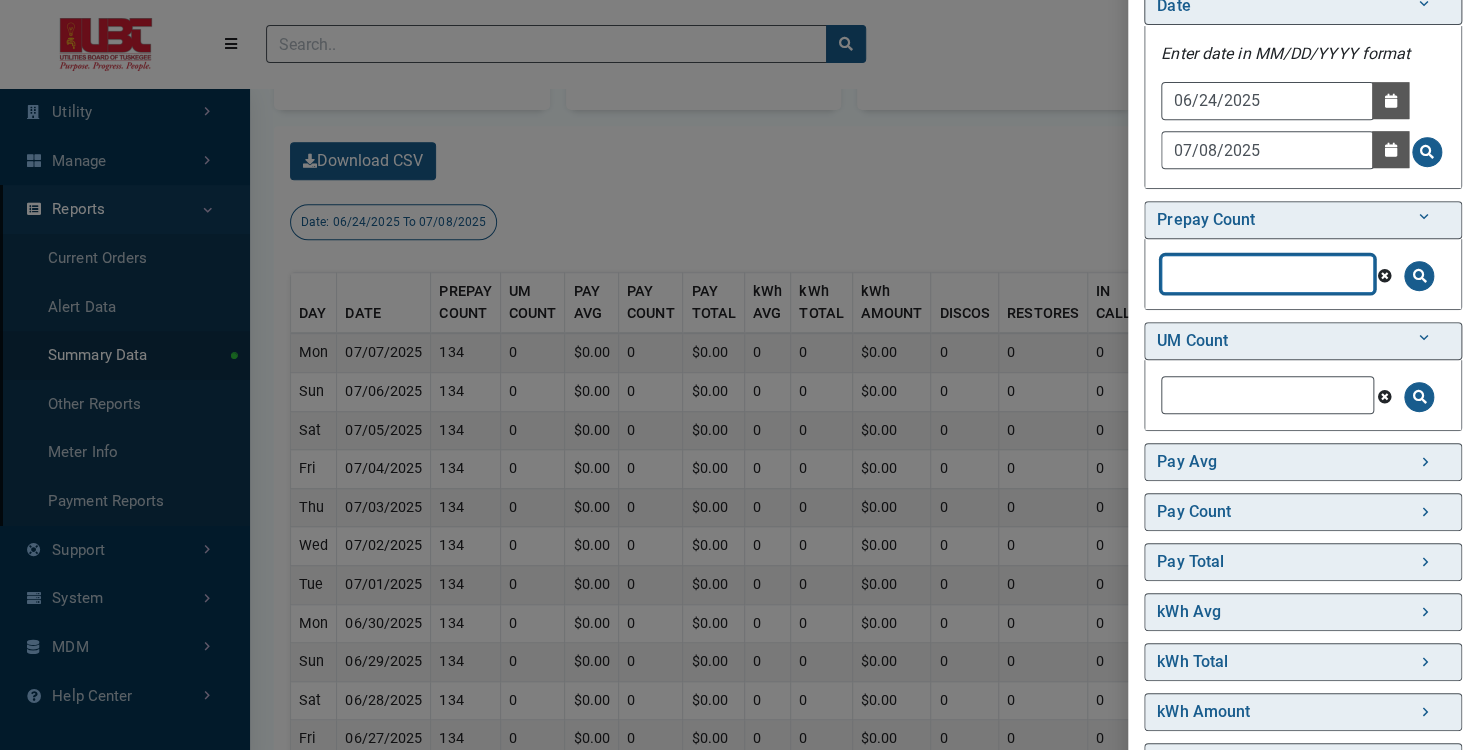 click at bounding box center (1267, 274) 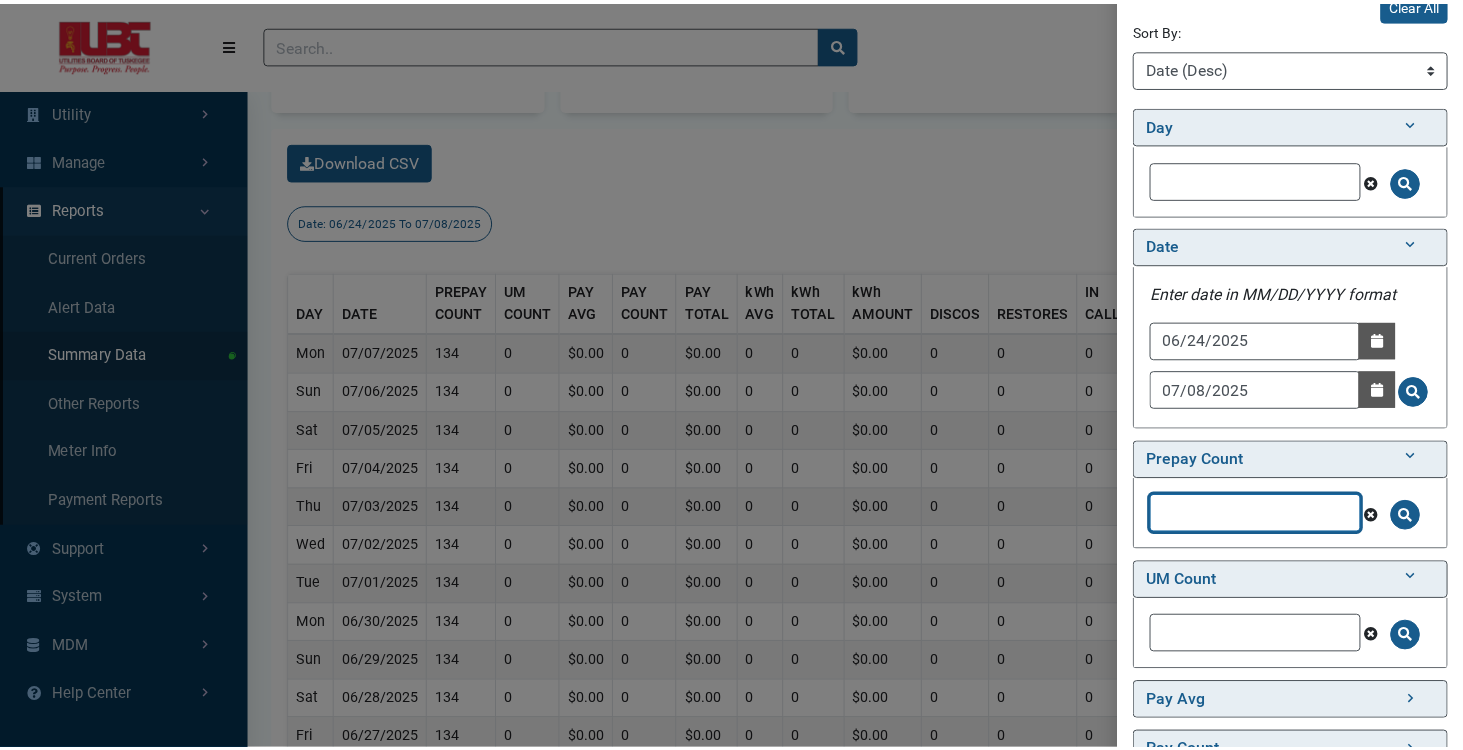 scroll, scrollTop: 0, scrollLeft: 0, axis: both 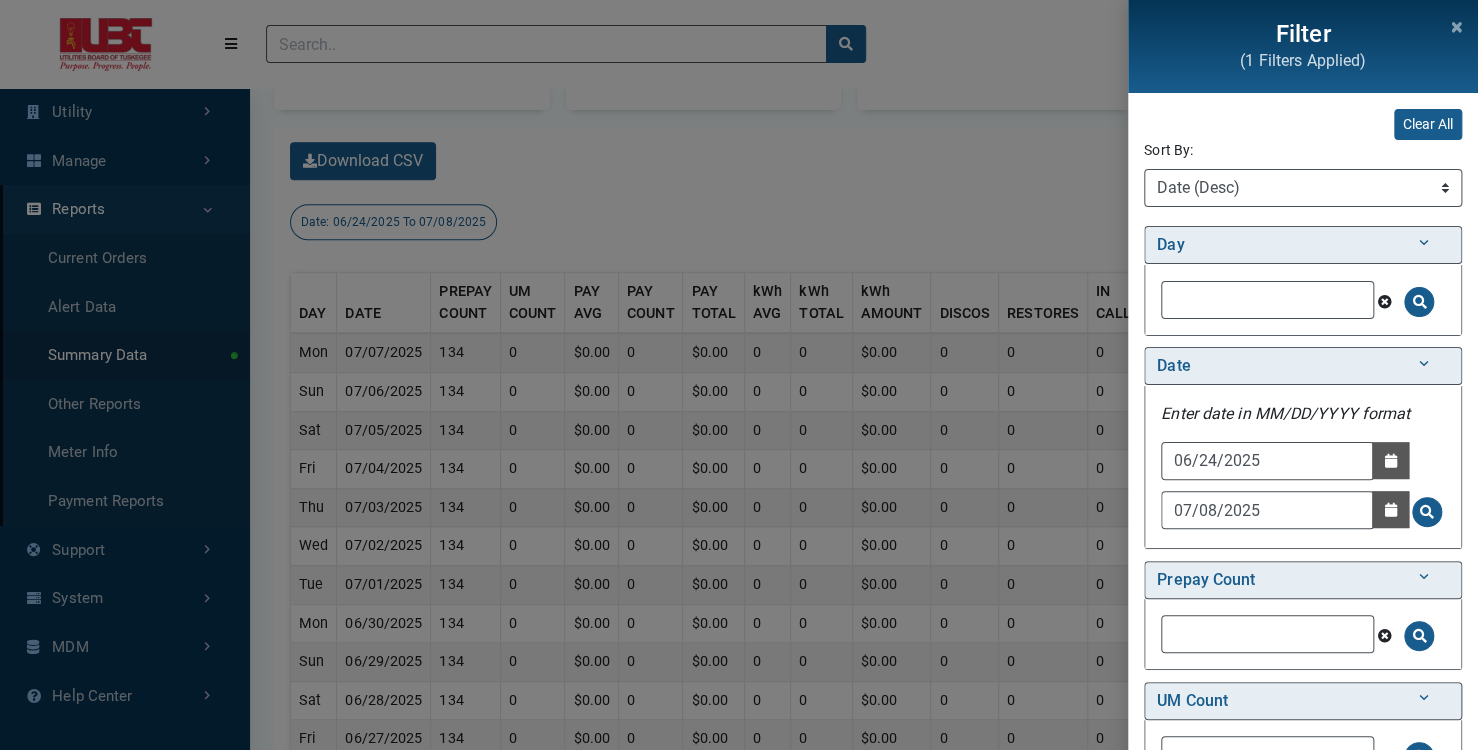 click on "Filter
(1 Filters Applied)" at bounding box center [1303, 46] 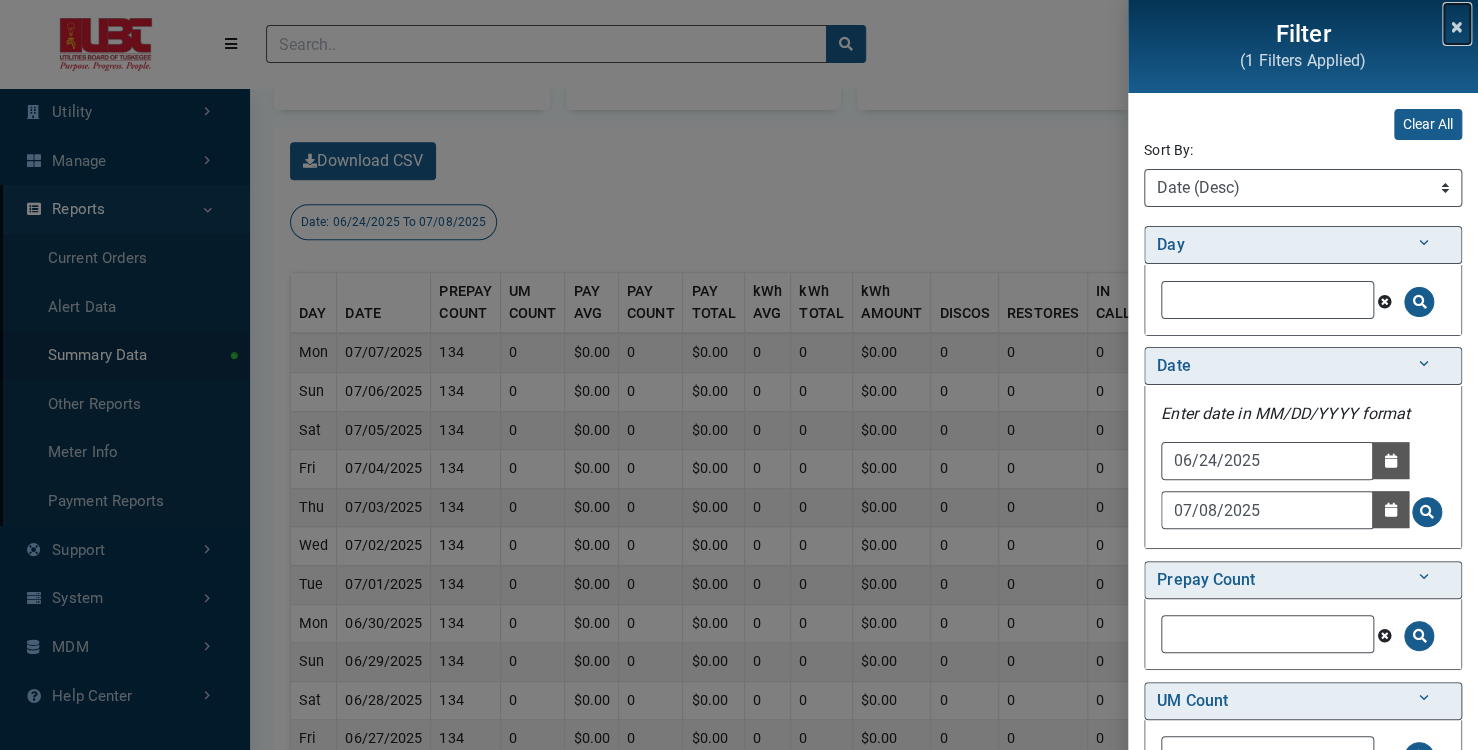 click at bounding box center (1457, 27) 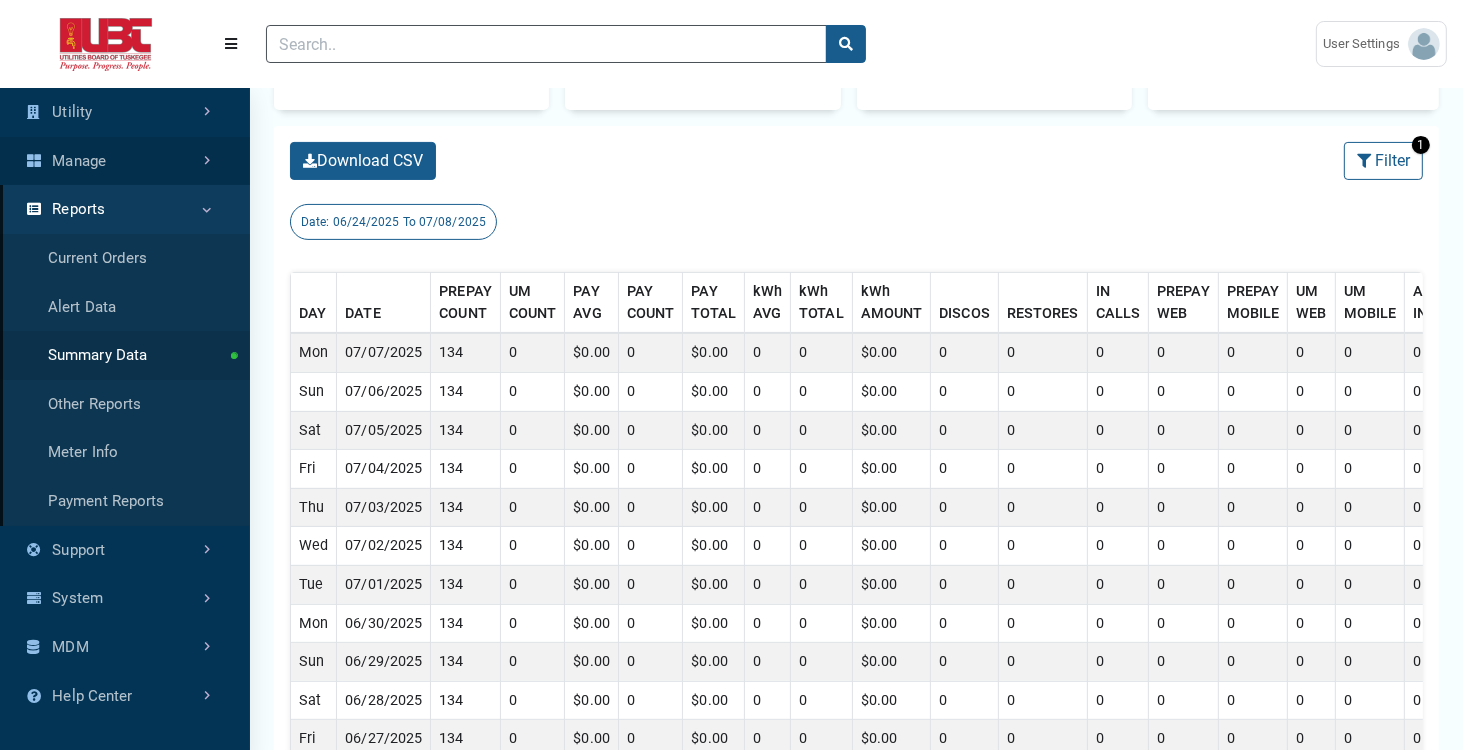 click on "Manage" at bounding box center (125, 161) 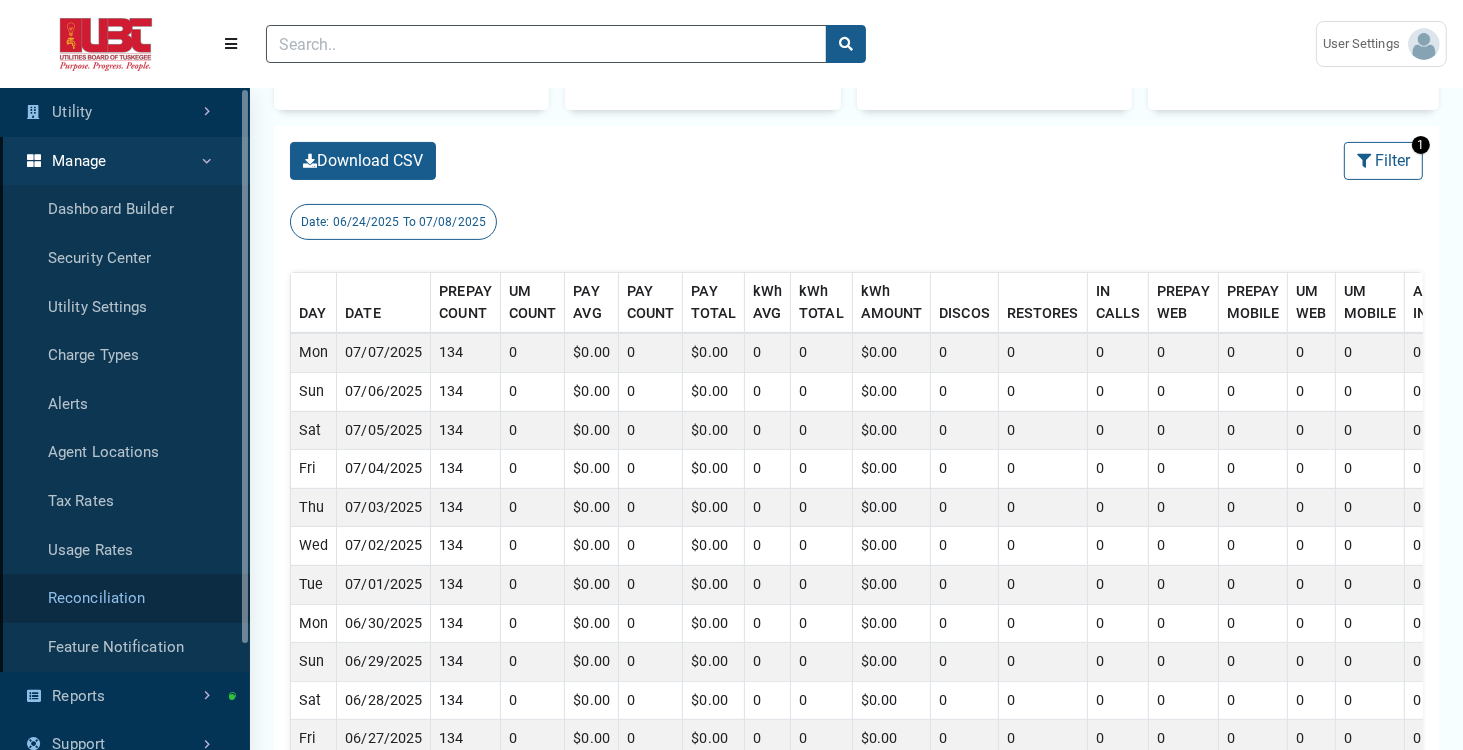 click on "Reconciliation" at bounding box center [125, 598] 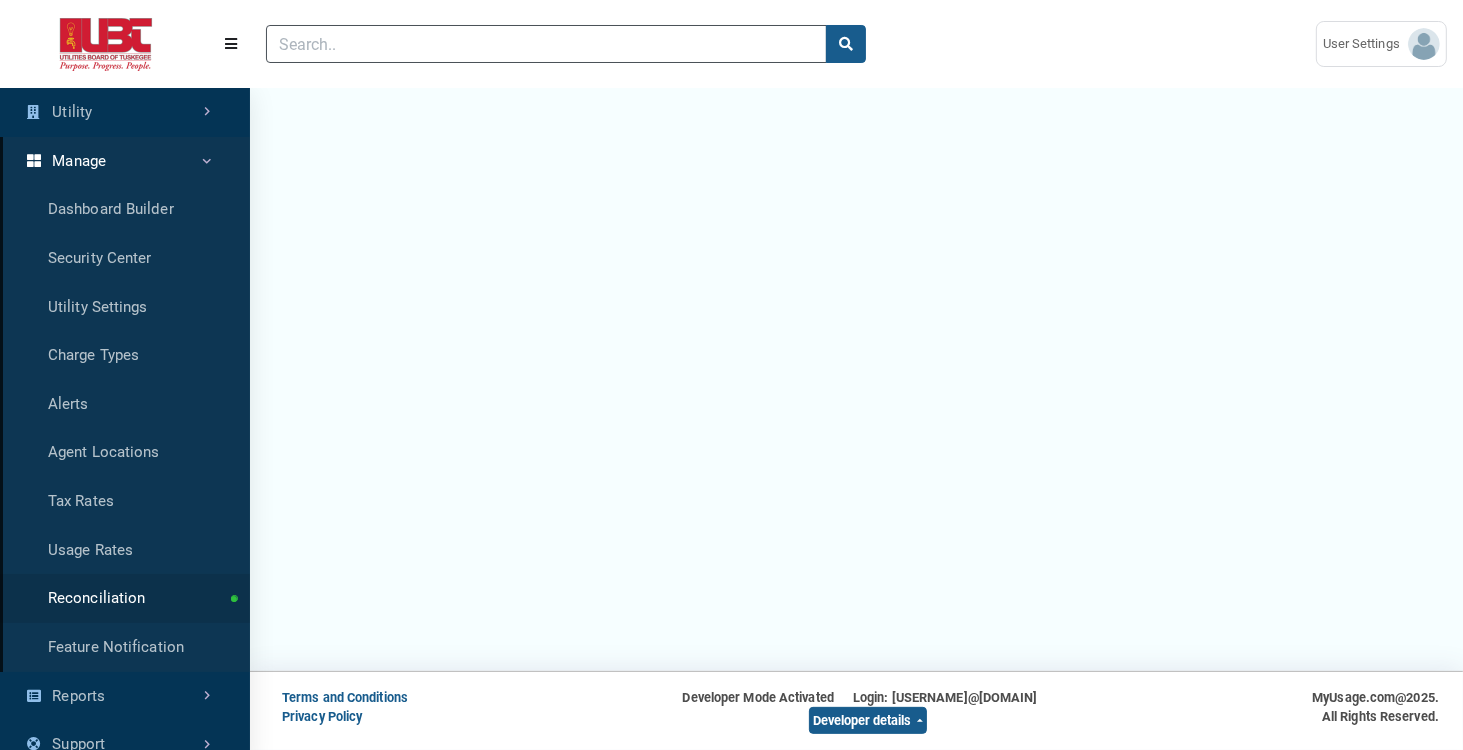 scroll, scrollTop: 0, scrollLeft: 0, axis: both 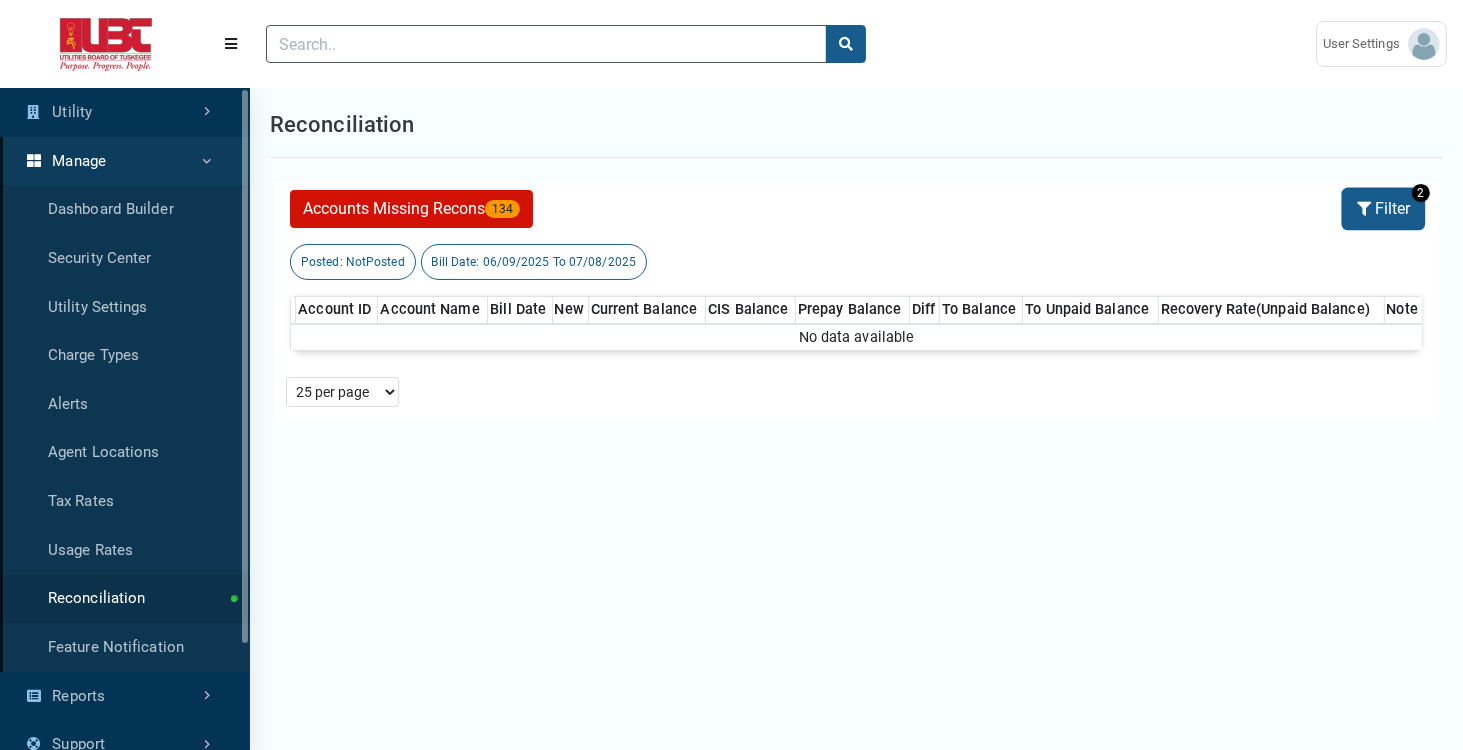 click on "Filter" at bounding box center (1383, 209) 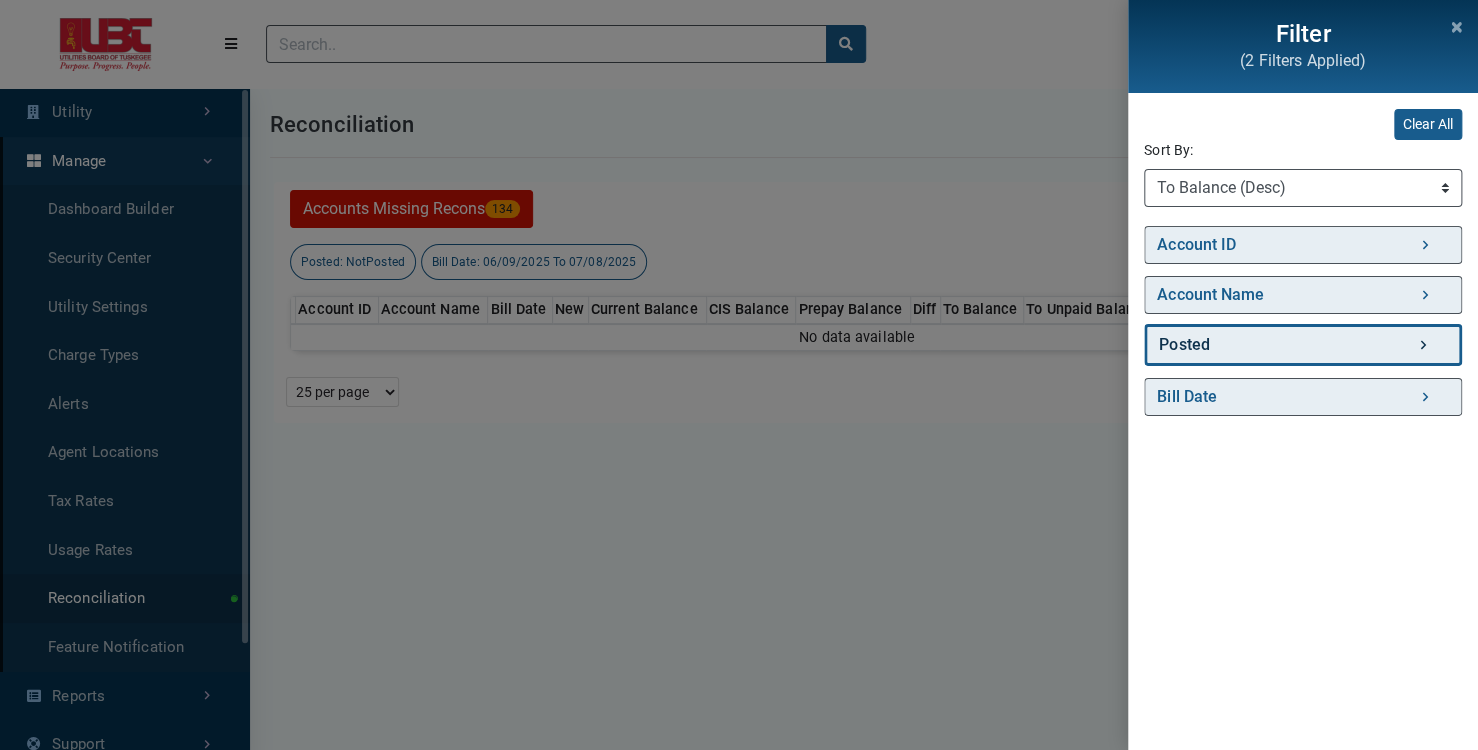 click on "Posted" at bounding box center (1303, 345) 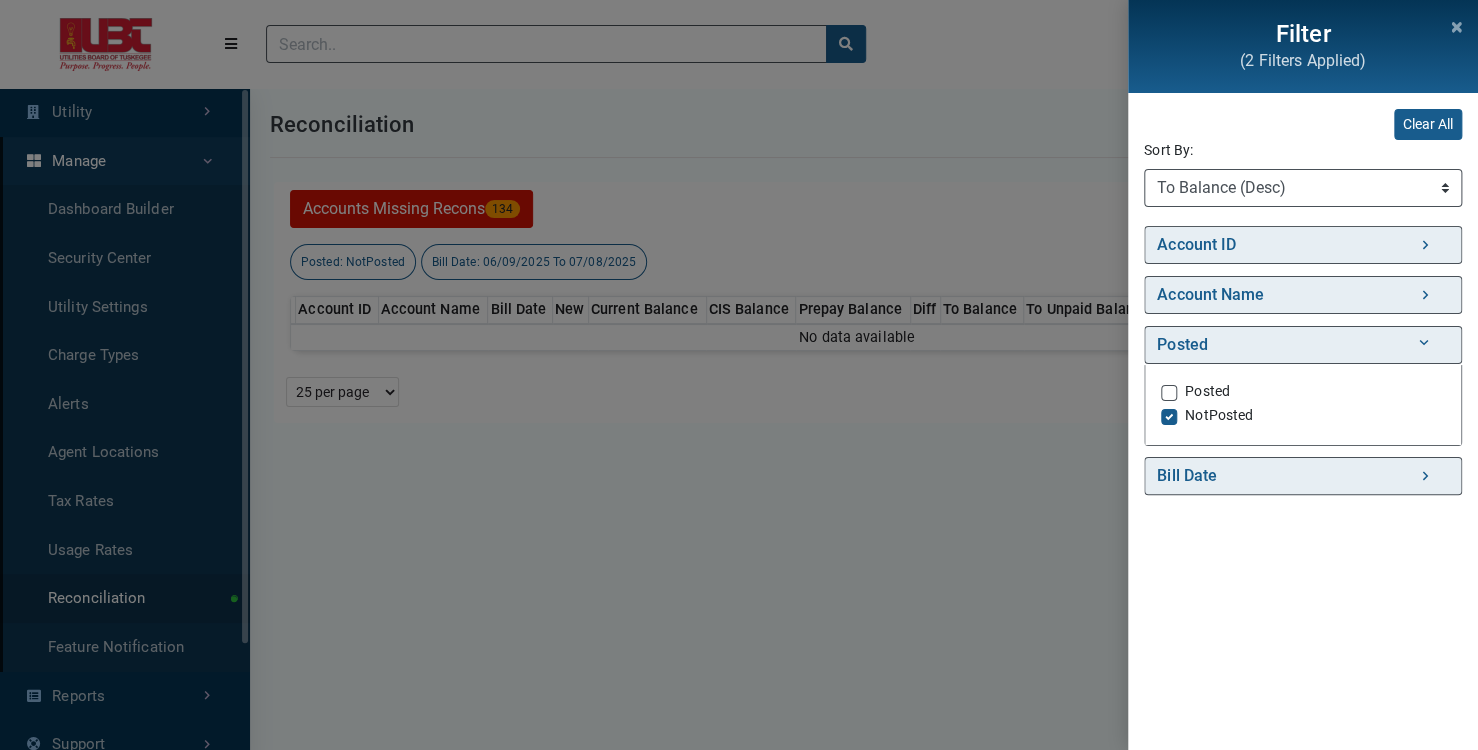 click on "Posted" at bounding box center [1207, 391] 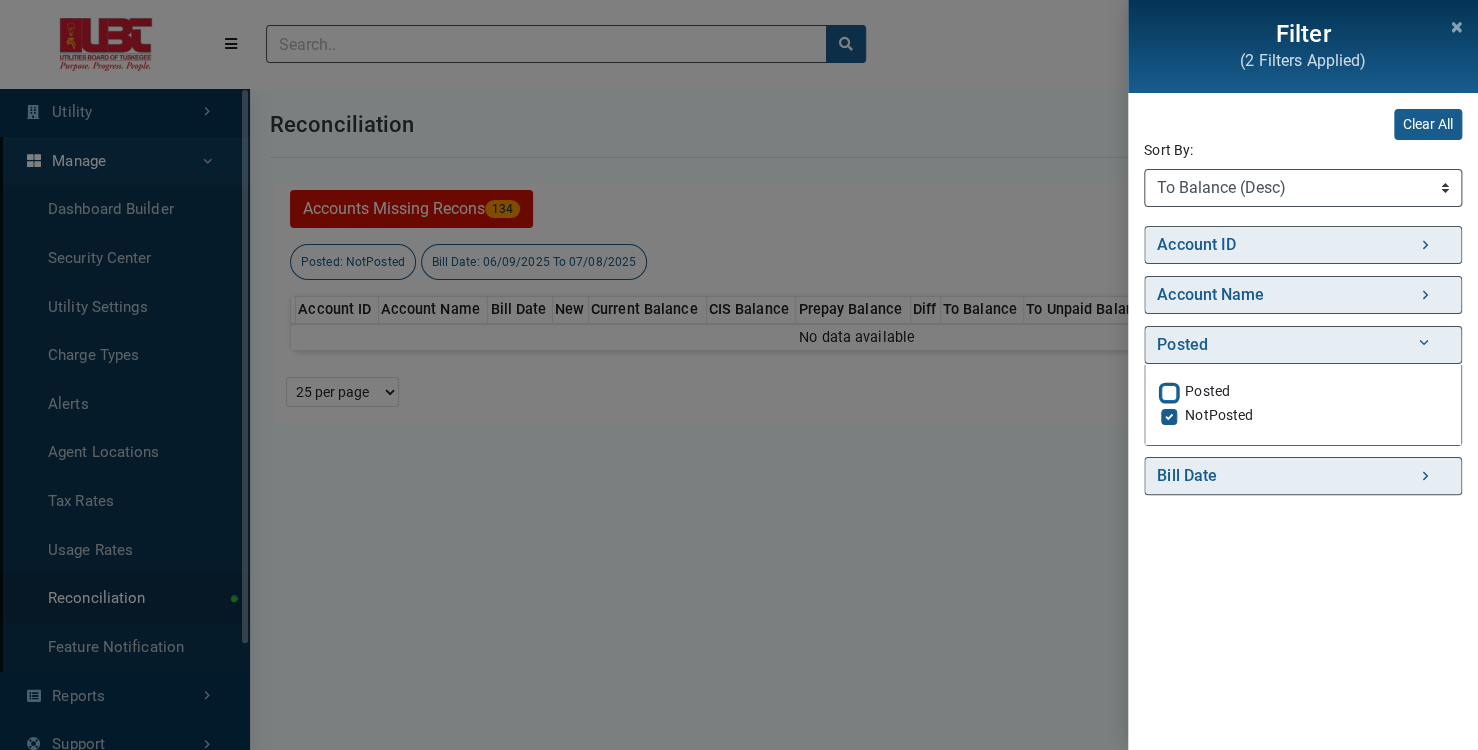 click on "Posted" at bounding box center (1169, 391) 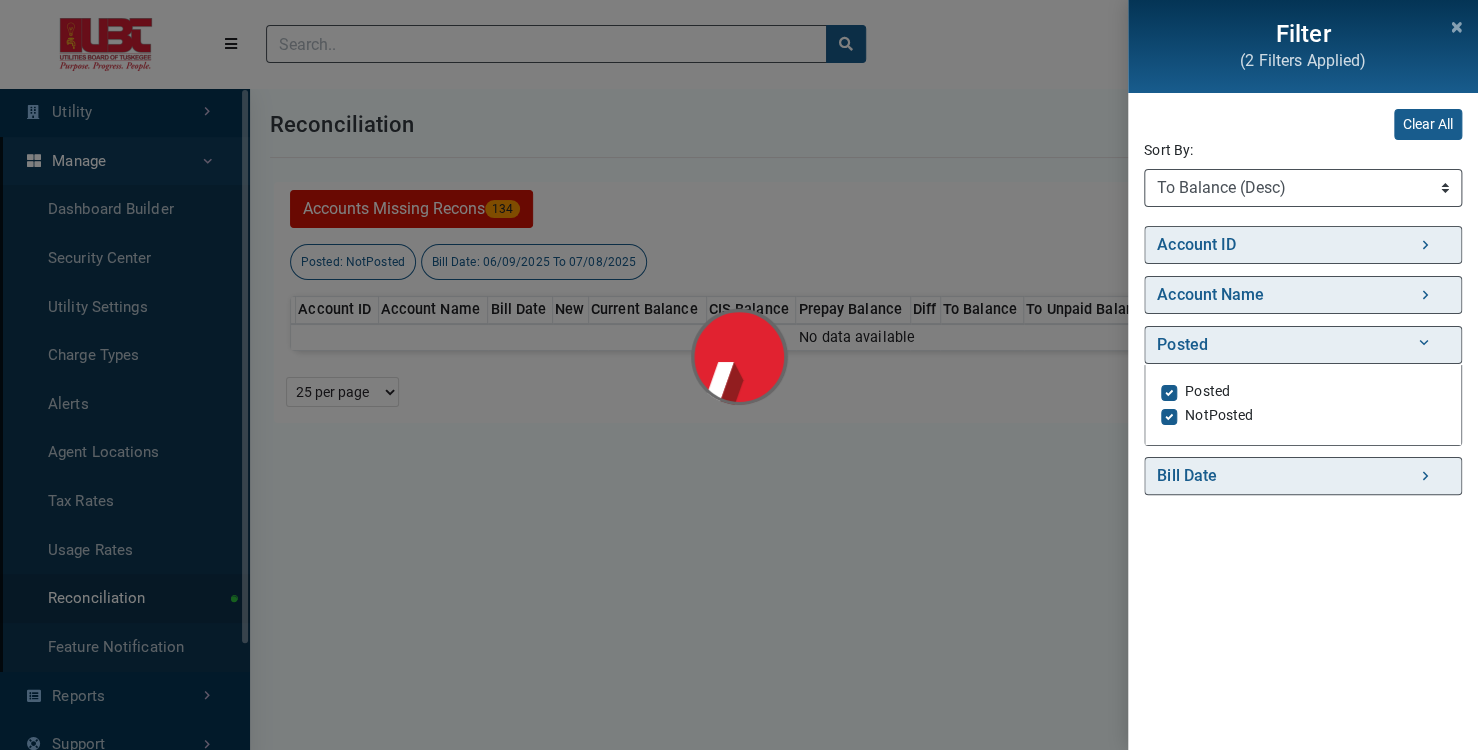 click on "NotPosted" at bounding box center (1219, 415) 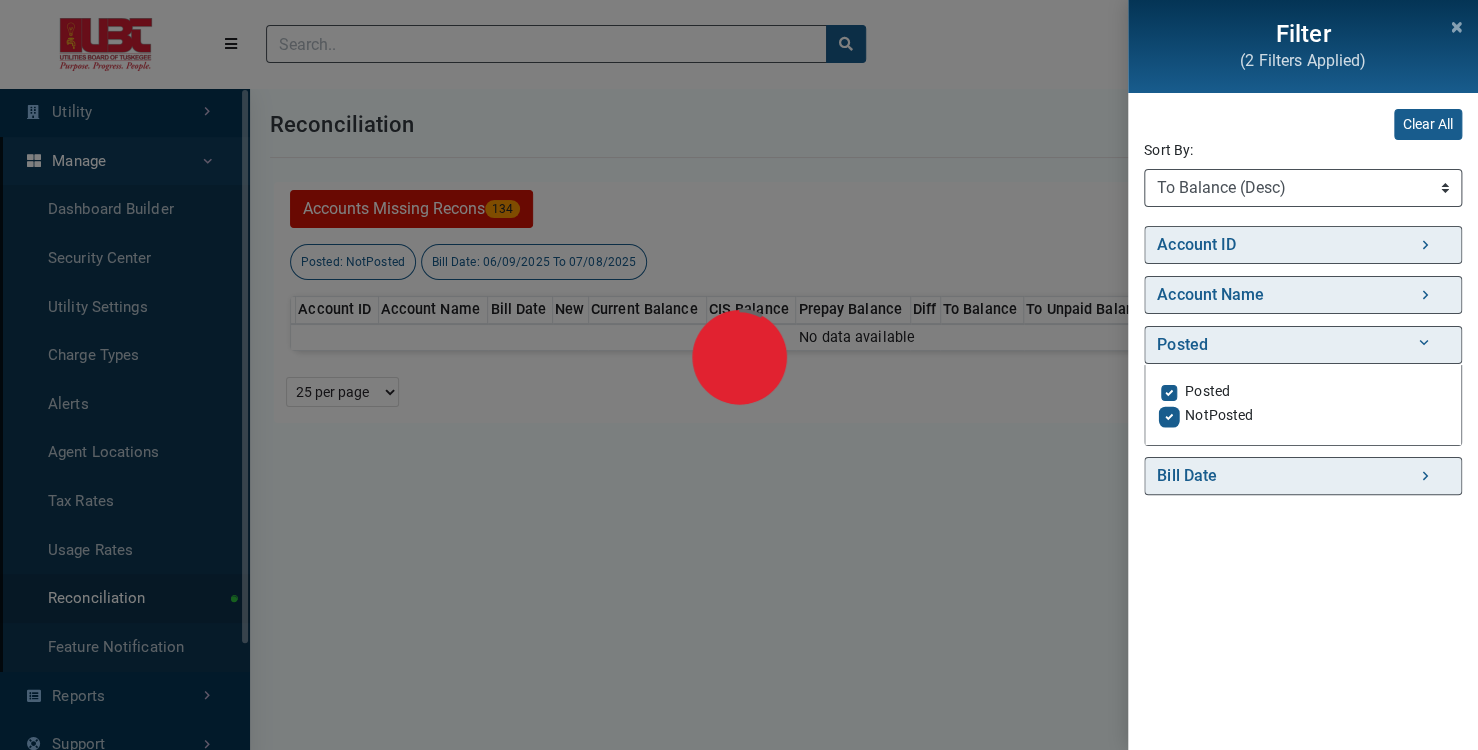 click on "NotPosted" at bounding box center [1169, 415] 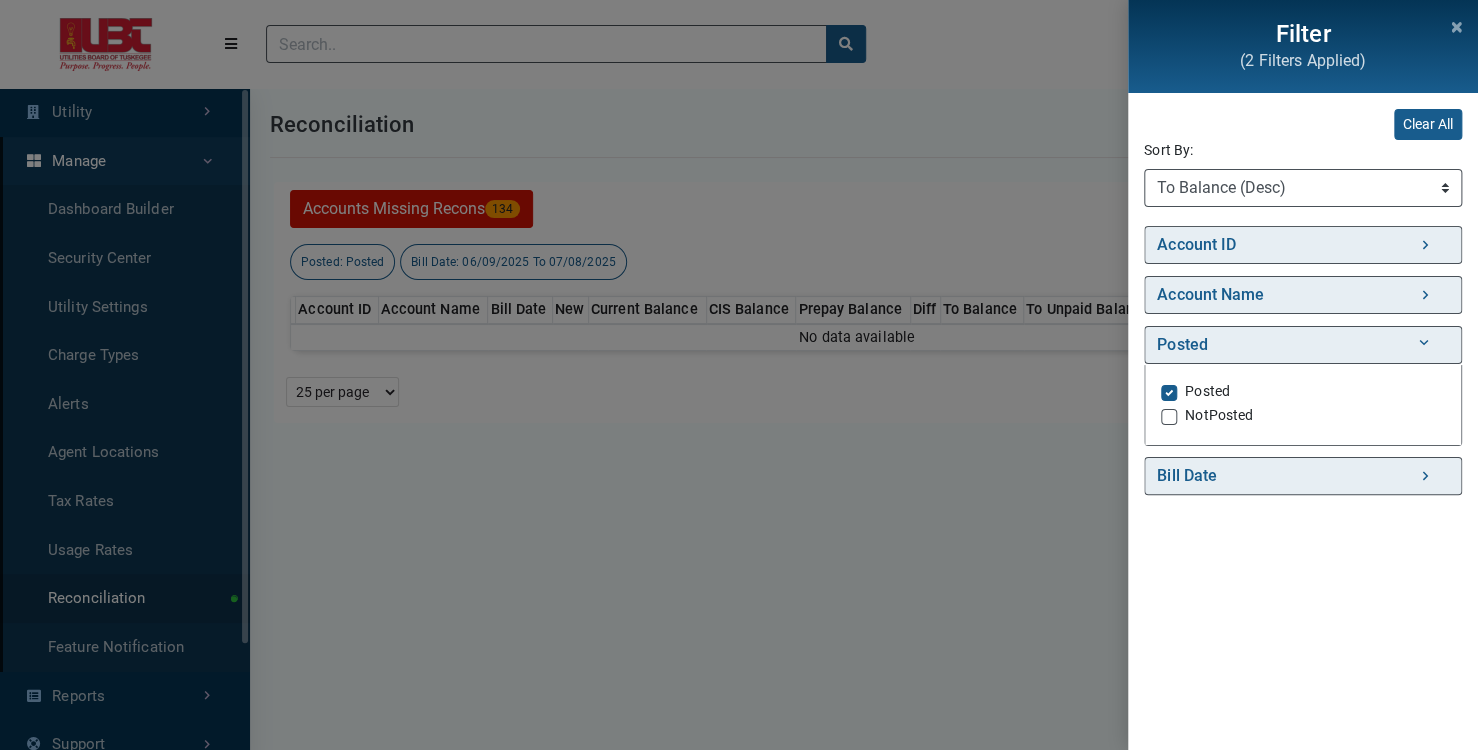 click on "NotPosted" at bounding box center (1303, 417) 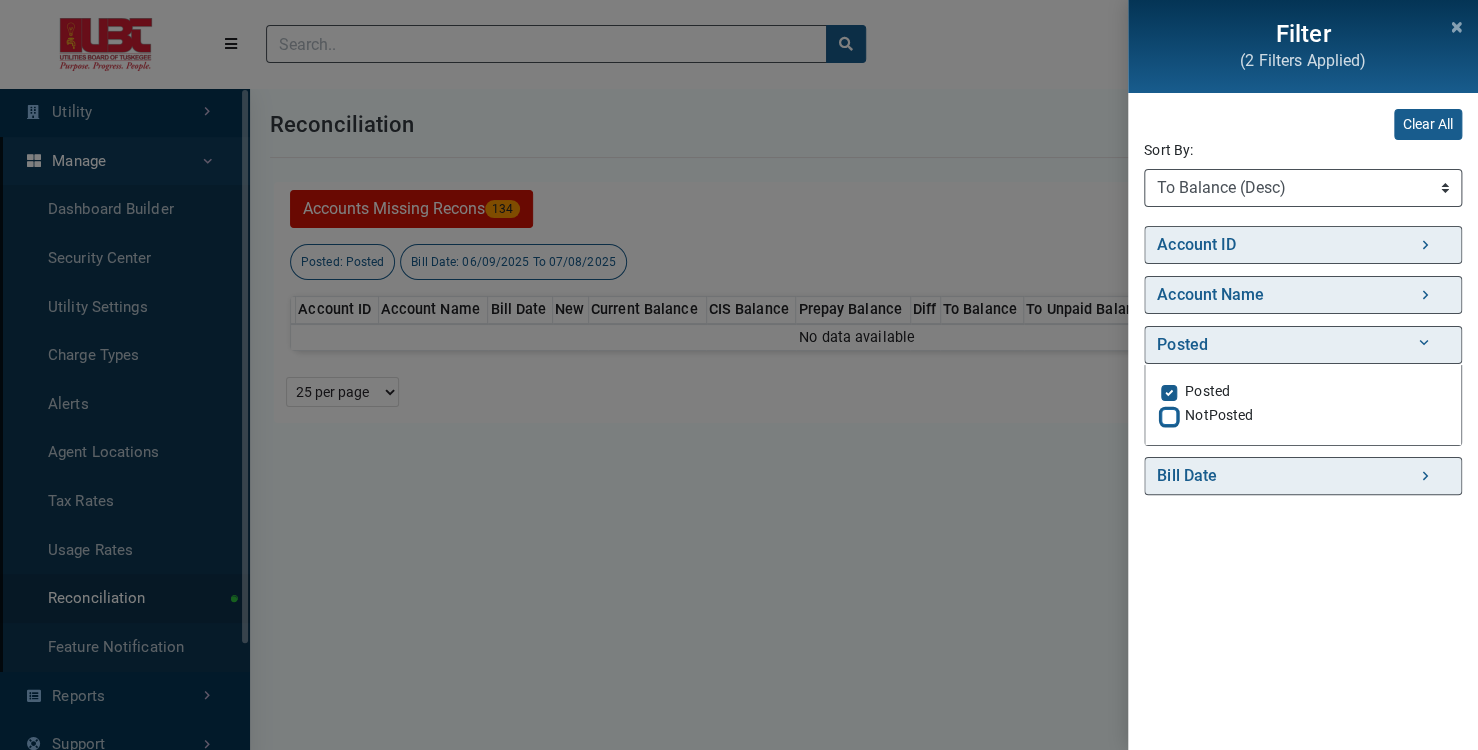 checkbox on "true" 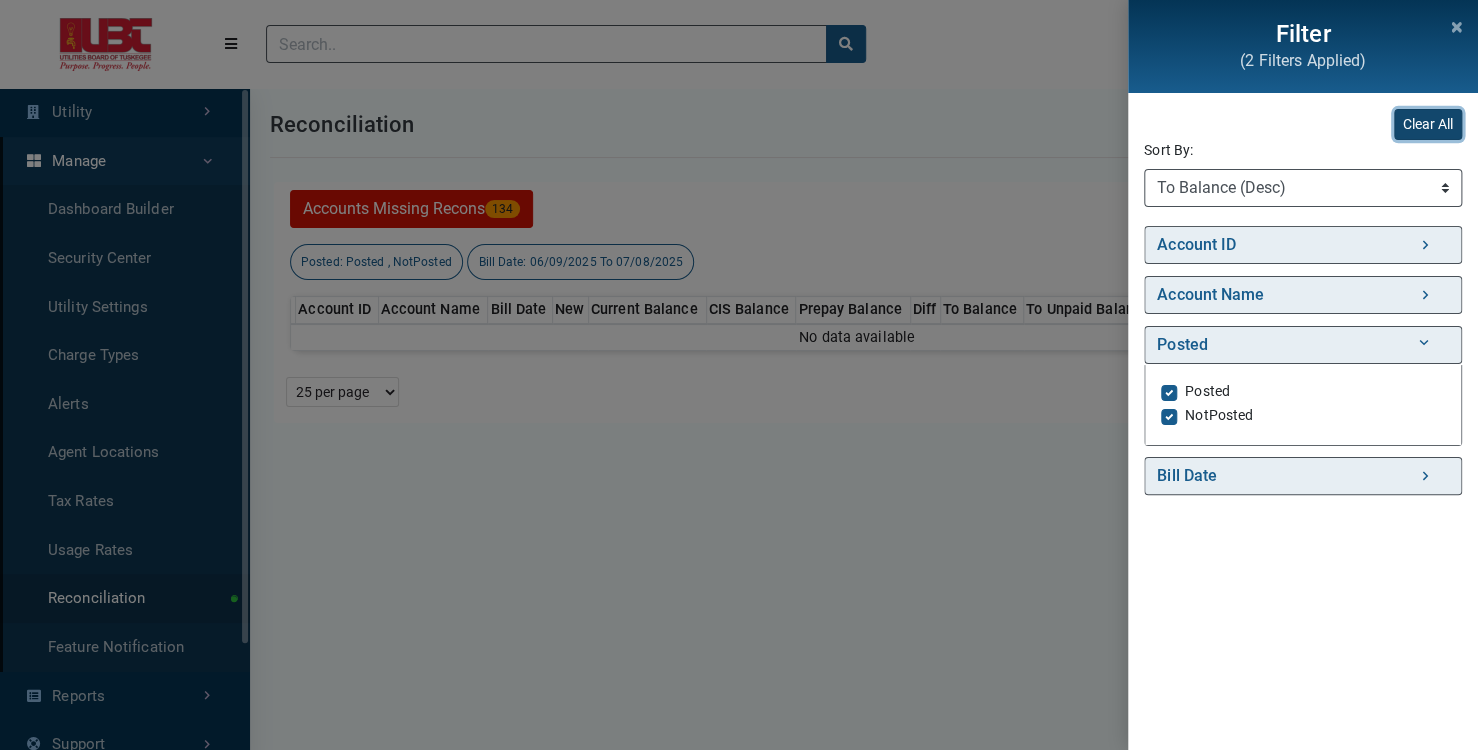 click on "Clear All" at bounding box center (1428, 124) 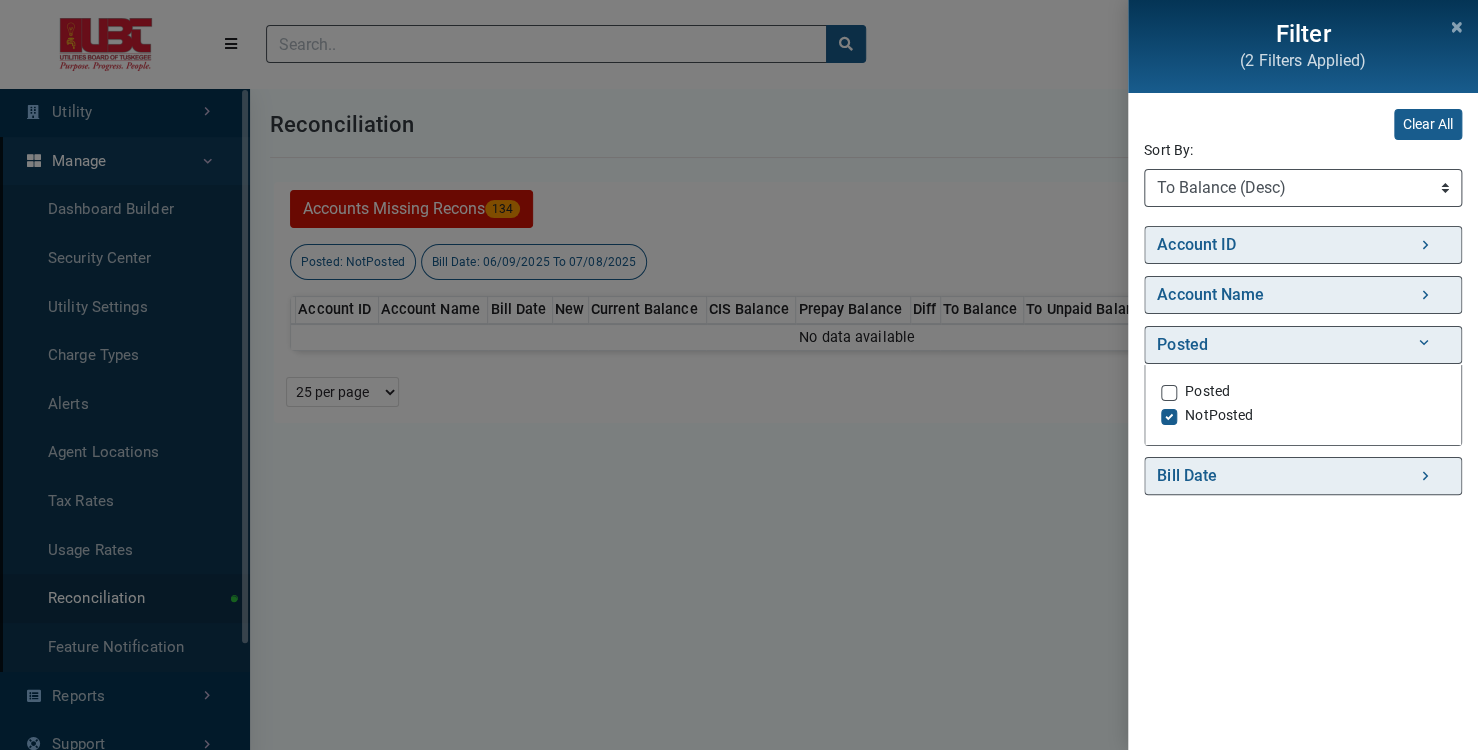 click on "Posted" at bounding box center [1207, 391] 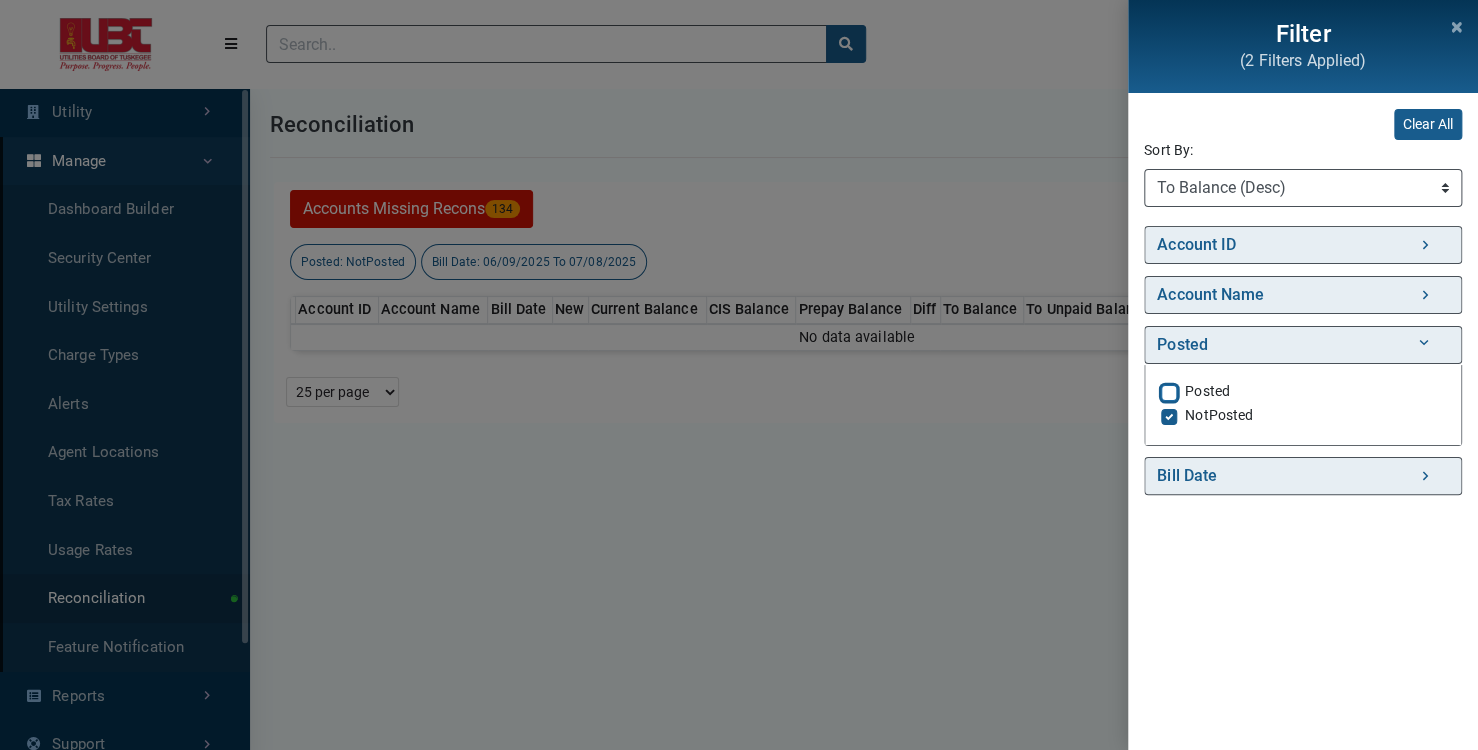 checkbox on "true" 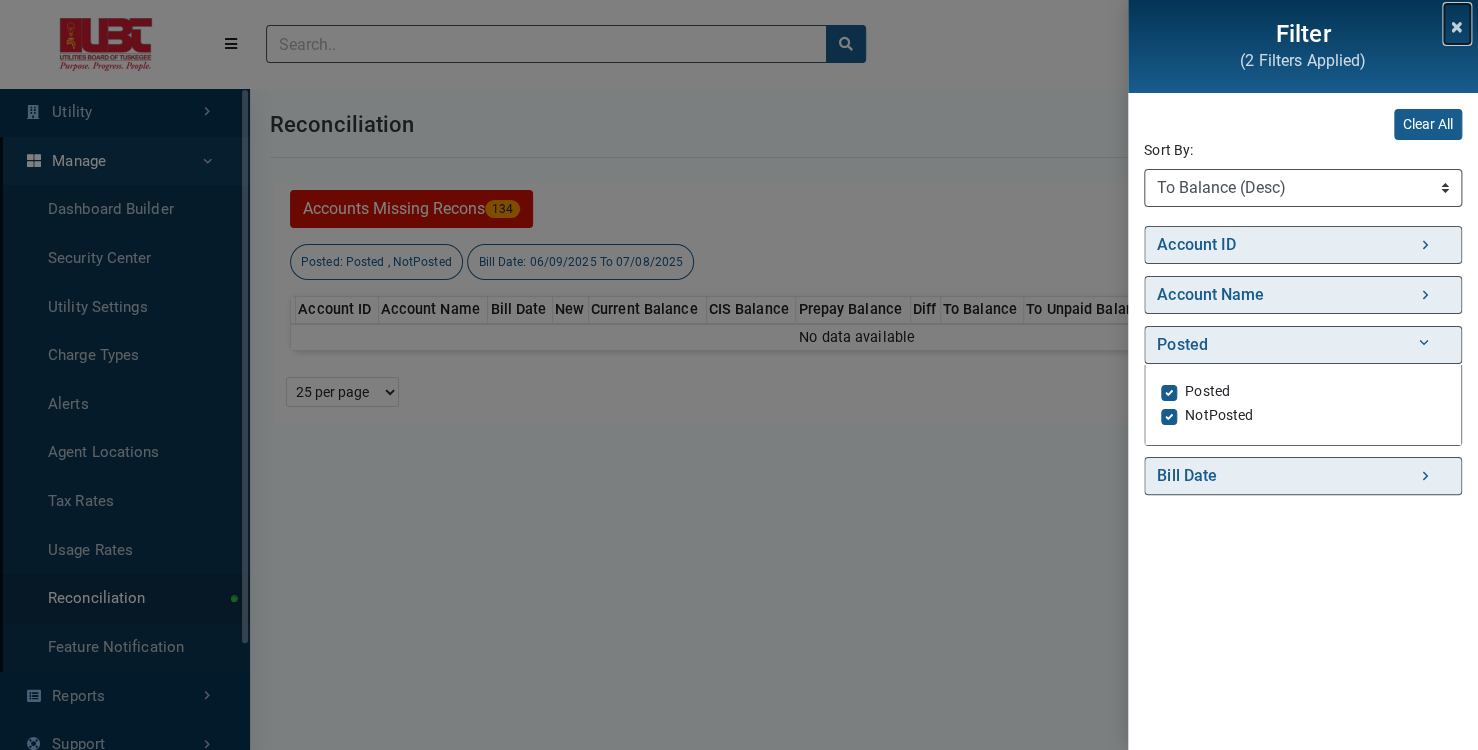 drag, startPoint x: 1460, startPoint y: 27, endPoint x: 1438, endPoint y: 30, distance: 22.203604 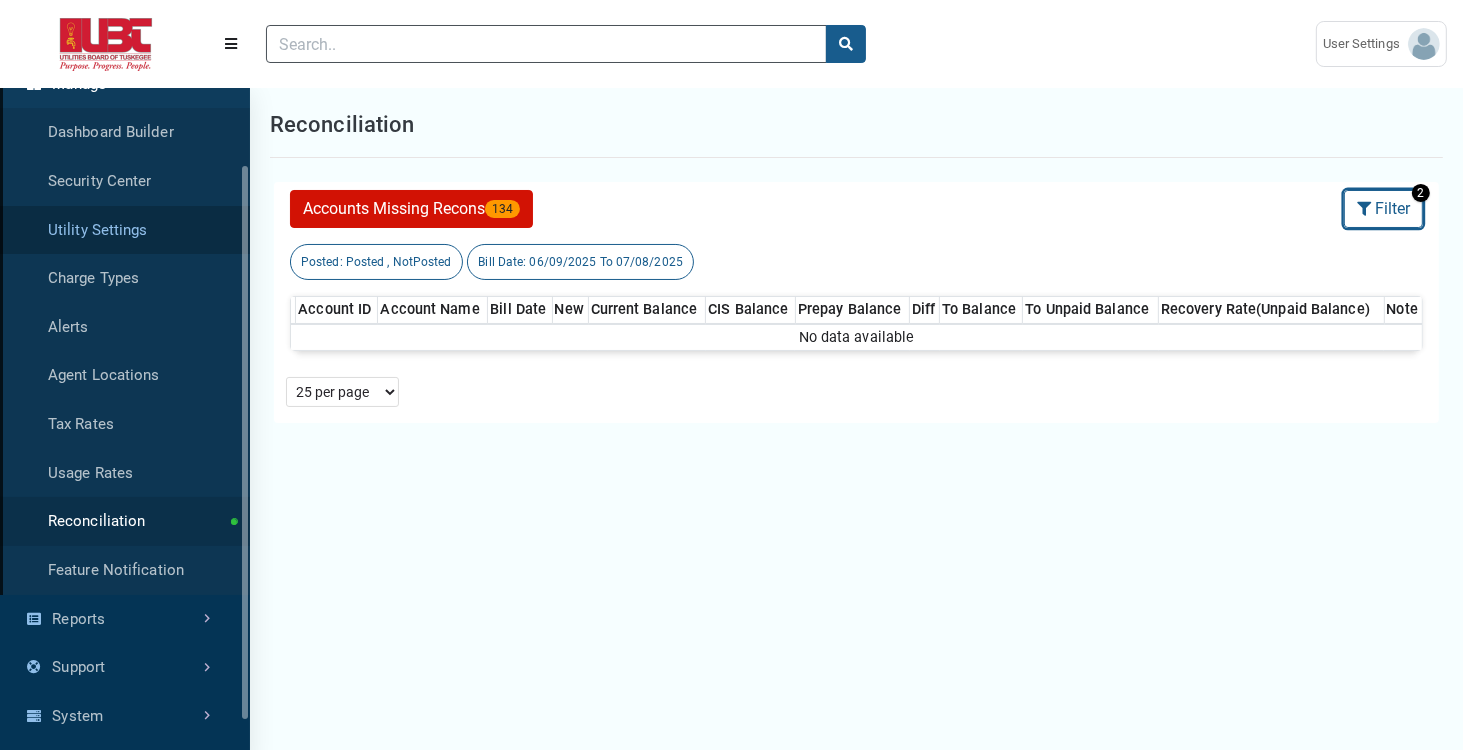 scroll, scrollTop: 148, scrollLeft: 0, axis: vertical 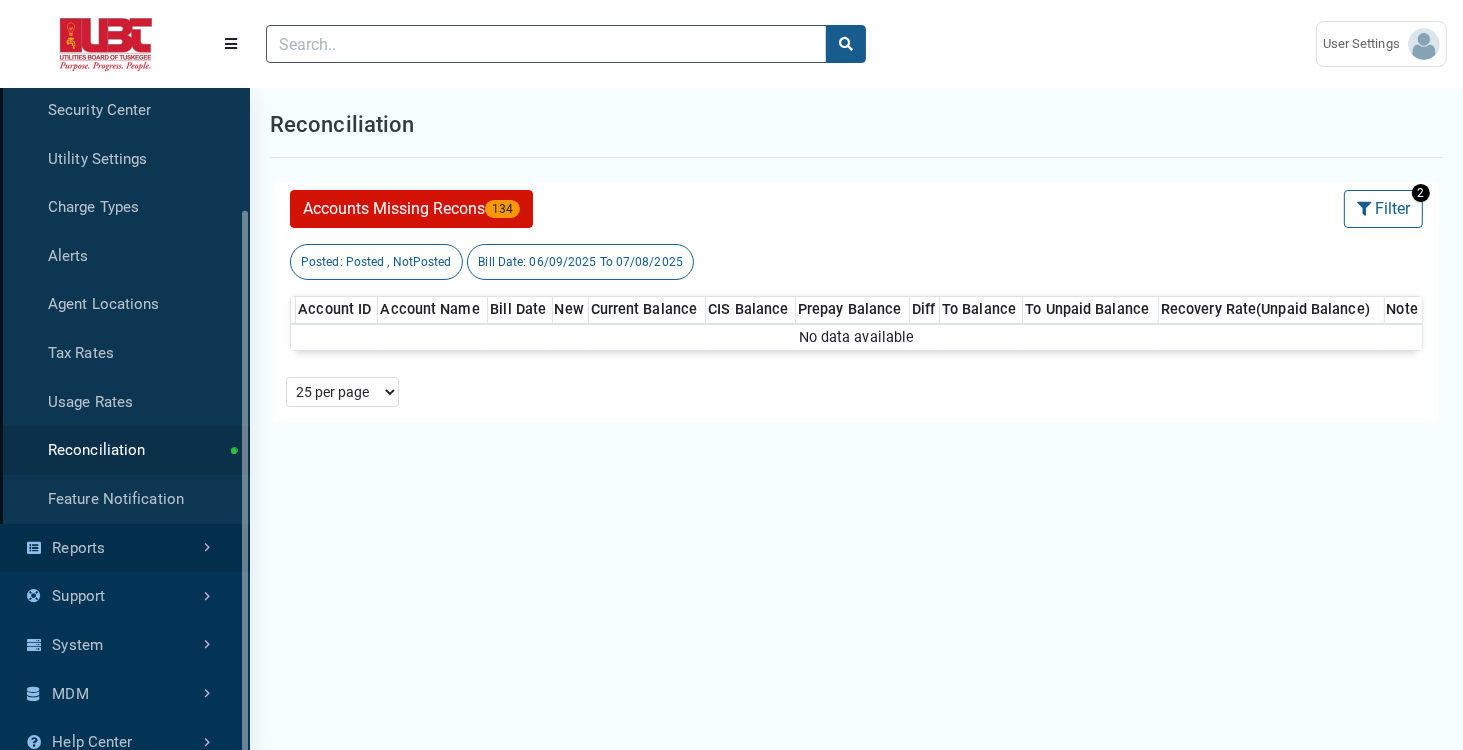 click on "Reports" at bounding box center (125, 548) 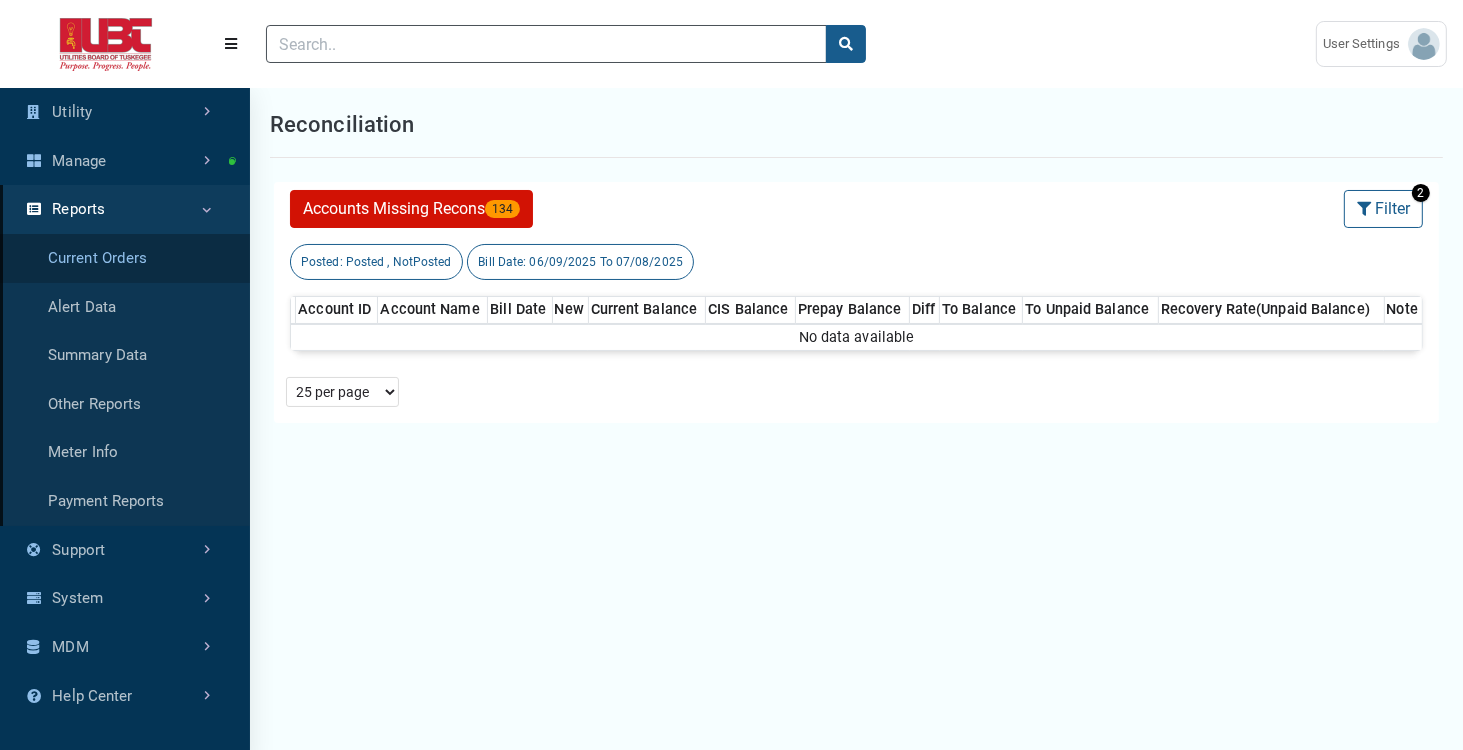 click on "Current Orders" at bounding box center (125, 258) 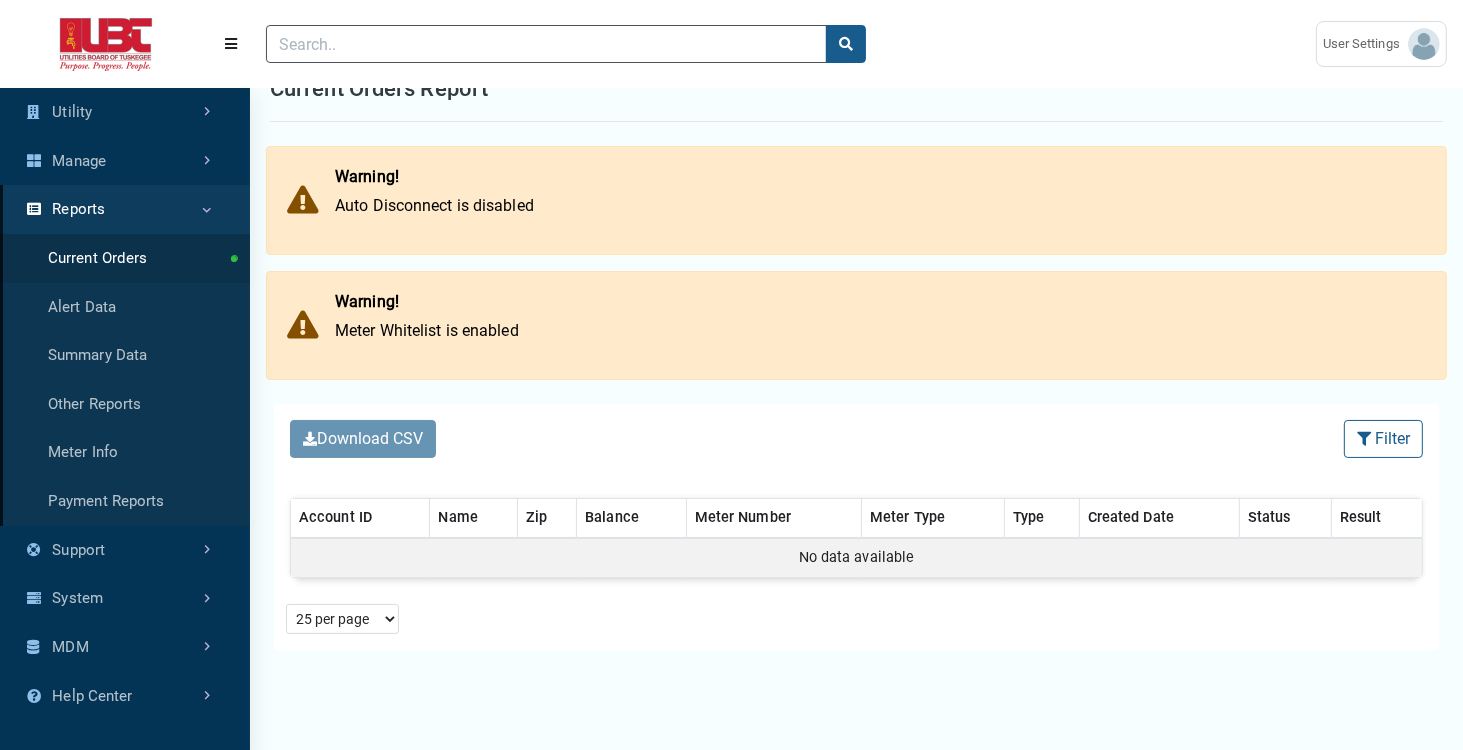 scroll, scrollTop: 0, scrollLeft: 0, axis: both 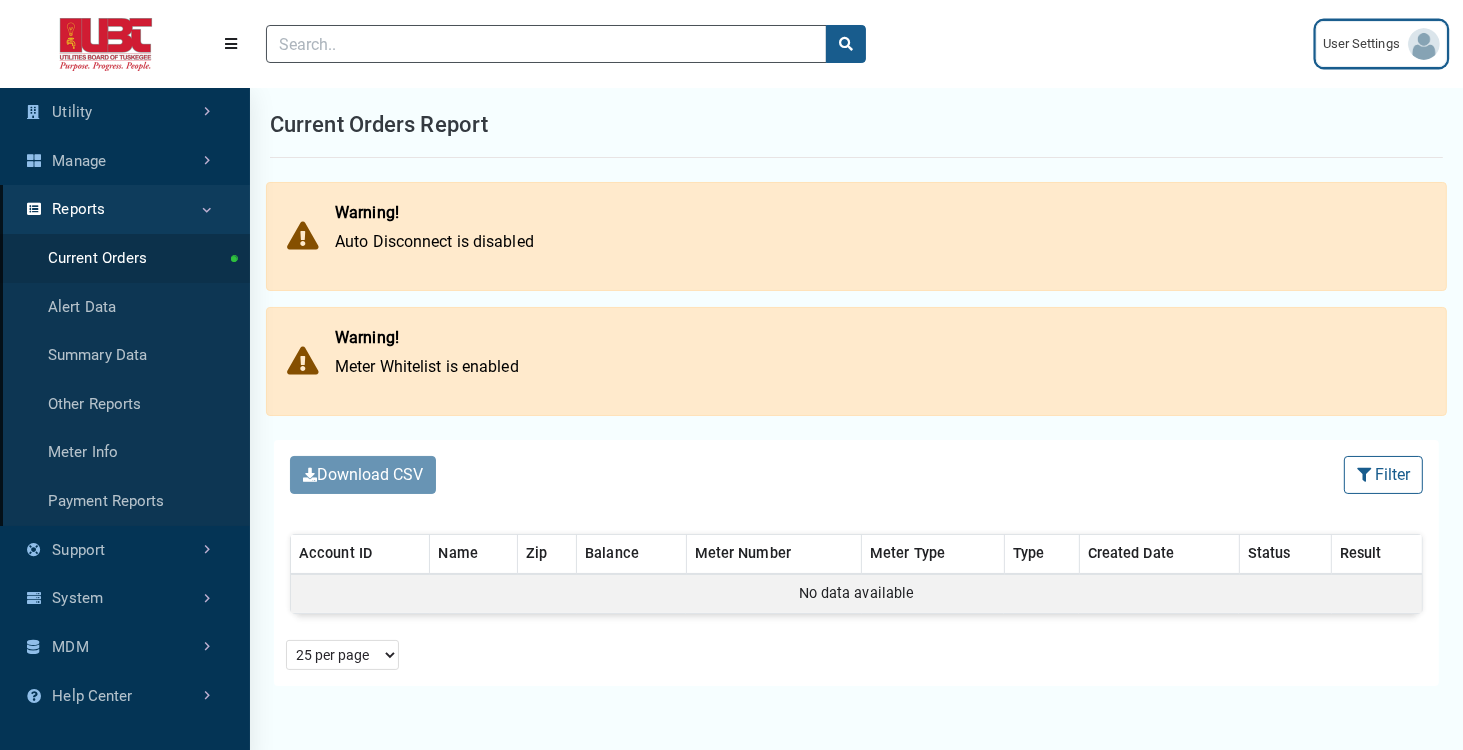click on "User Settings" at bounding box center (1365, 44) 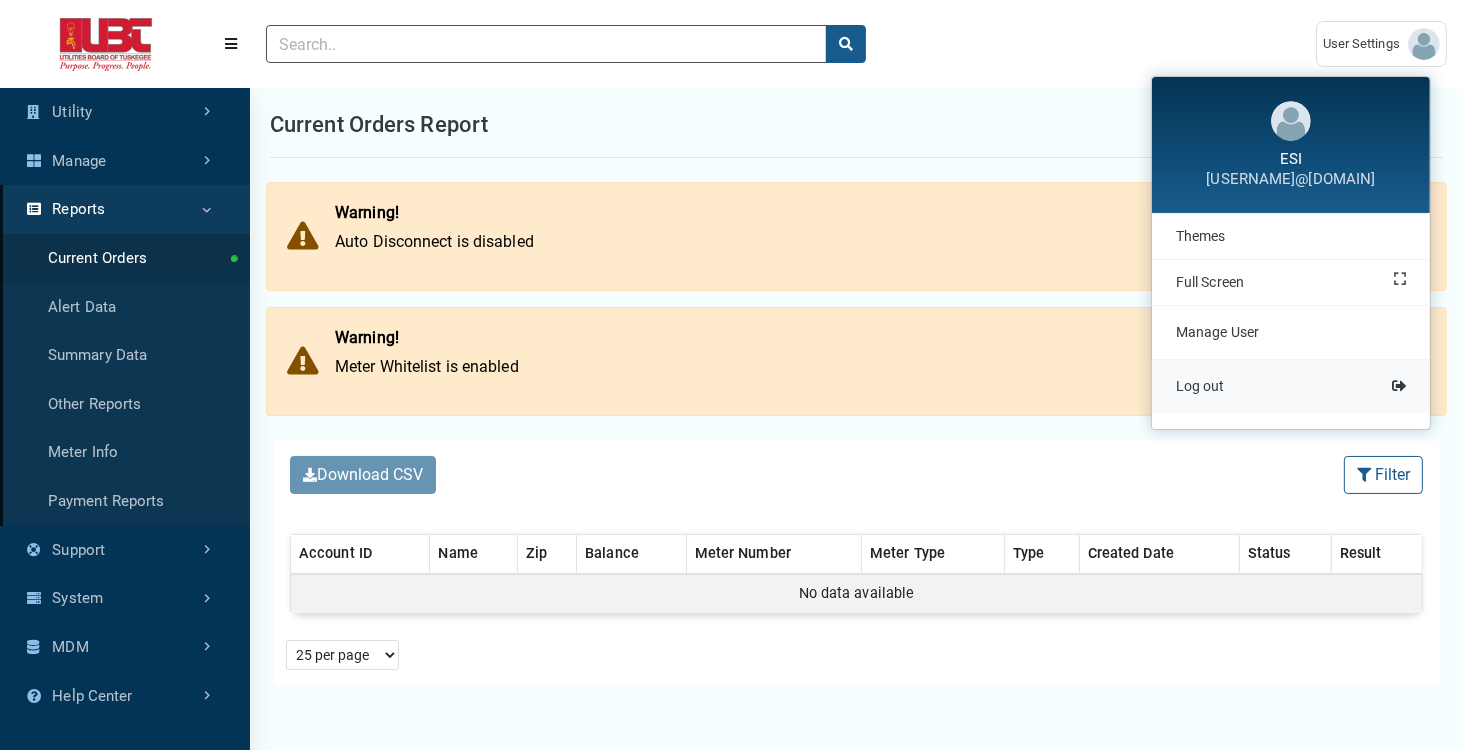 click on "Log out" at bounding box center (1200, 386) 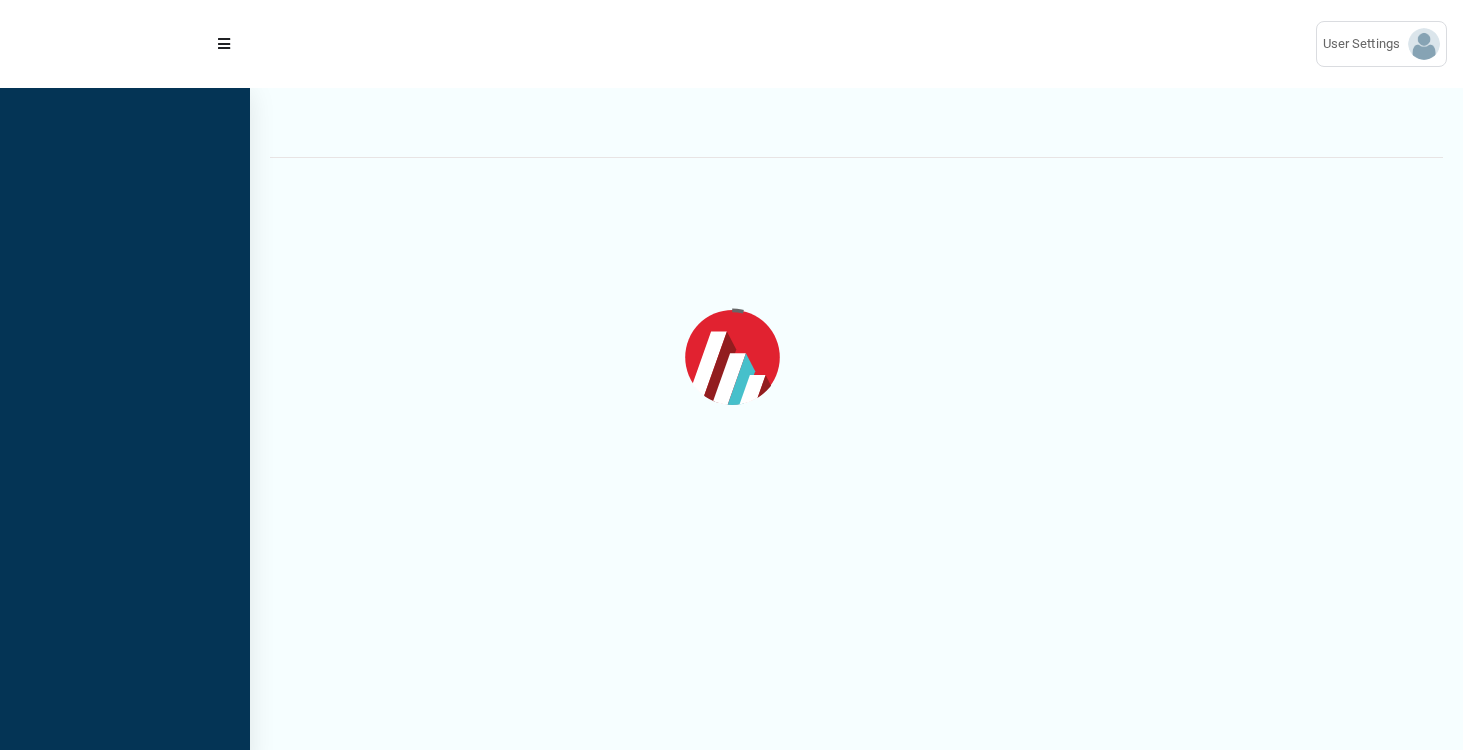 scroll, scrollTop: 0, scrollLeft: 0, axis: both 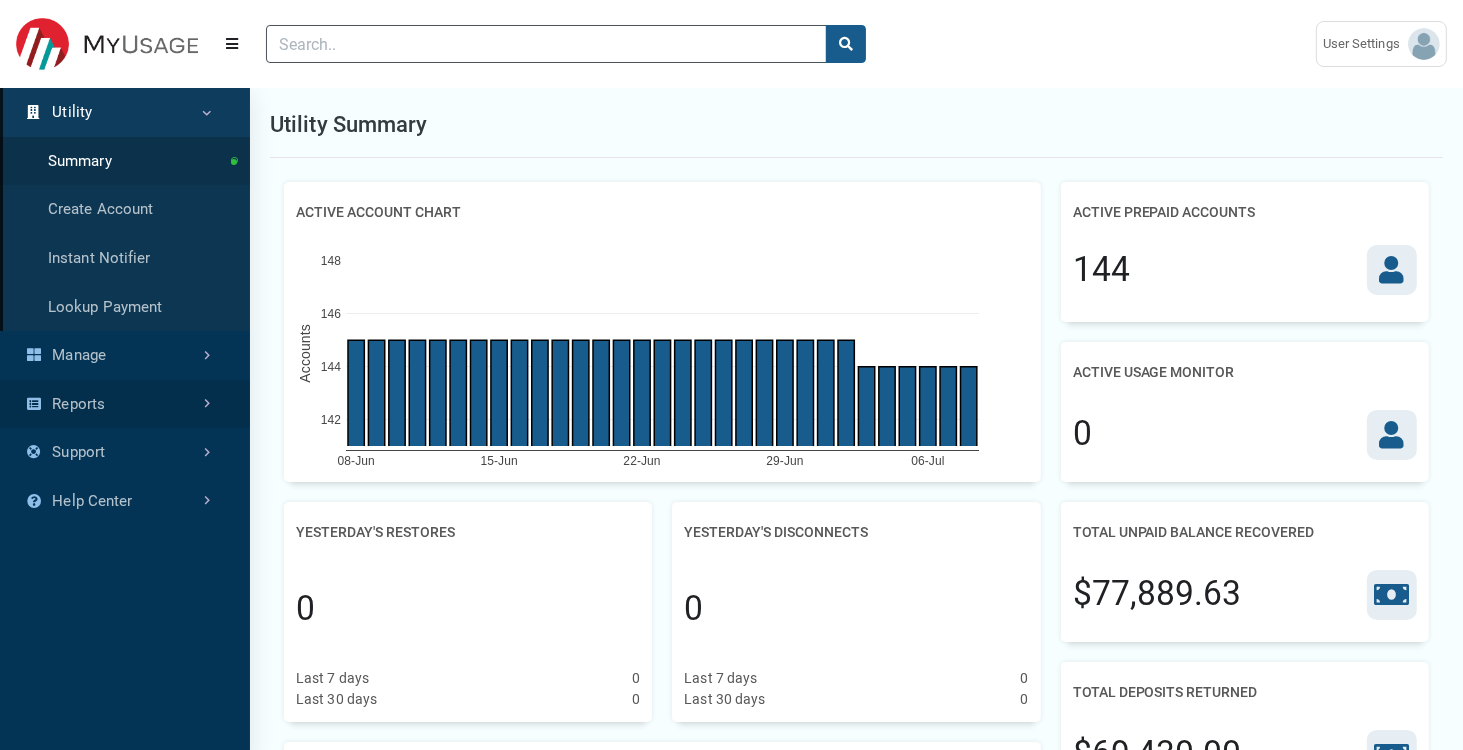 click on "Reports" at bounding box center (125, 404) 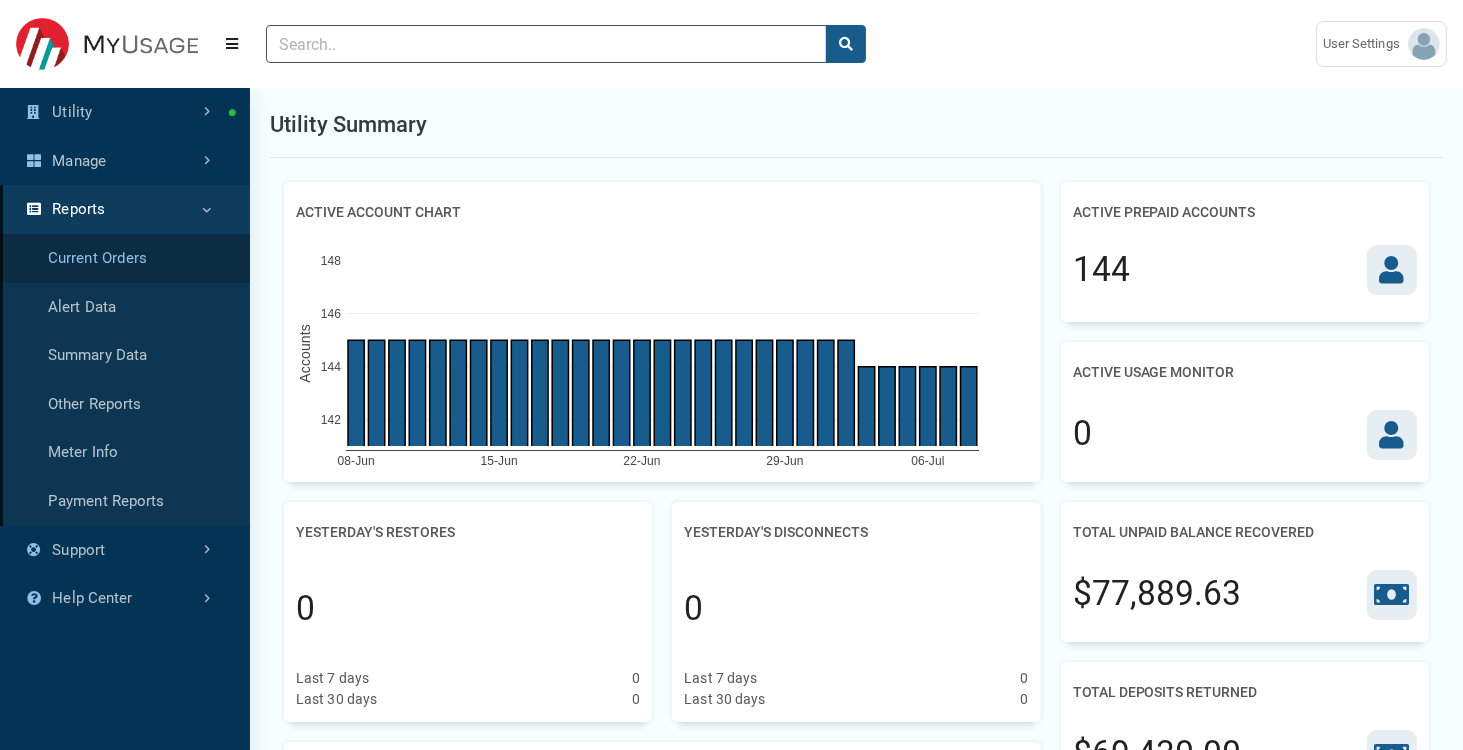 click on "Current Orders" at bounding box center (125, 258) 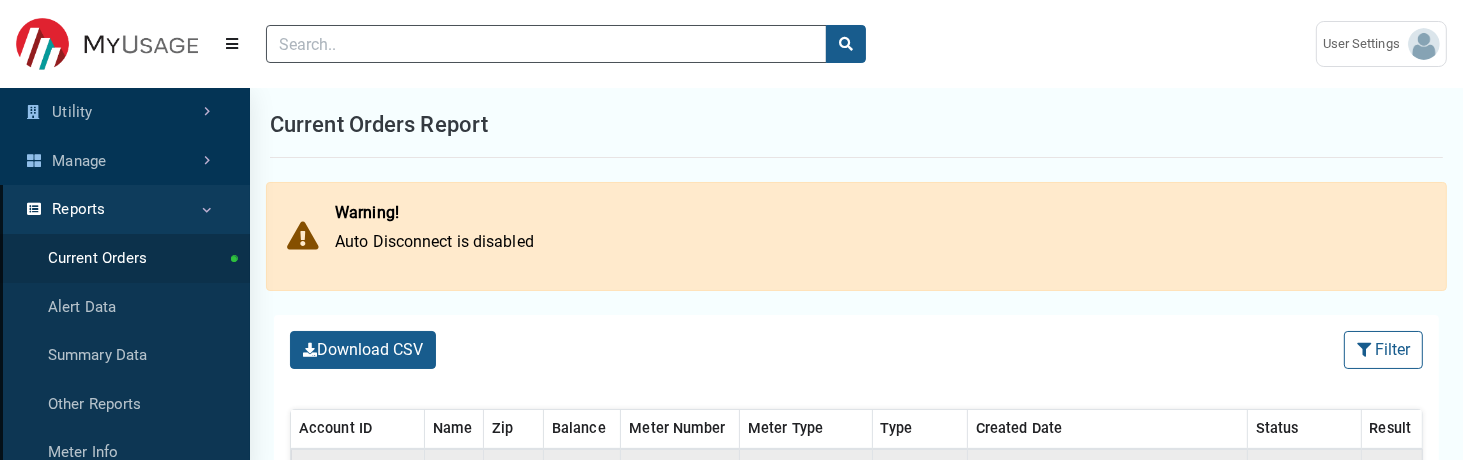 scroll, scrollTop: 535, scrollLeft: 235, axis: both 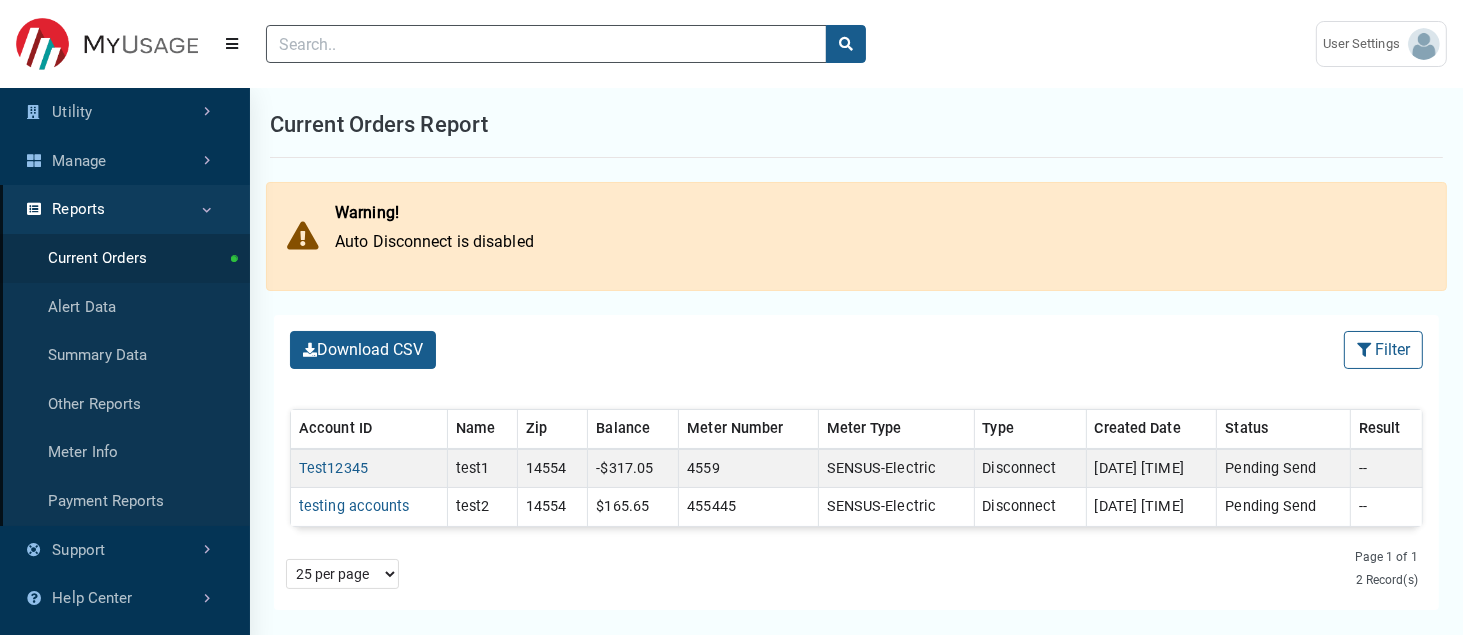 drag, startPoint x: 176, startPoint y: 163, endPoint x: 176, endPoint y: 277, distance: 114 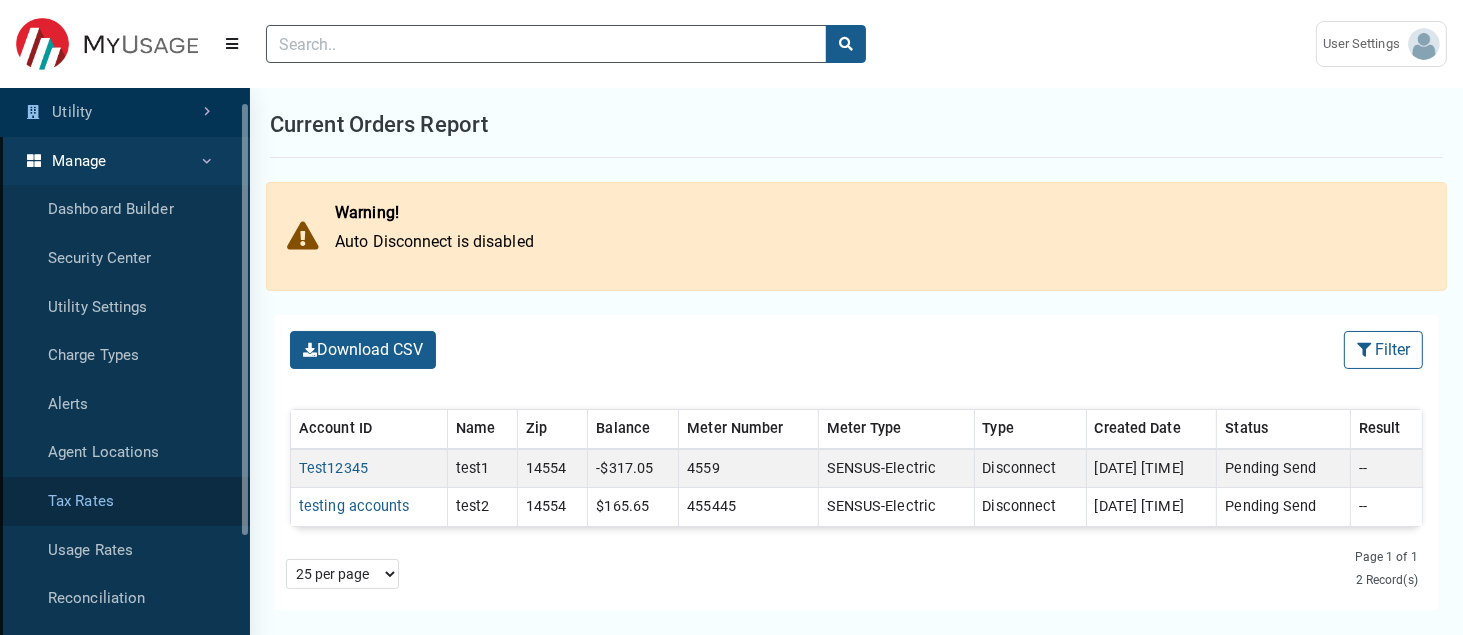 scroll, scrollTop: 166, scrollLeft: 0, axis: vertical 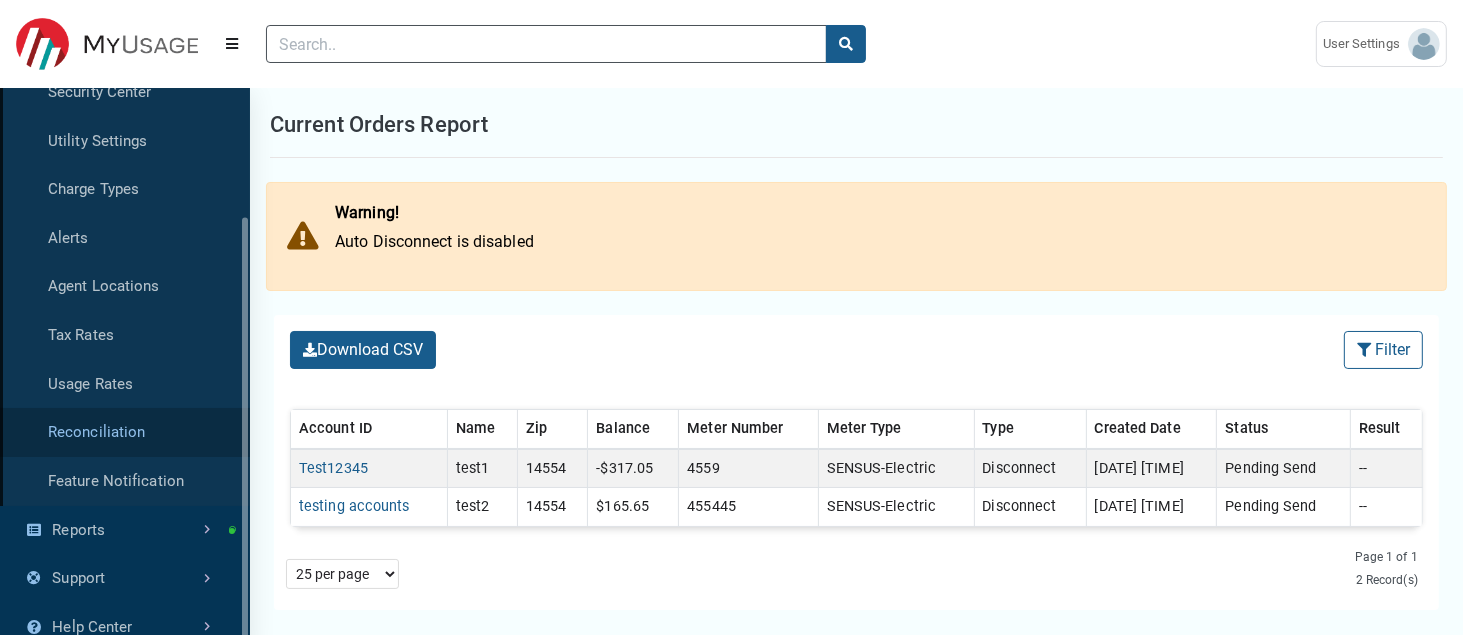 click on "Reconciliation" at bounding box center (125, 432) 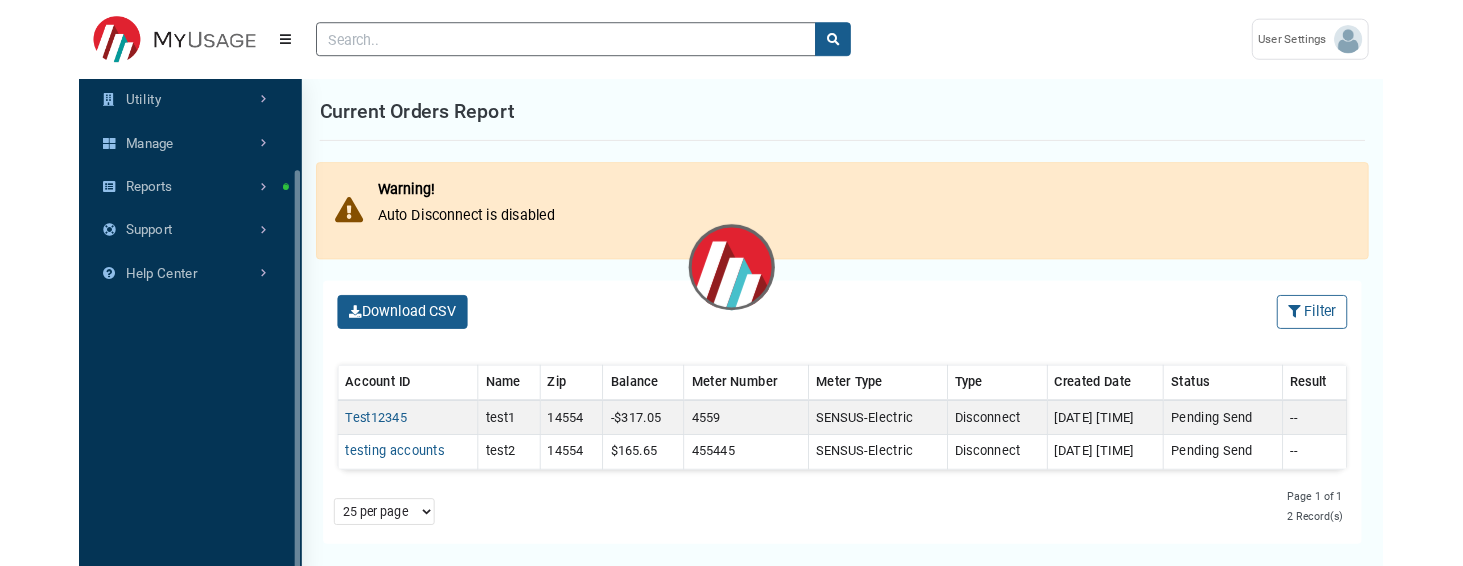 scroll, scrollTop: 0, scrollLeft: 0, axis: both 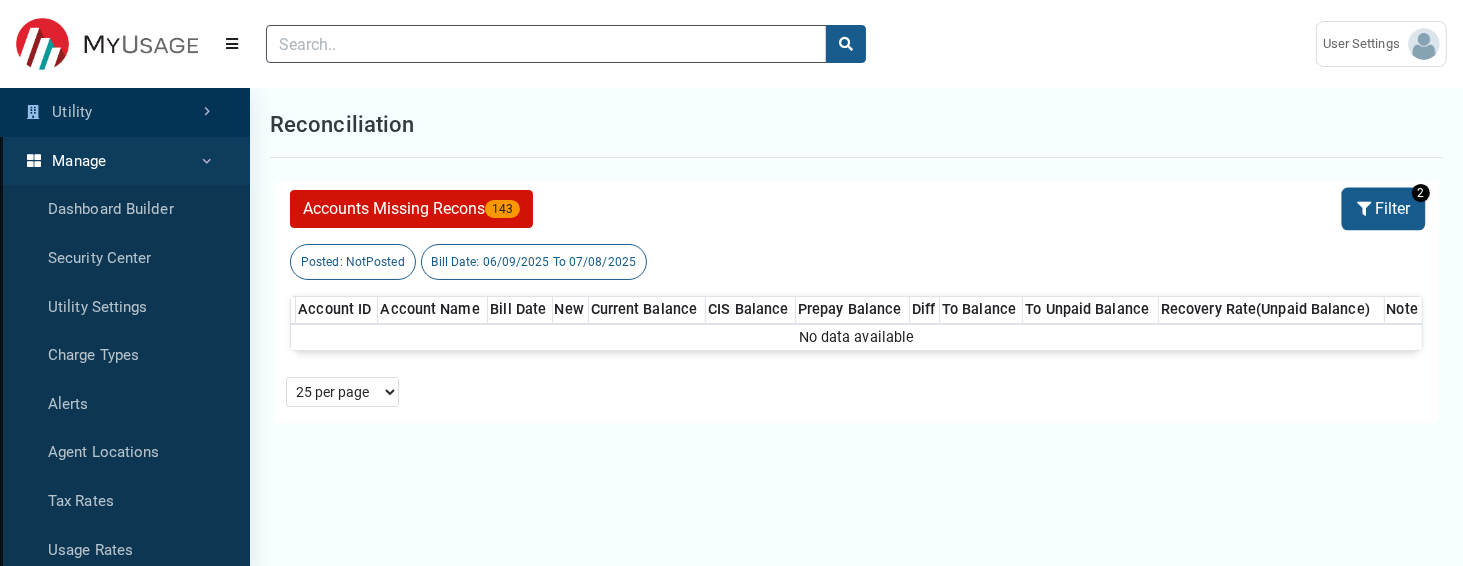 click on "Filter" at bounding box center [1383, 209] 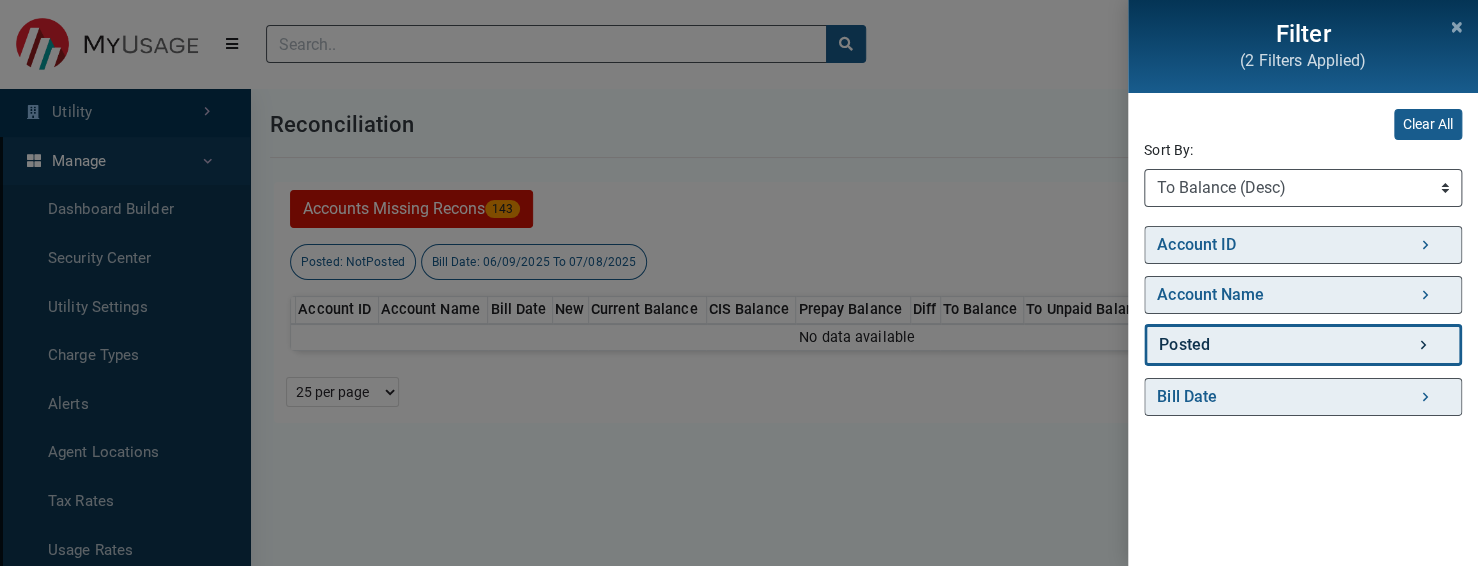 click on "Posted" at bounding box center [1303, 345] 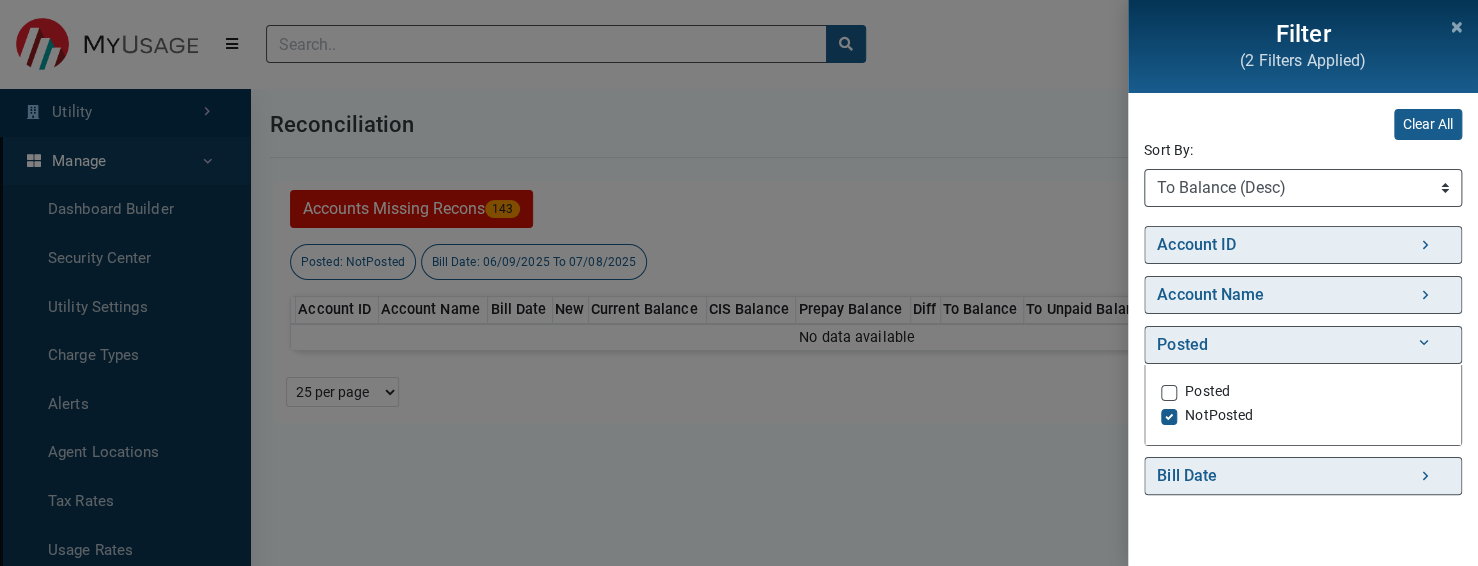 click on "Posted" at bounding box center (1207, 391) 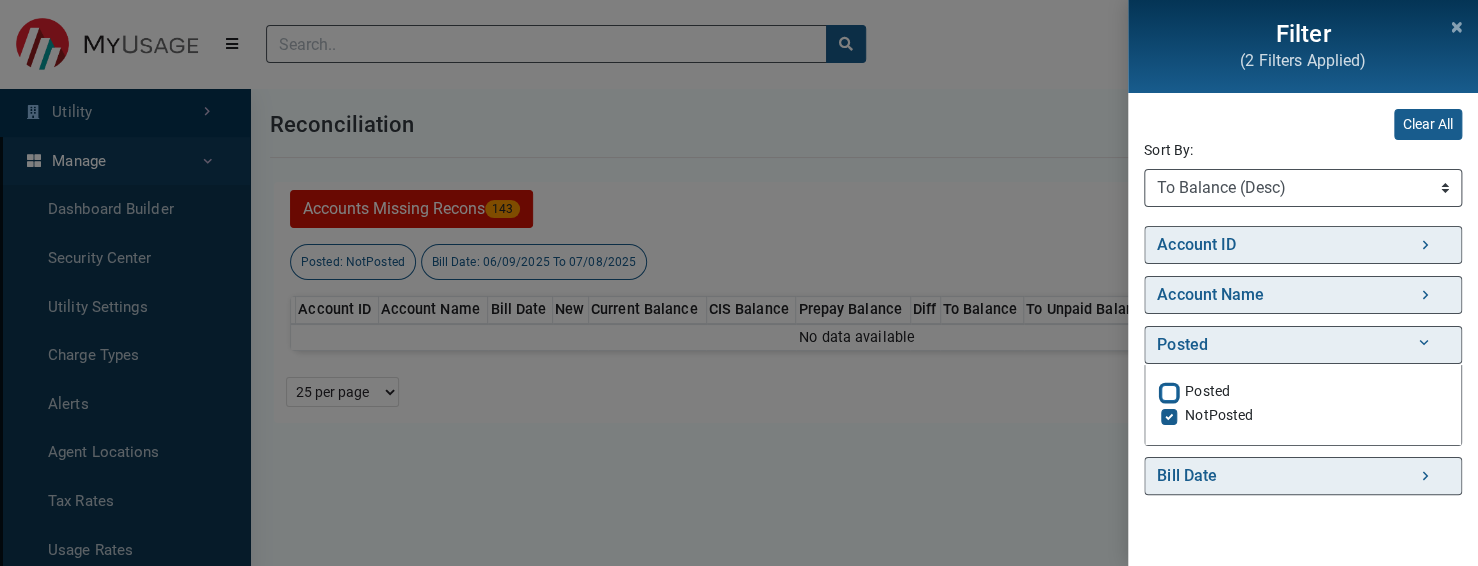 click on "Posted" at bounding box center [1169, 391] 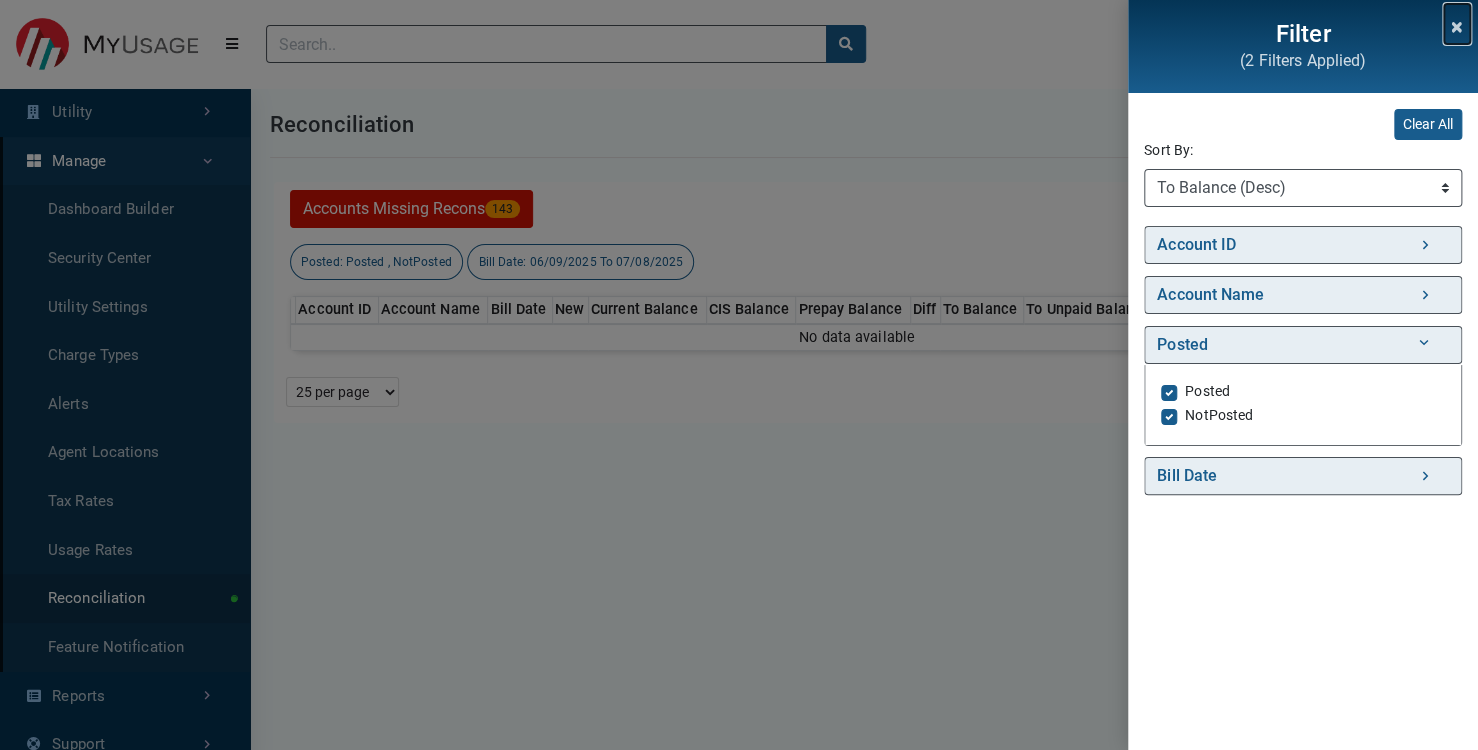 click at bounding box center [1457, 24] 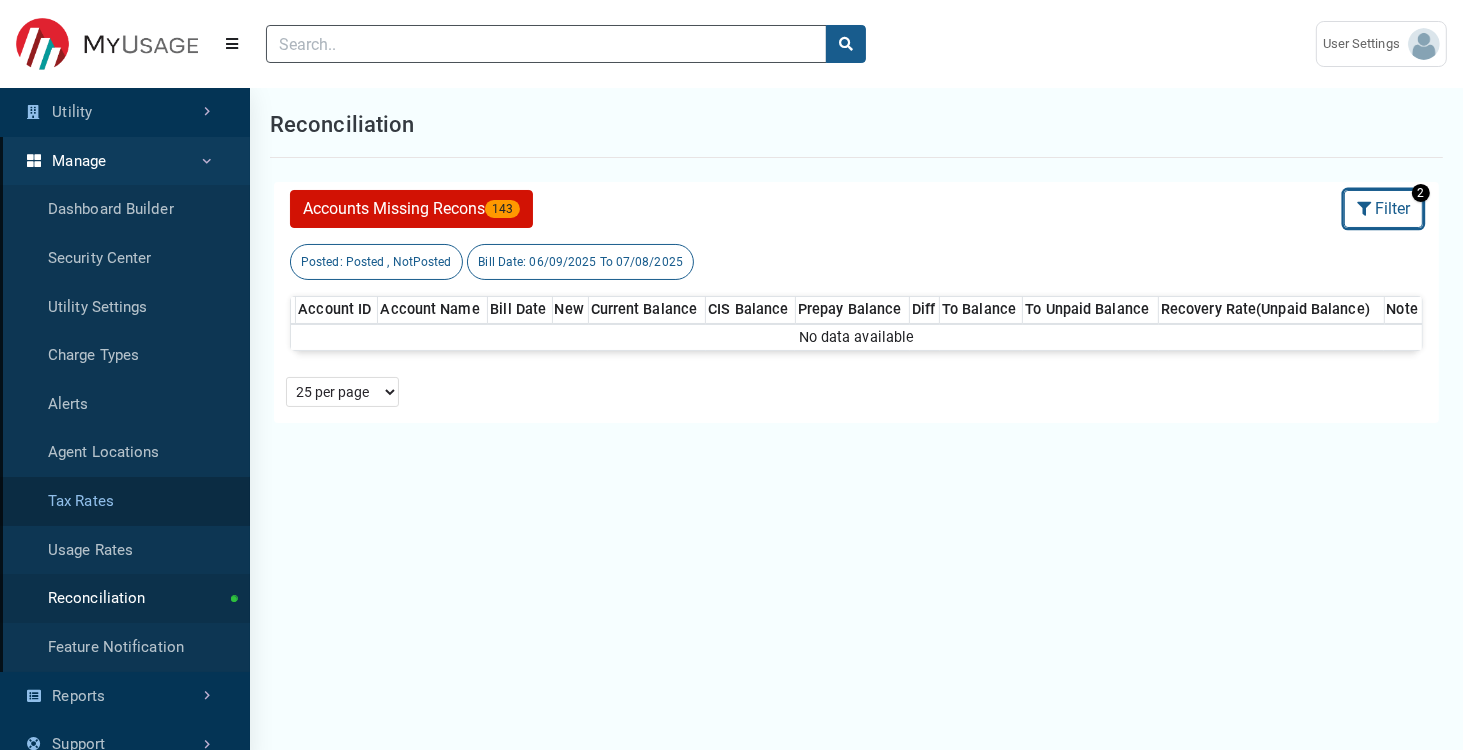 scroll, scrollTop: 52, scrollLeft: 0, axis: vertical 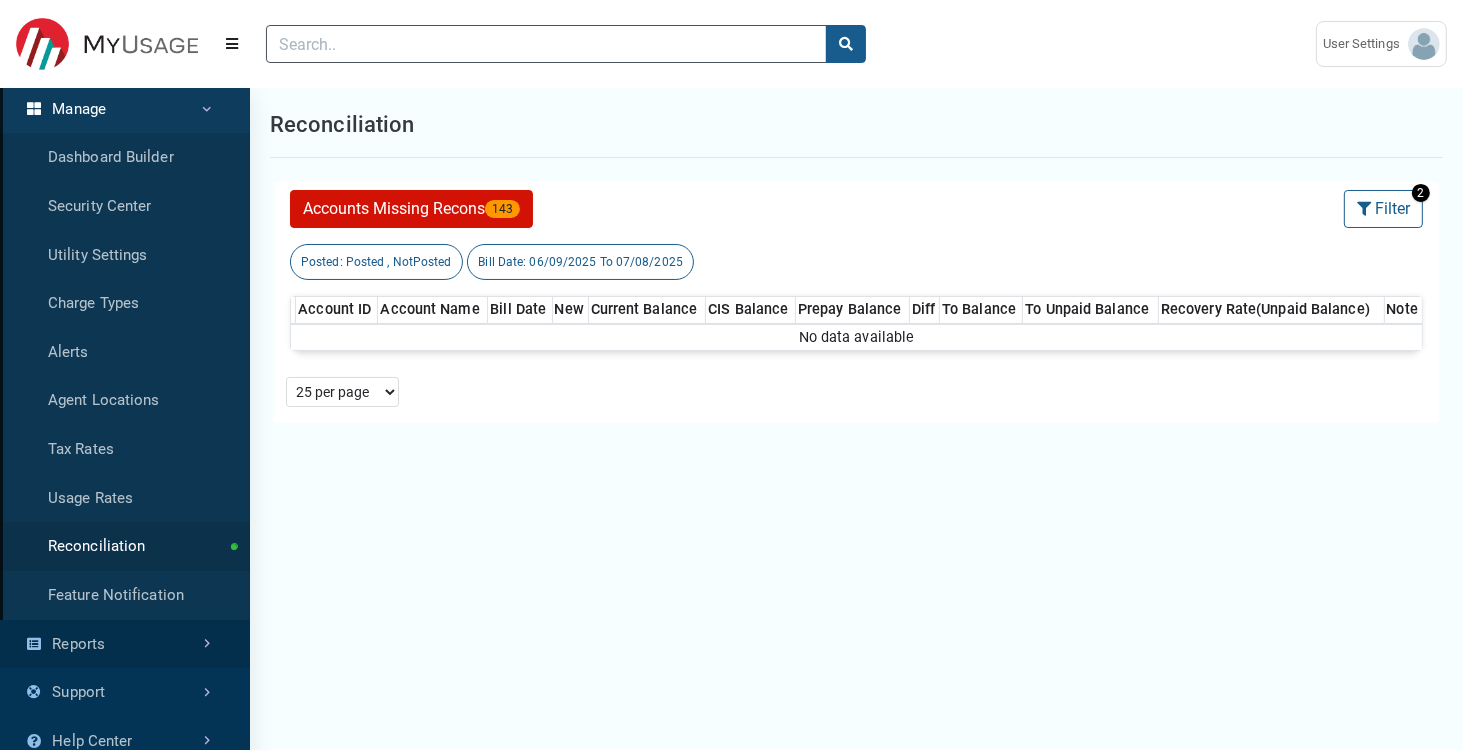click on "Reports" at bounding box center (125, 644) 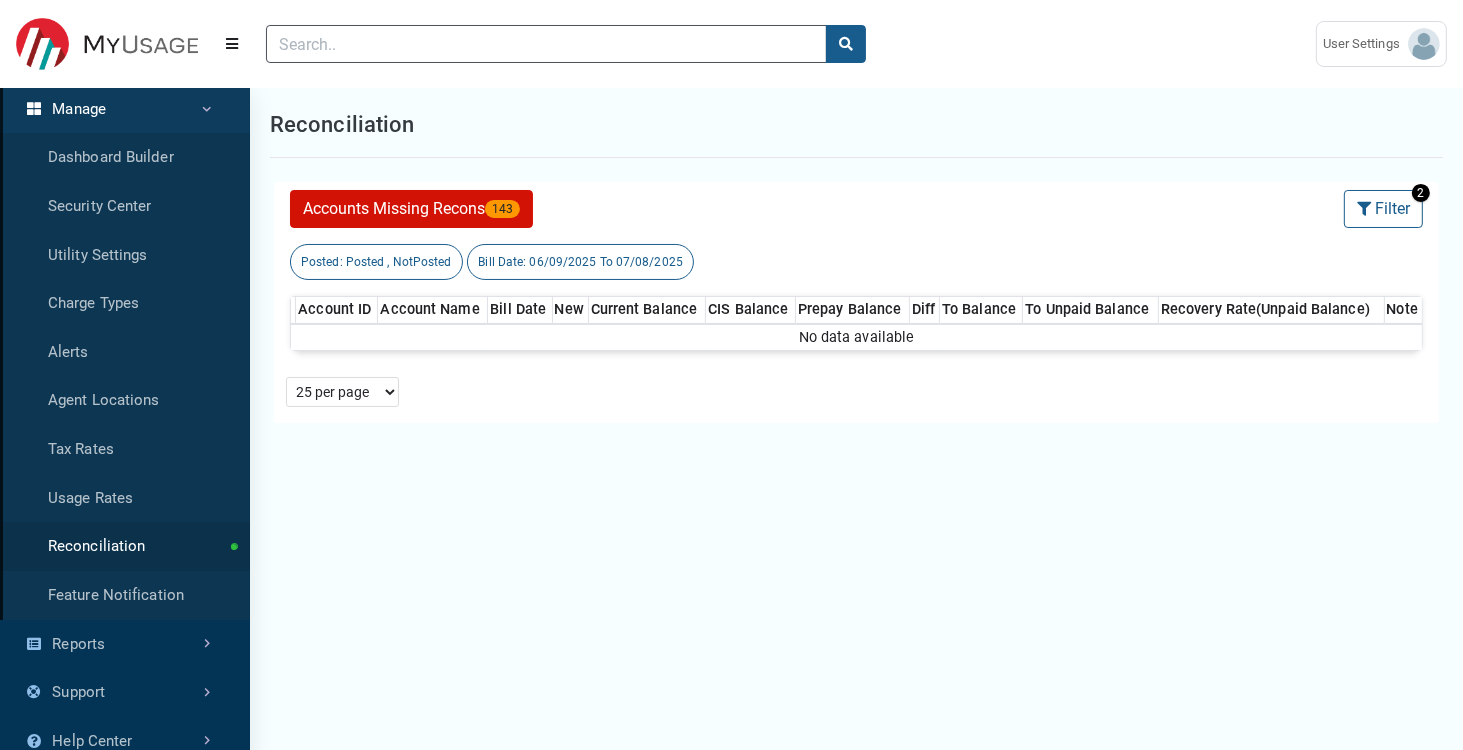 scroll, scrollTop: 678, scrollLeft: 249, axis: both 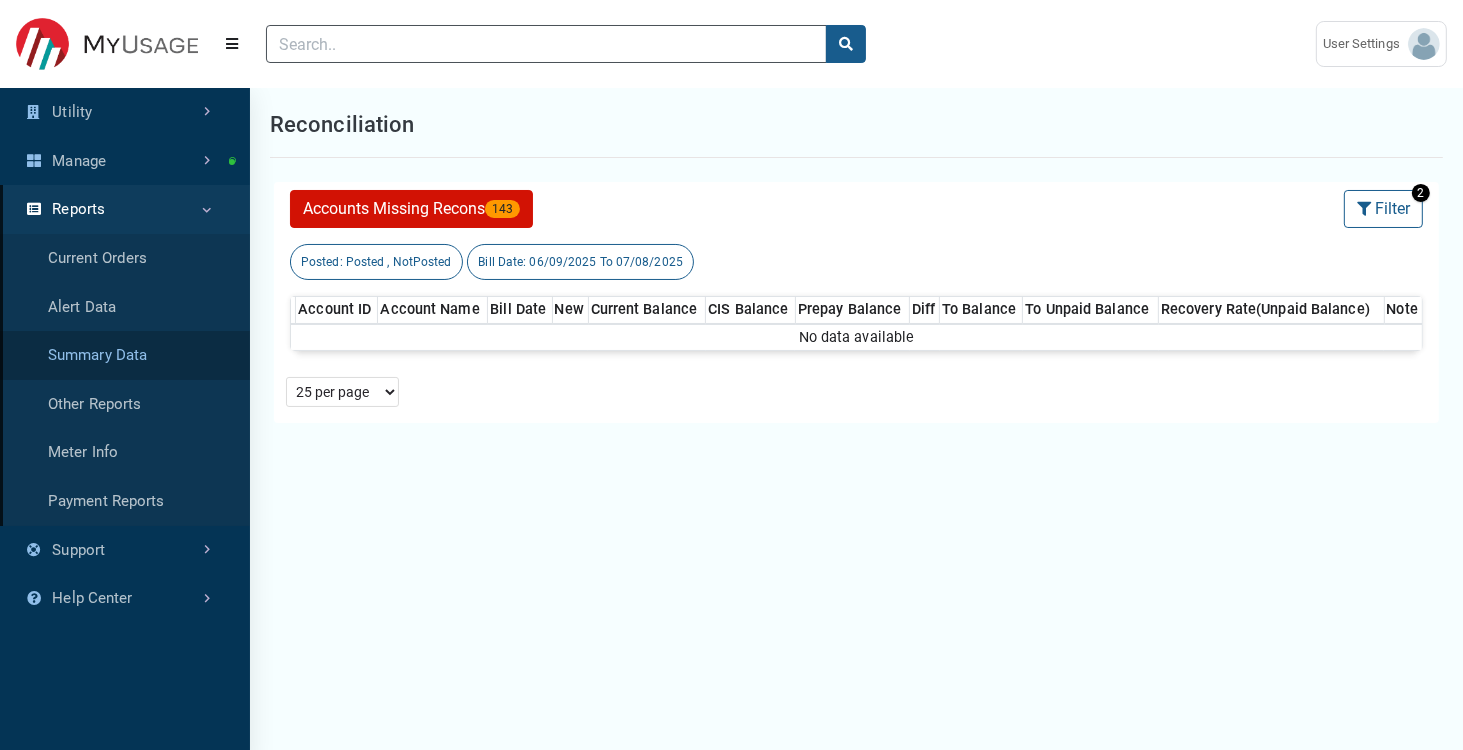 click on "Summary Data" at bounding box center [125, 355] 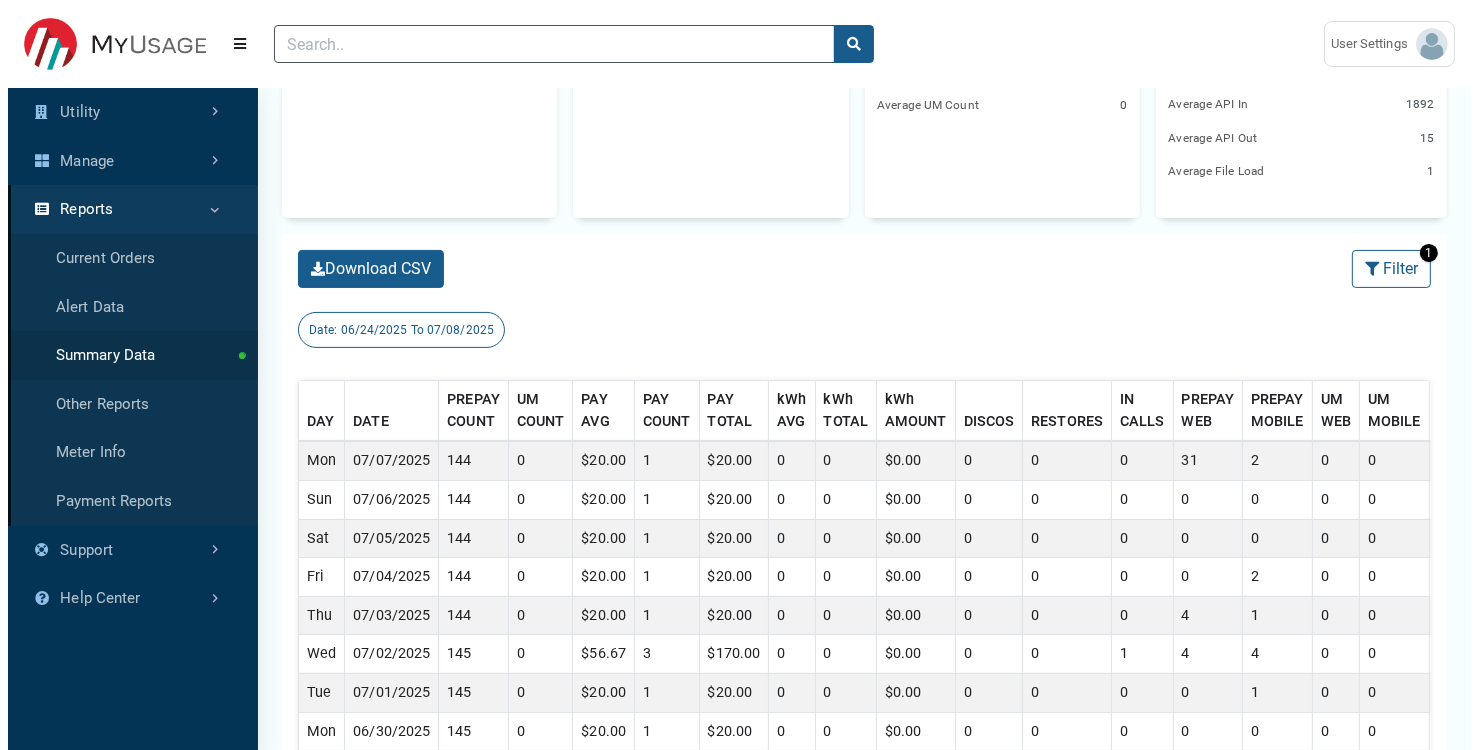 scroll, scrollTop: 360, scrollLeft: 0, axis: vertical 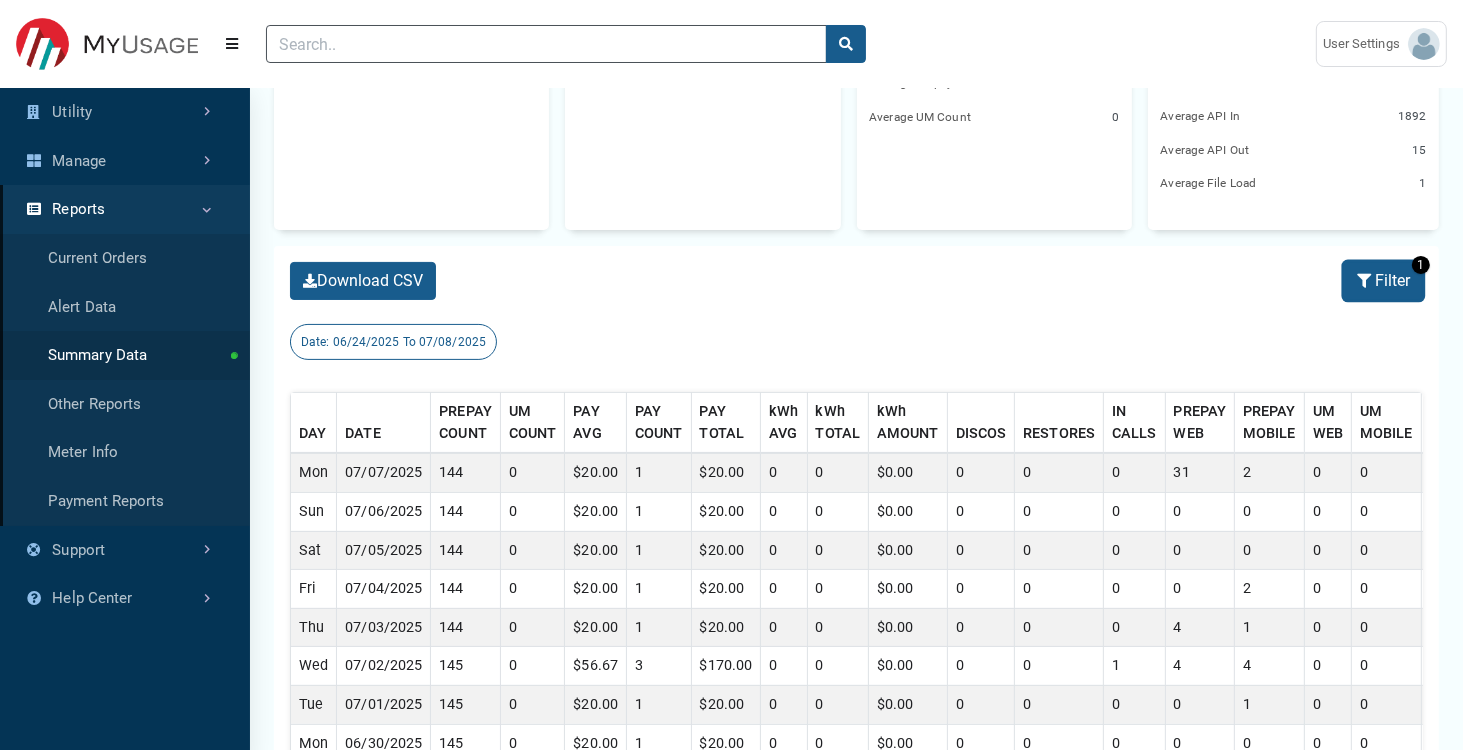click on "Filter" at bounding box center (1383, 281) 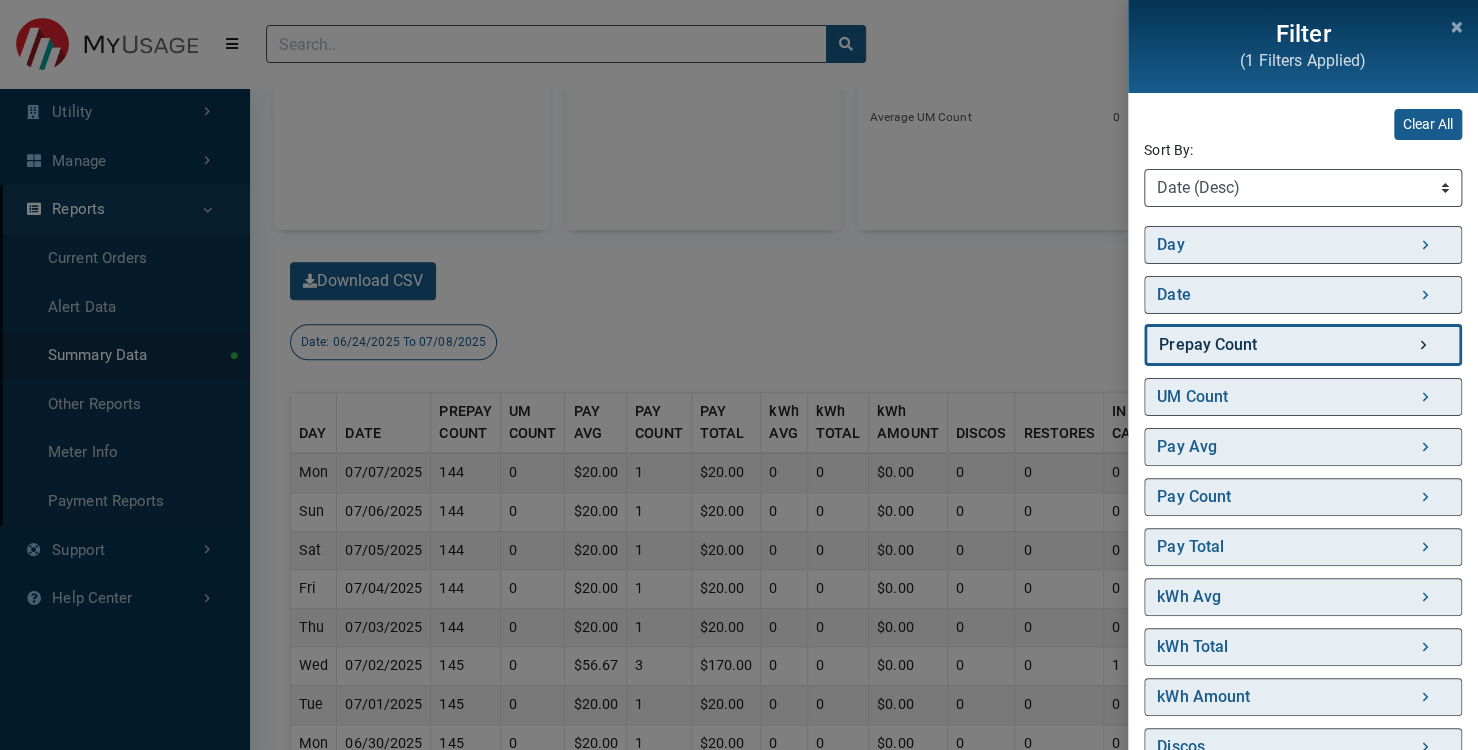 click on "Prepay Count" at bounding box center [1303, 345] 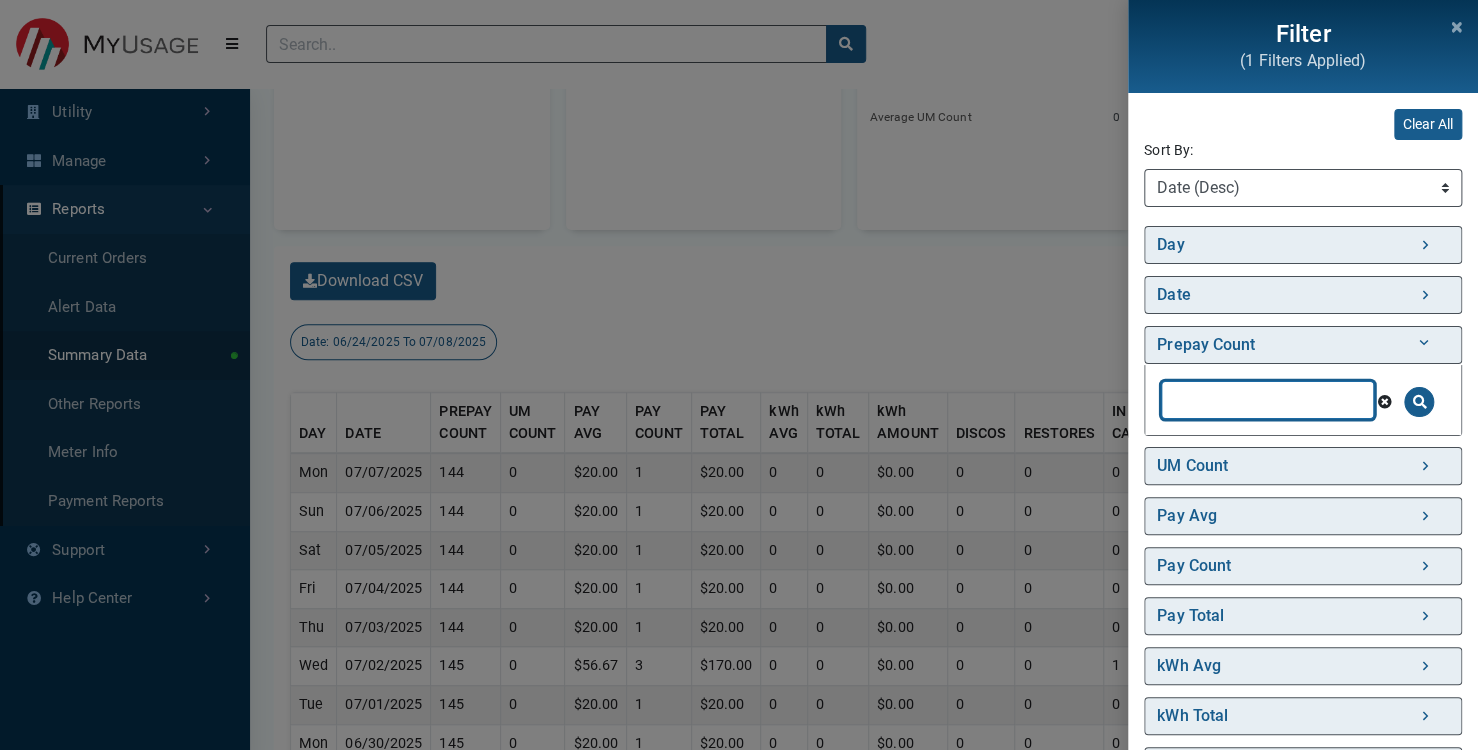click at bounding box center [1267, 400] 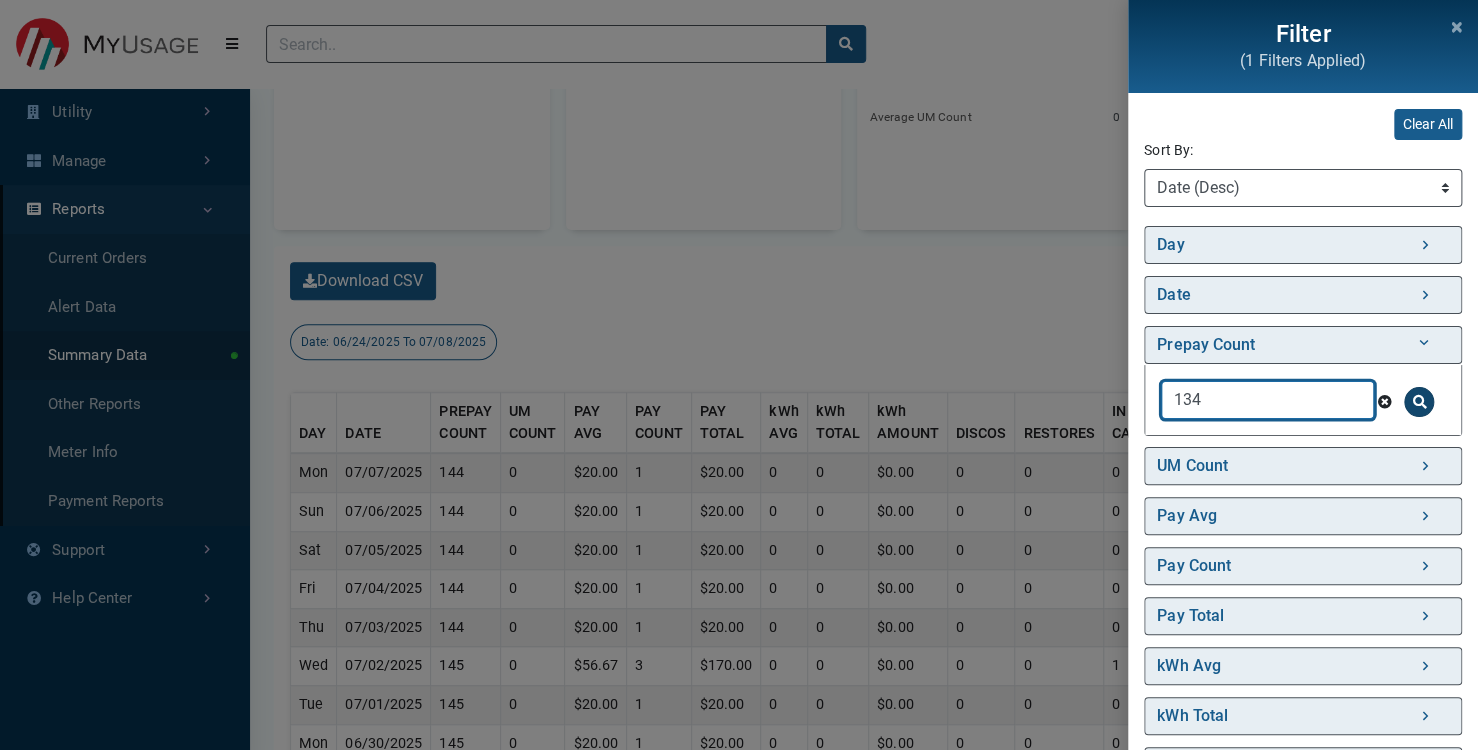 type on "134" 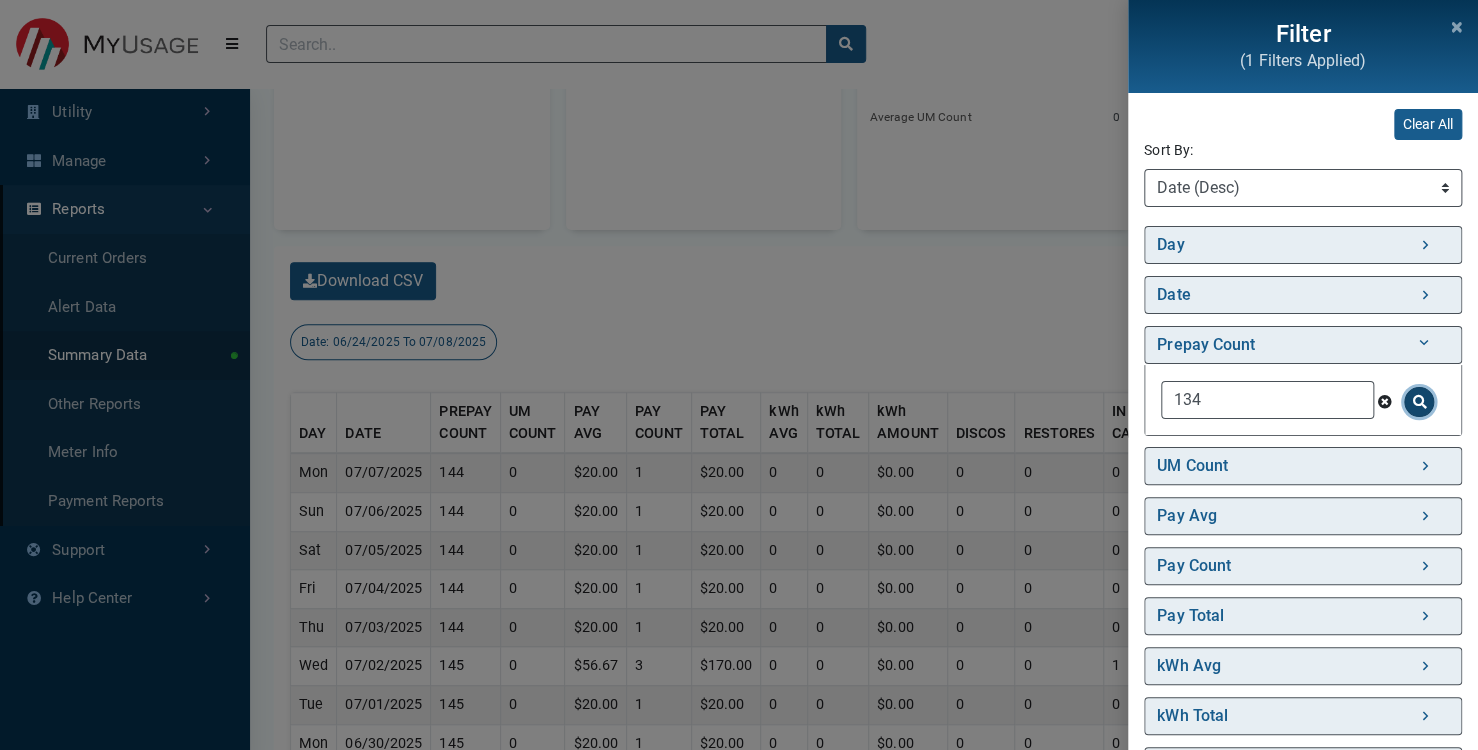 click at bounding box center (1419, 402) 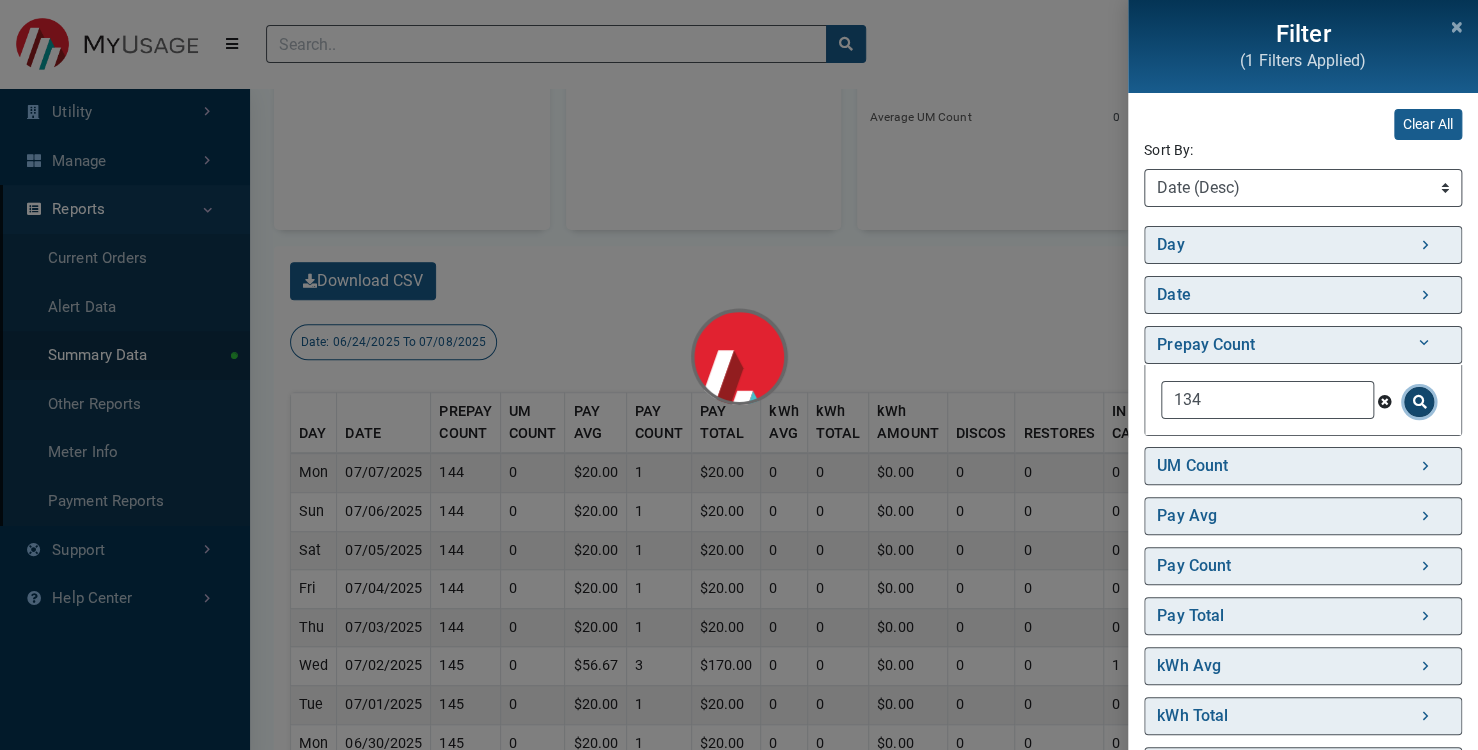 type 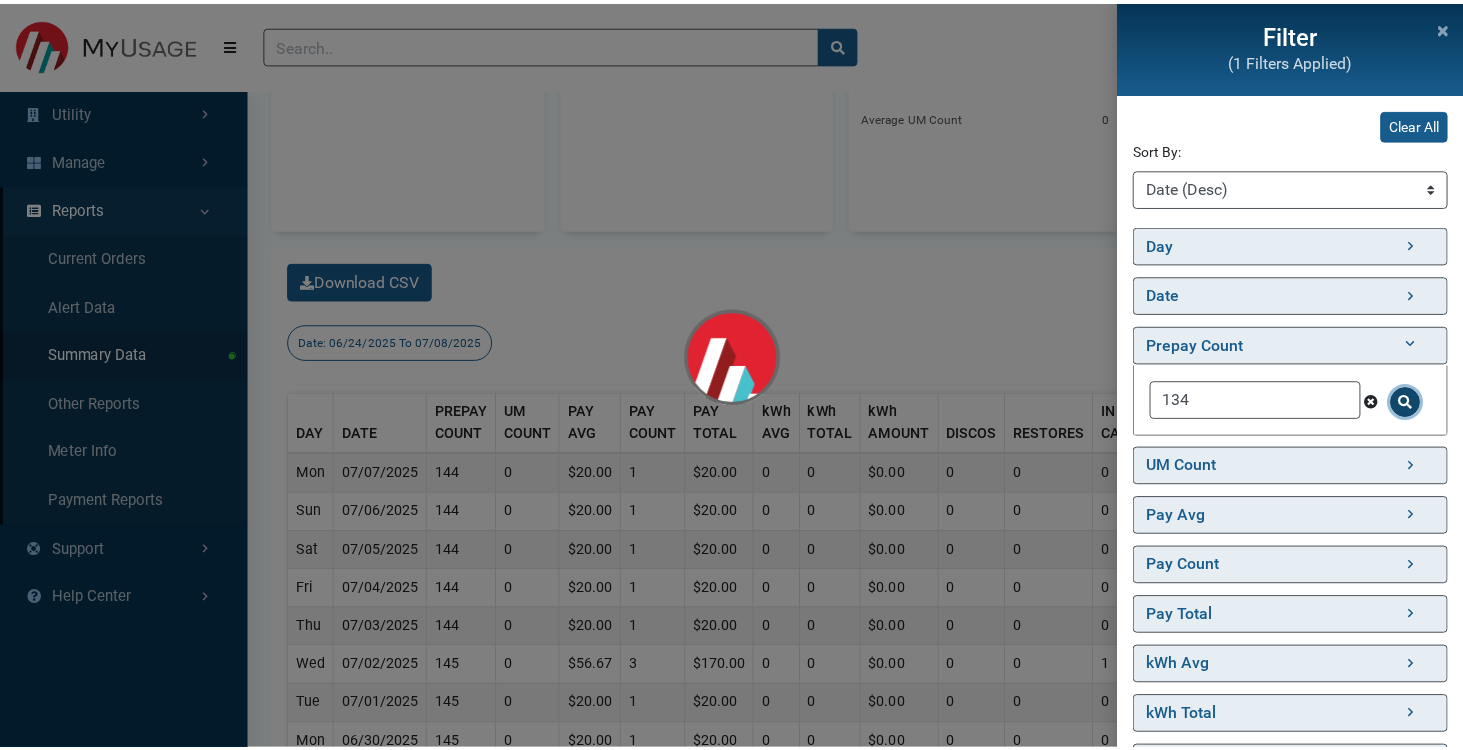 scroll, scrollTop: 350, scrollLeft: 0, axis: vertical 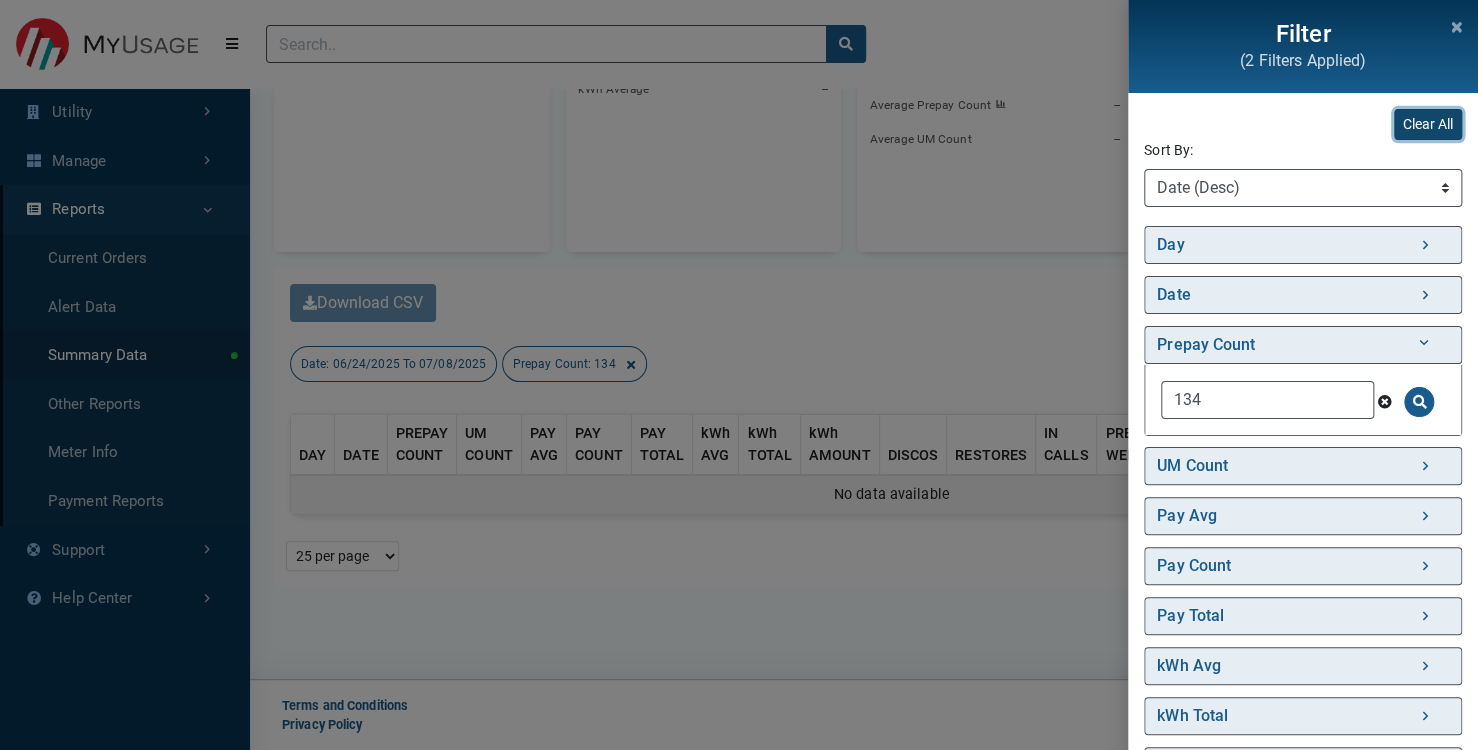 click on "Clear All" at bounding box center (1428, 124) 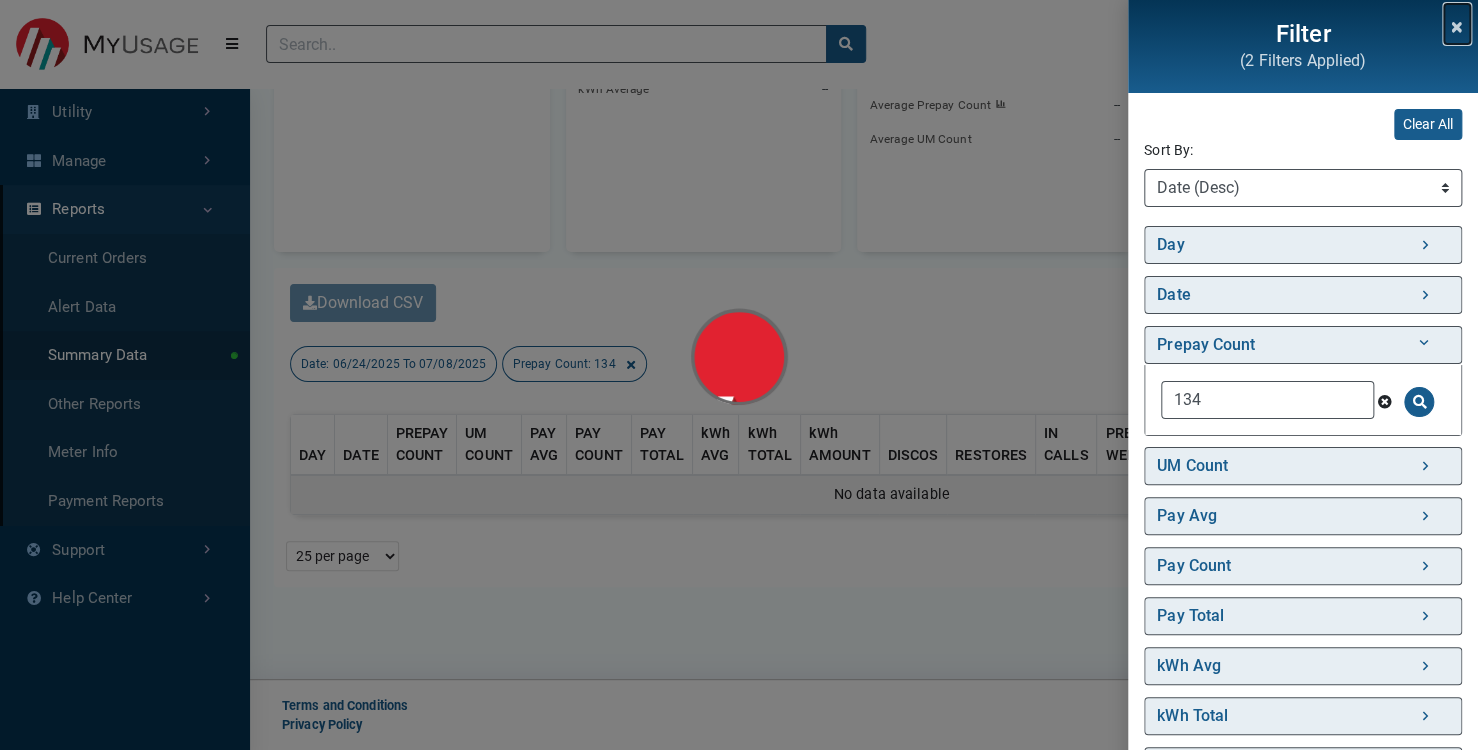 click at bounding box center [1457, 24] 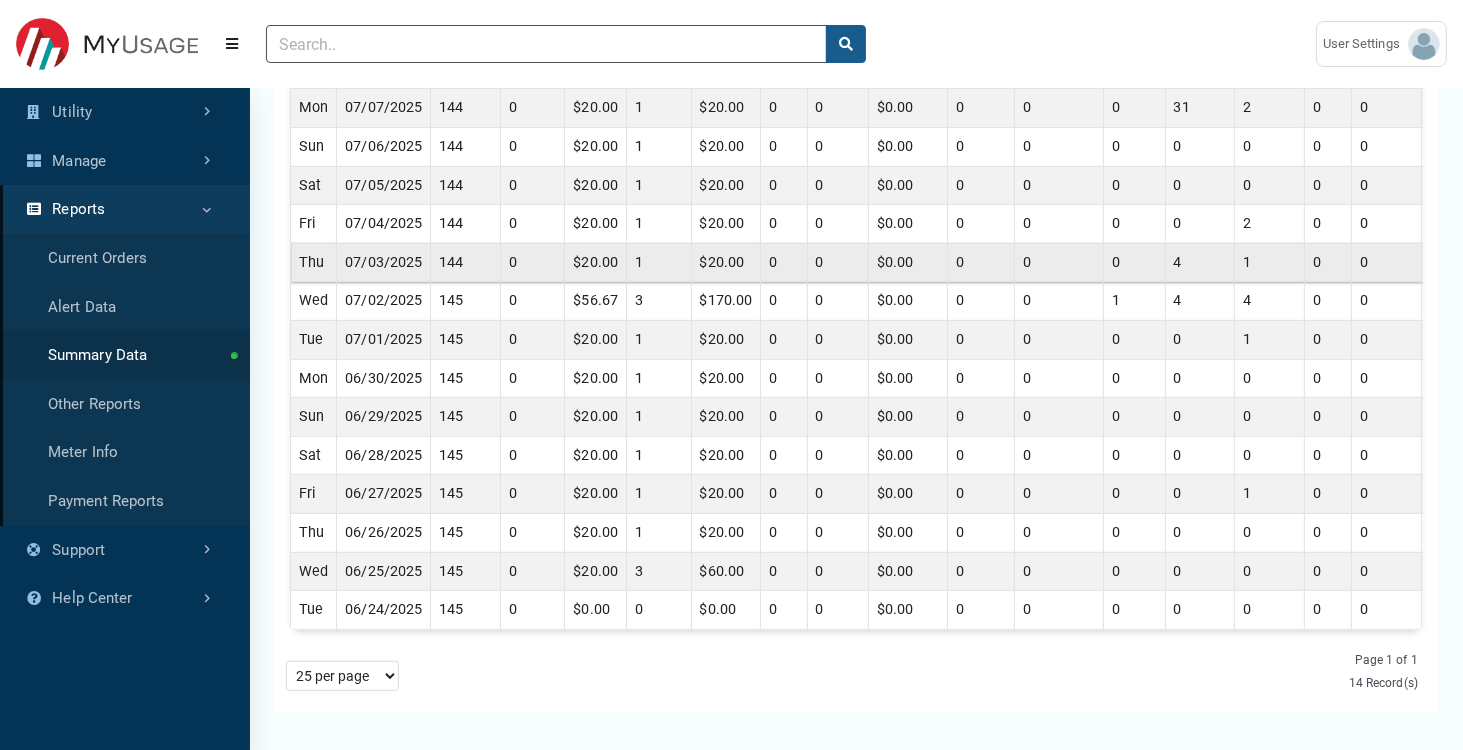scroll, scrollTop: 860, scrollLeft: 0, axis: vertical 